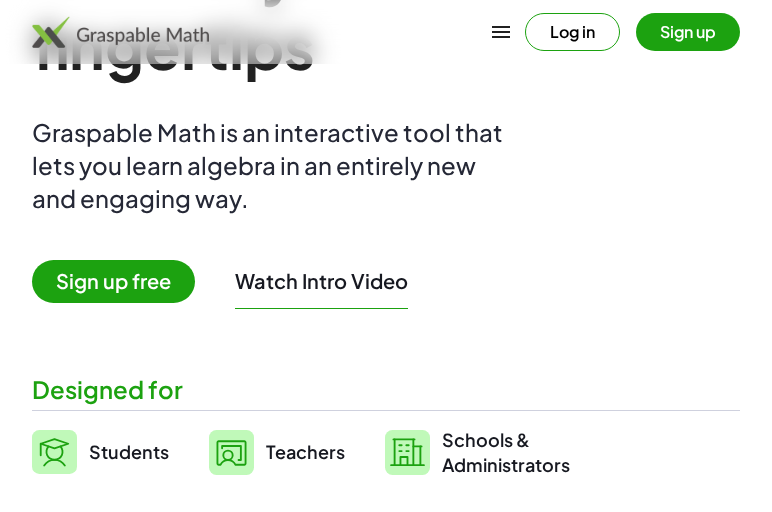 scroll, scrollTop: 0, scrollLeft: 0, axis: both 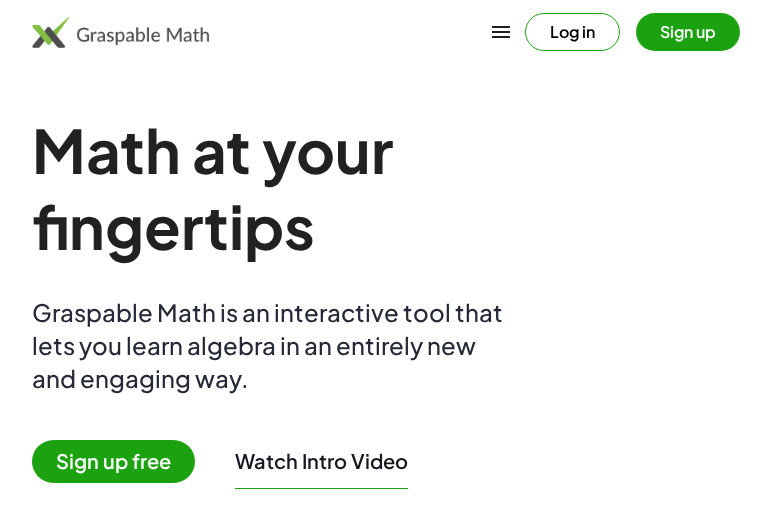 click on "Sign up" at bounding box center [688, 32] 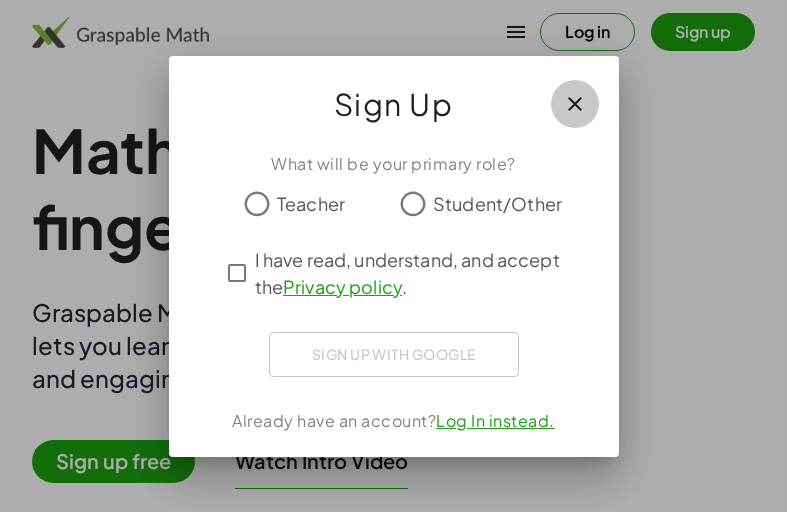 click 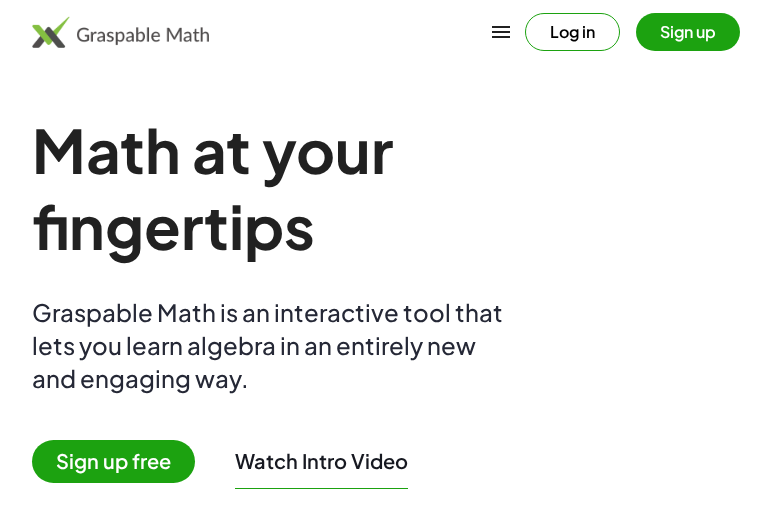 click on "Log in" at bounding box center [572, 32] 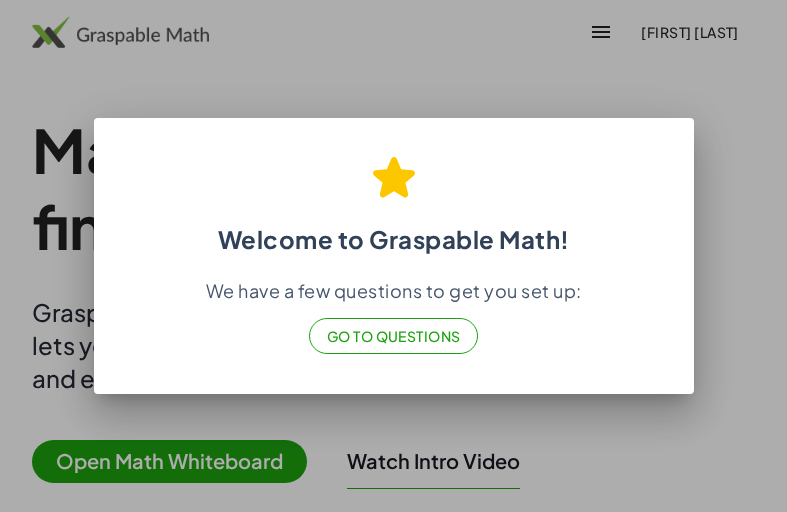 click on "Go to Questions" 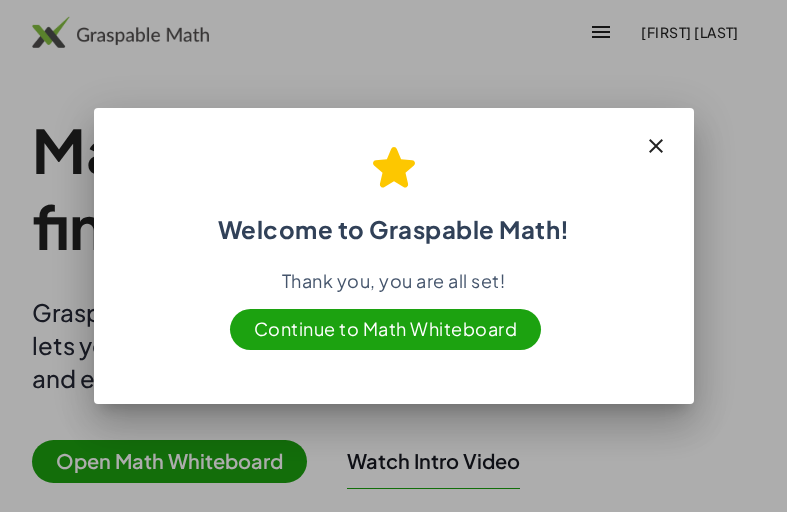 click on "Continue to Math Whiteboard" at bounding box center (386, 329) 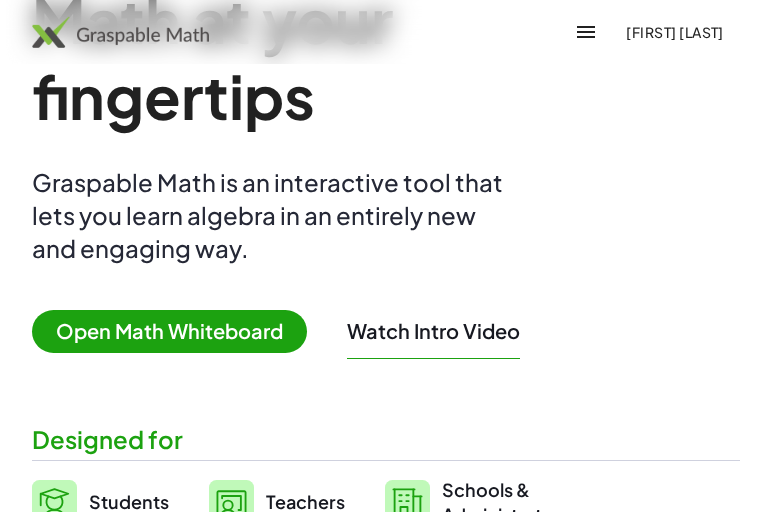 scroll, scrollTop: 300, scrollLeft: 0, axis: vertical 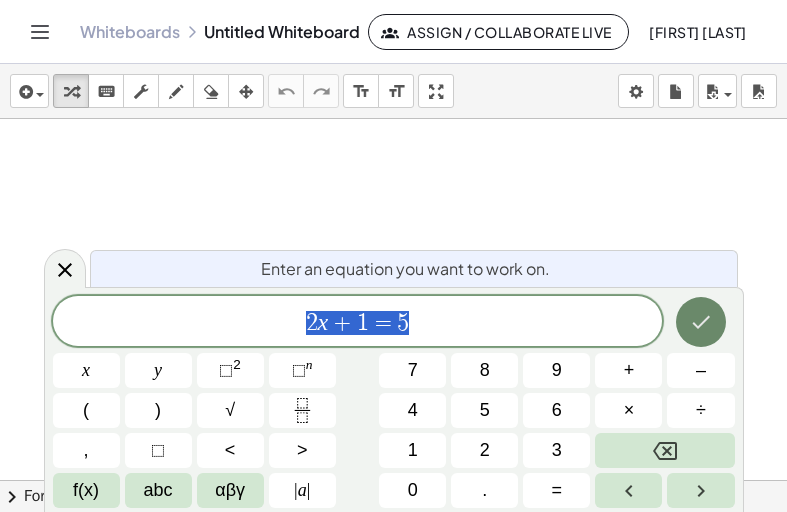 click 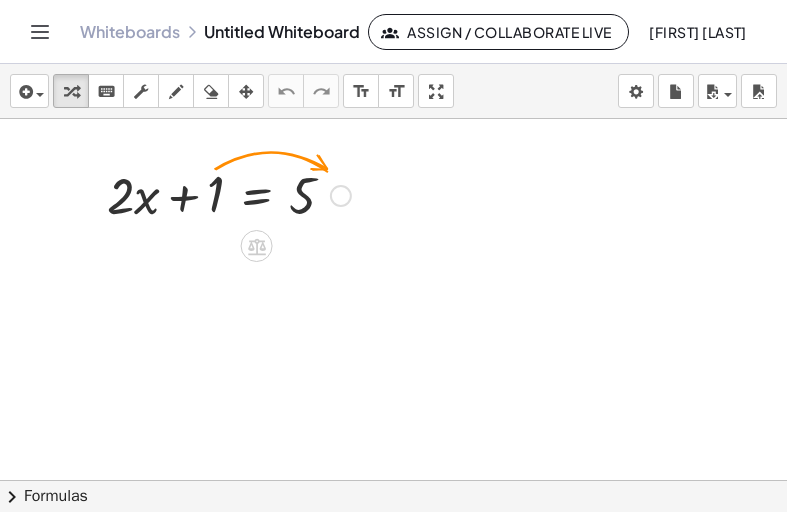 click at bounding box center [341, 196] 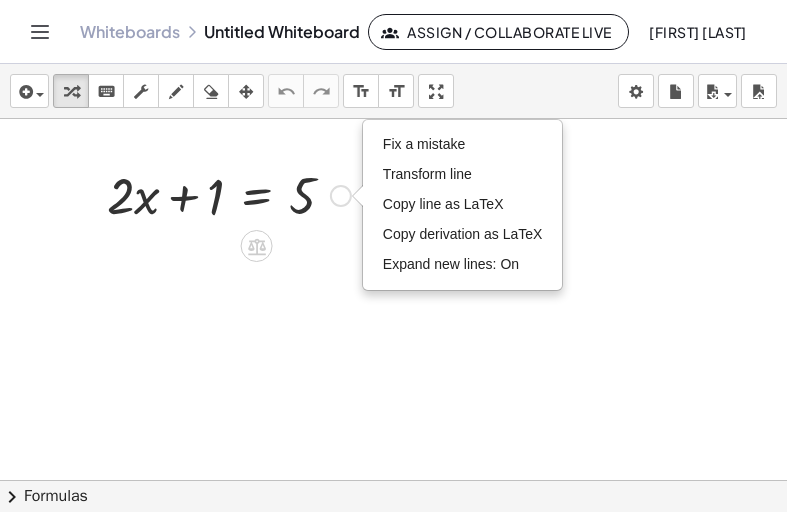 click on "Fix a mistake Transform line Copy line as LaTeX Copy derivation as LaTeX Expand new lines: On" at bounding box center [341, 196] 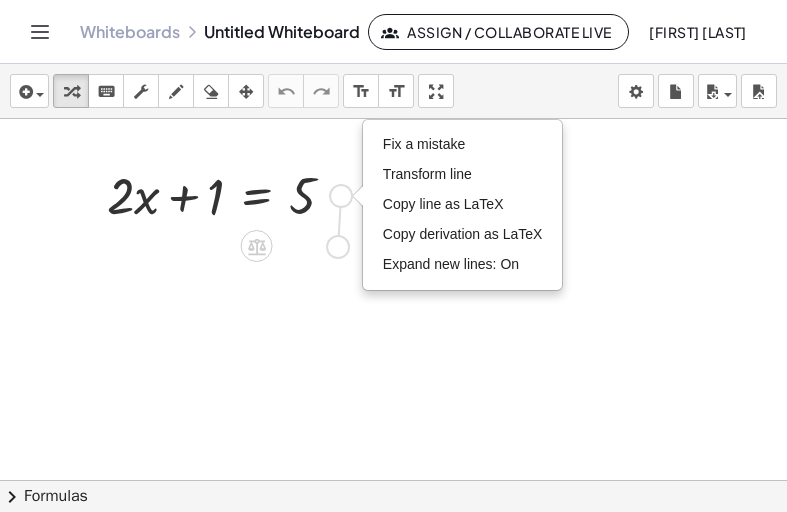 drag, startPoint x: 339, startPoint y: 197, endPoint x: 336, endPoint y: 256, distance: 59.07622 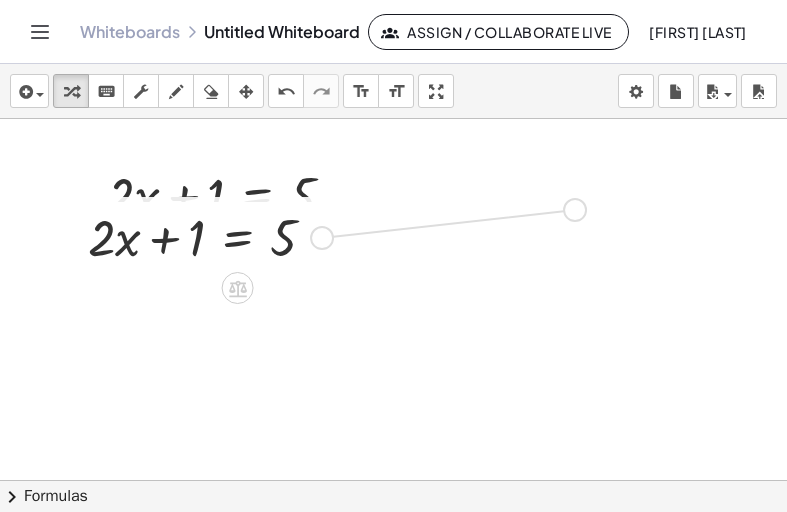 drag, startPoint x: 323, startPoint y: 235, endPoint x: 579, endPoint y: 215, distance: 256.78006 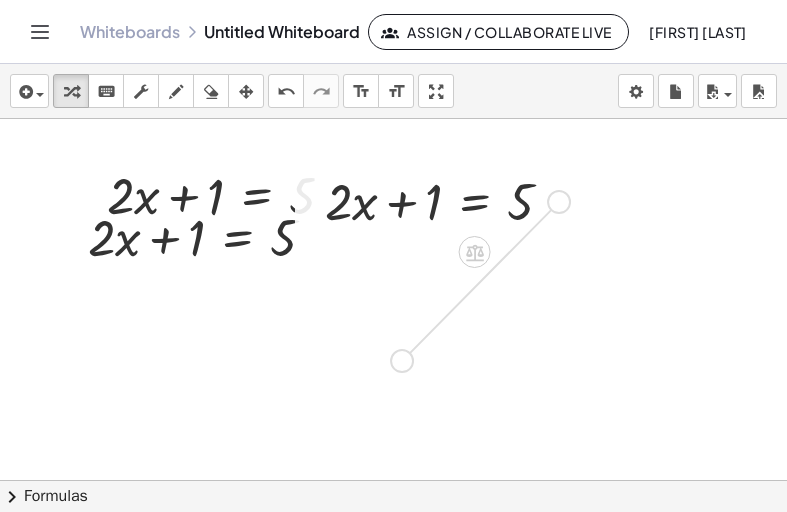 drag, startPoint x: 581, startPoint y: 229, endPoint x: 407, endPoint y: 369, distance: 223.32935 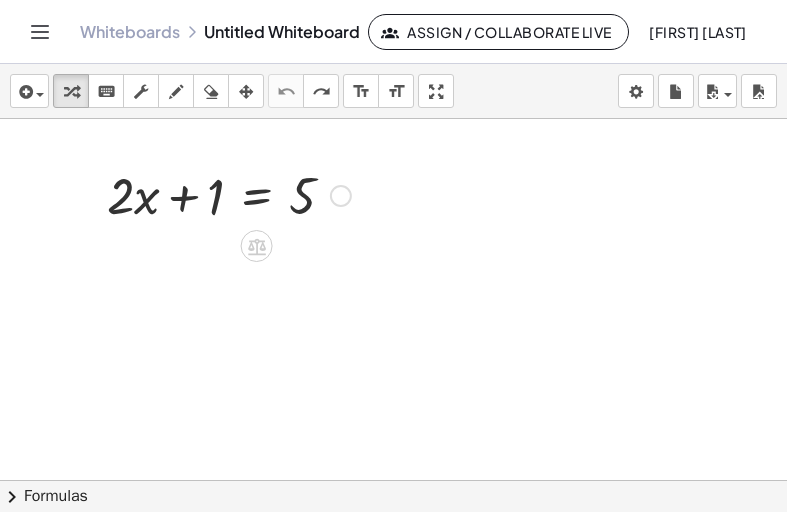 click on "Fix a mistake Transform line Copy line as LaTeX Copy derivation as LaTeX Expand new lines: On" at bounding box center (341, 196) 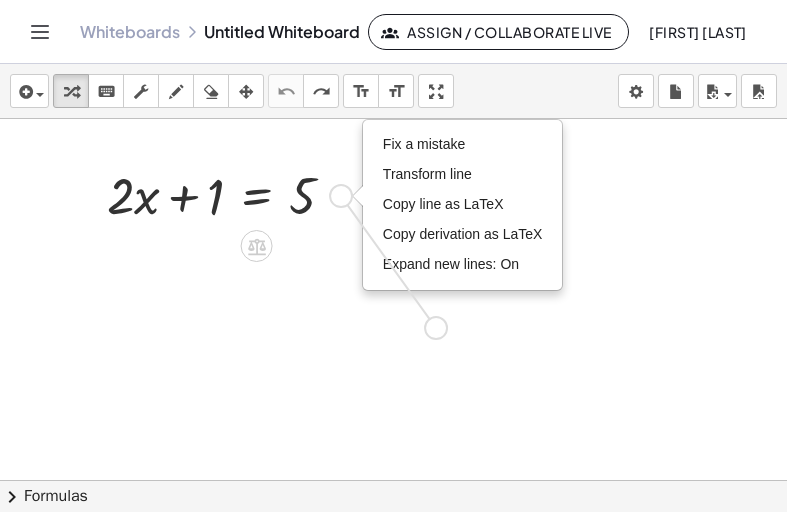 drag, startPoint x: 342, startPoint y: 200, endPoint x: 441, endPoint y: 339, distance: 170.65169 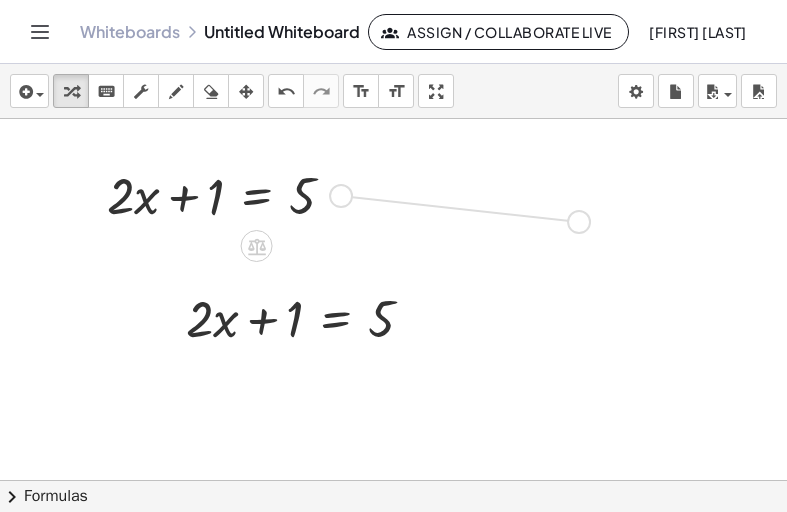 drag, startPoint x: 342, startPoint y: 201, endPoint x: 587, endPoint y: 230, distance: 246.71036 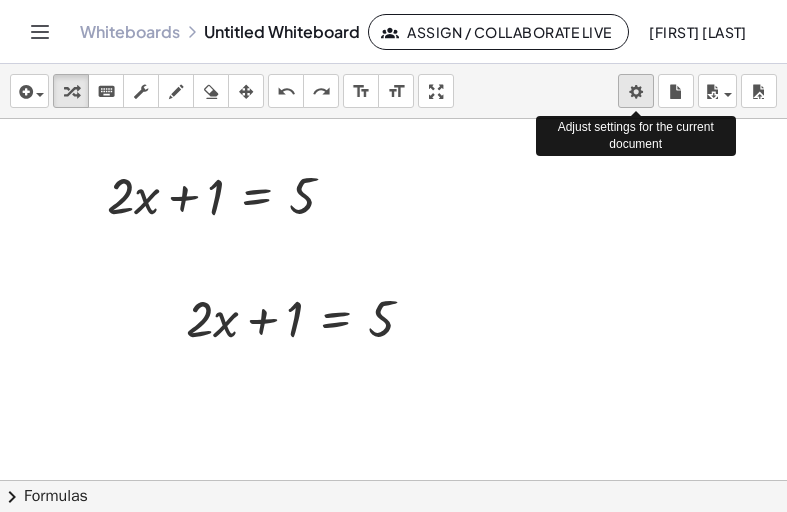 click on "Graspable Math Activities Get Started Activity Bank Assigned Work Classes Whiteboards Go Premium! Reference Account v1.26.2 | Privacy policy © 2025 | Graspable, Inc. Whiteboards Untitled Whiteboard Assign / Collaborate Live  [FIRST] [LAST]   insert select one: Math Expression Function Text Youtube Video Graphing Geometry Geometry 3D transform keyboard keypad scrub draw erase arrange undo undo redo redo format_size smaller format_size larger fullscreen load   save new settings Adjust settings for the current document + · 2 · x + 1 = 5 Fix a mistake Transform line Copy line as LaTeX Copy derivation as LaTeX Expand new lines: On + · 2 · x + 1 = 5 × chevron_right  Formulas
Drag one side of a formula onto a highlighted expression on the canvas to apply it.
Quadratic Formula
+ · a · x 2 + · b · x + c = 0
⇔
x = · ( − b ± 2 √ ( + b 2 − · 4 · a · c" at bounding box center [393, 256] 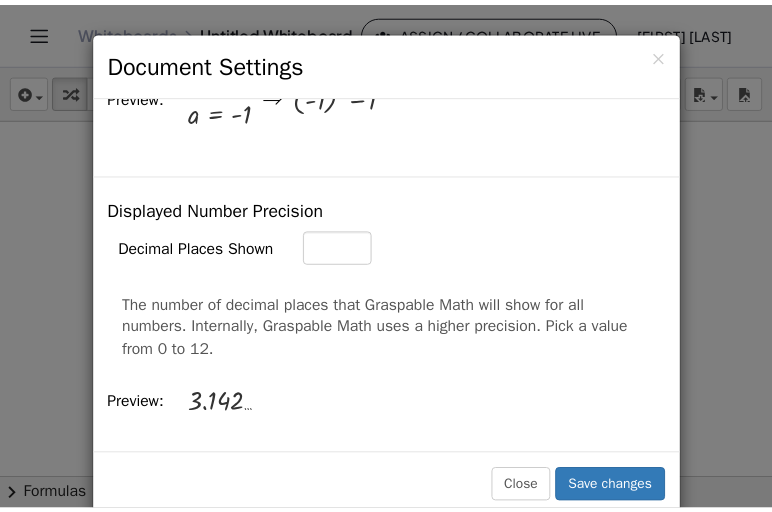 scroll, scrollTop: 700, scrollLeft: 0, axis: vertical 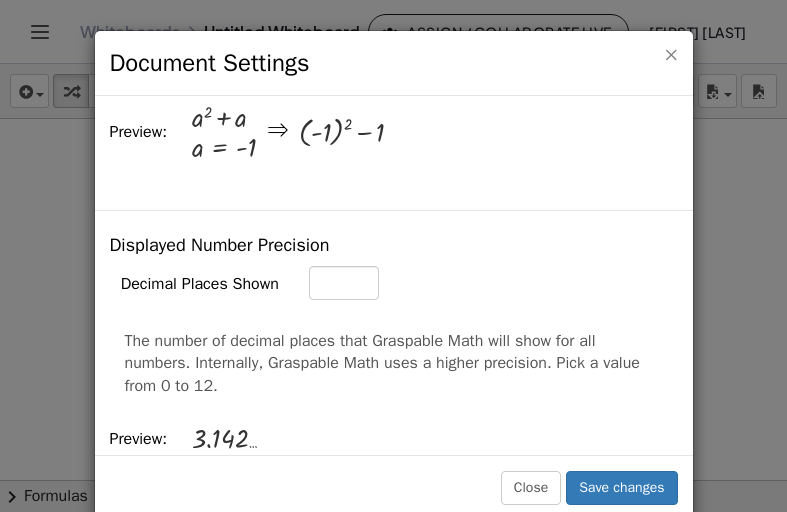 click on "×" at bounding box center [671, 54] 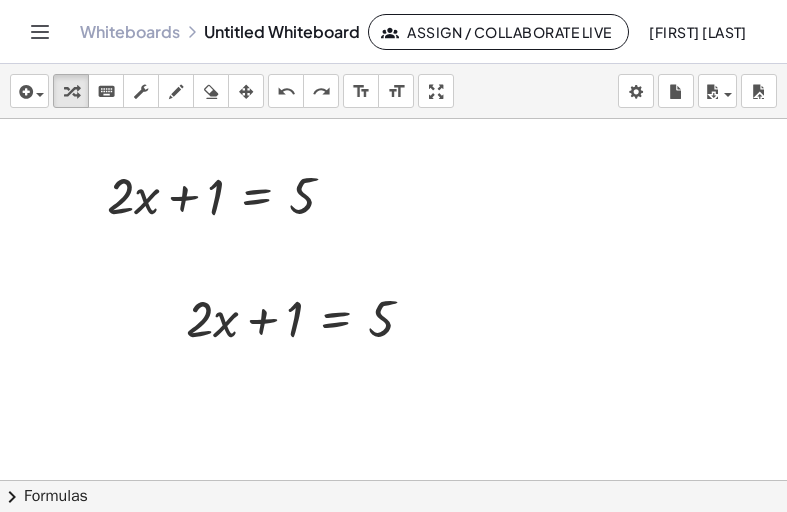 drag, startPoint x: 452, startPoint y: 227, endPoint x: 468, endPoint y: 283, distance: 58.24088 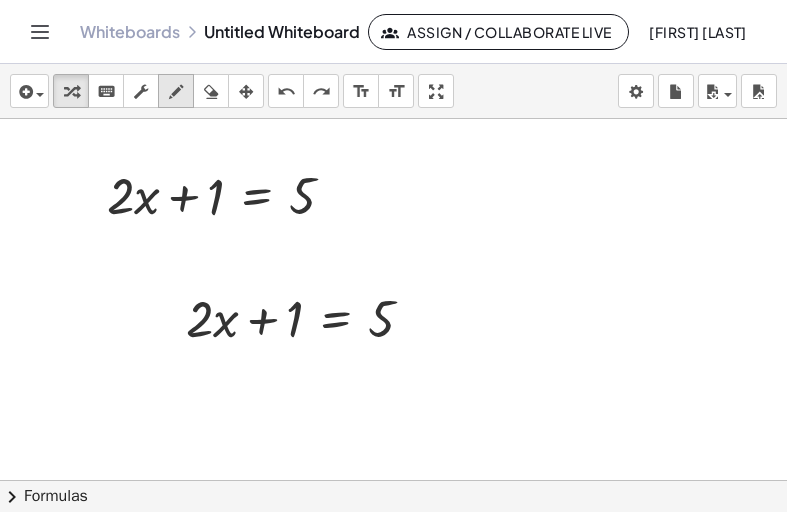 click at bounding box center (176, 92) 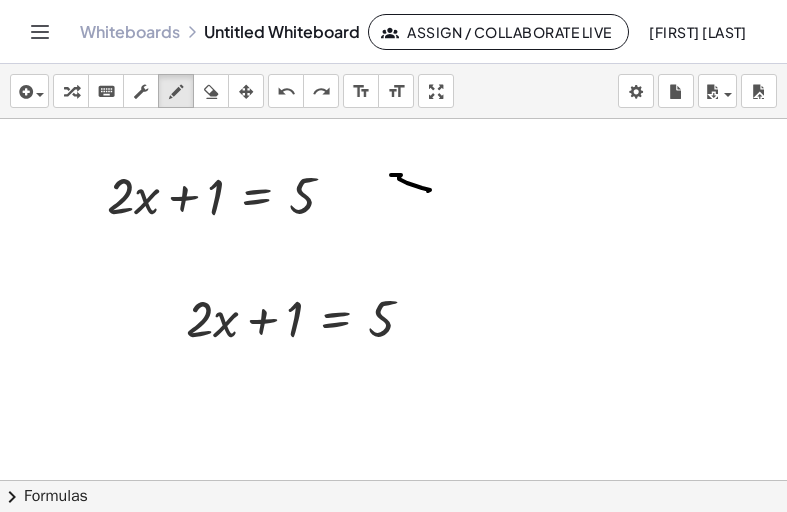 drag, startPoint x: 391, startPoint y: 175, endPoint x: 465, endPoint y: 238, distance: 97.18539 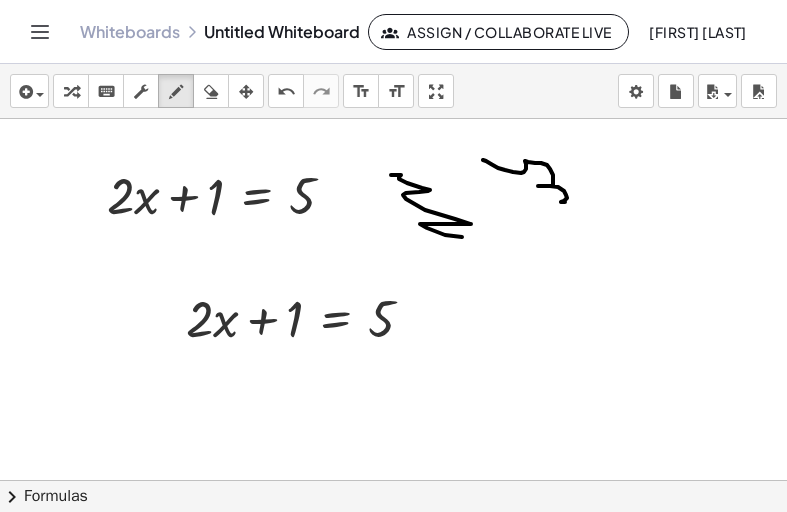 drag, startPoint x: 483, startPoint y: 160, endPoint x: 549, endPoint y: 216, distance: 86.55634 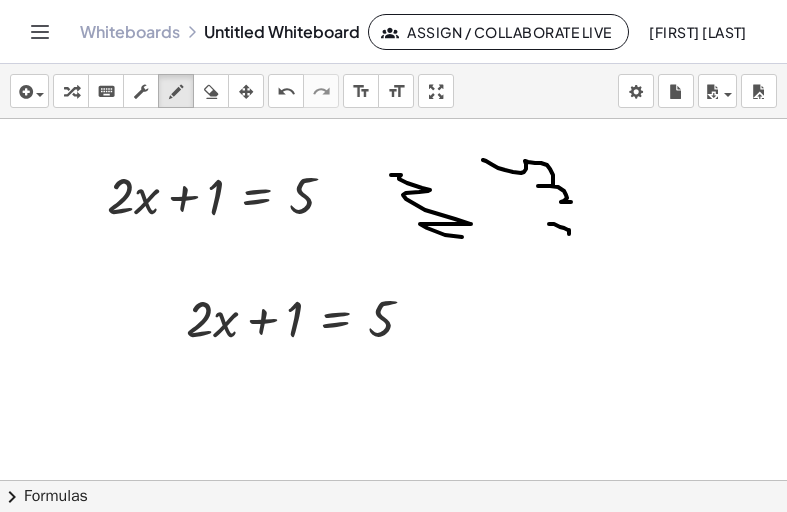 drag, startPoint x: 549, startPoint y: 224, endPoint x: 566, endPoint y: 243, distance: 25.495098 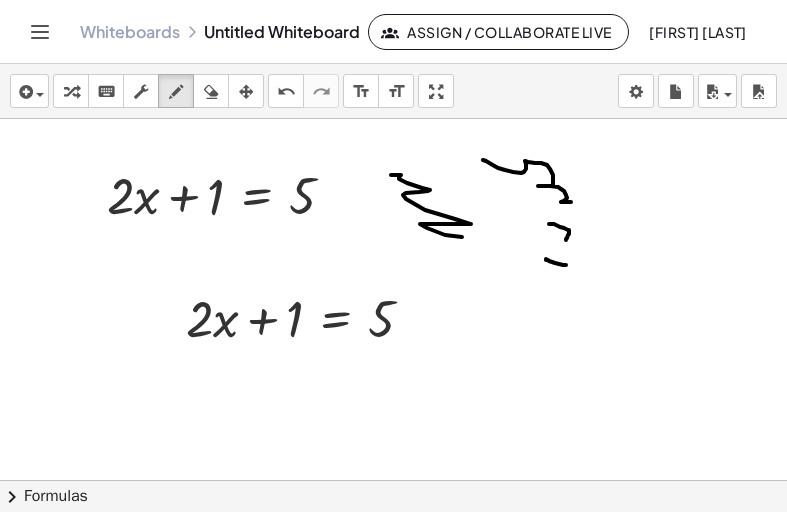 drag, startPoint x: 546, startPoint y: 259, endPoint x: 566, endPoint y: 265, distance: 20.880613 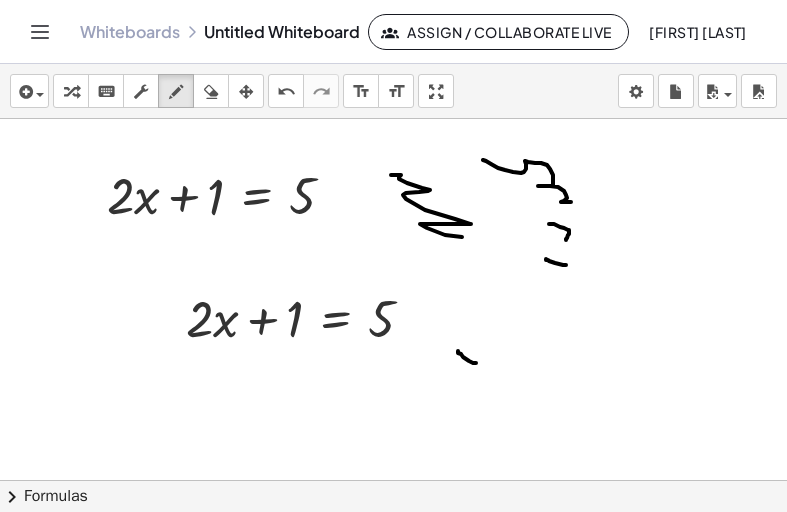 drag, startPoint x: 458, startPoint y: 351, endPoint x: 479, endPoint y: 350, distance: 21.023796 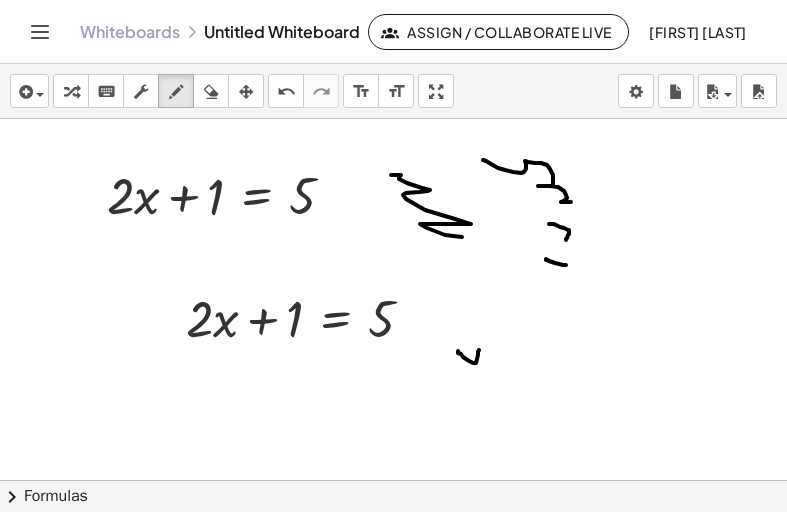 click at bounding box center (393, 480) 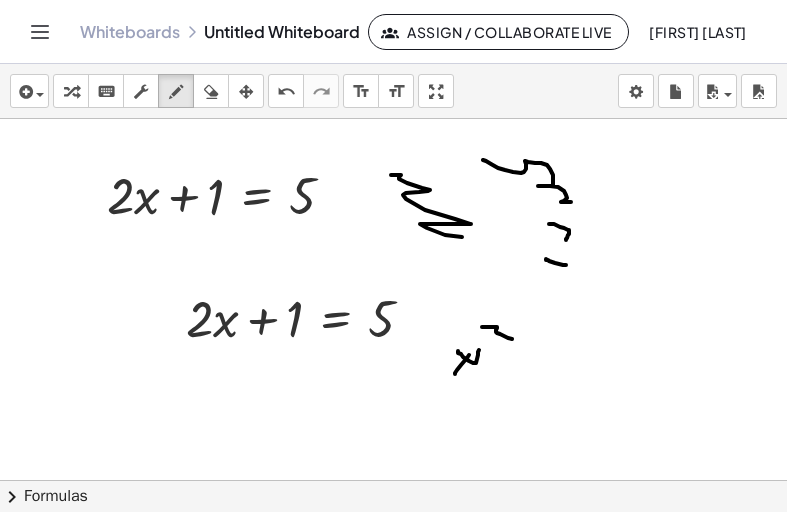 drag, startPoint x: 482, startPoint y: 327, endPoint x: 513, endPoint y: 338, distance: 32.89377 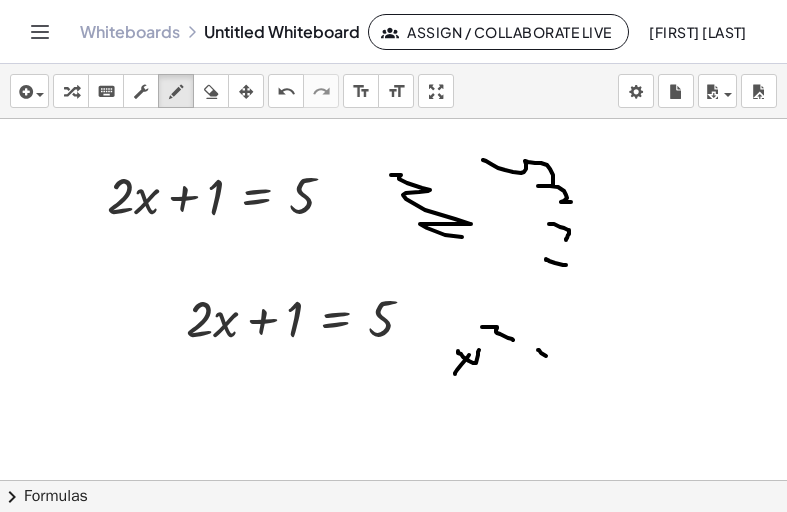 drag, startPoint x: 538, startPoint y: 350, endPoint x: 559, endPoint y: 351, distance: 21.023796 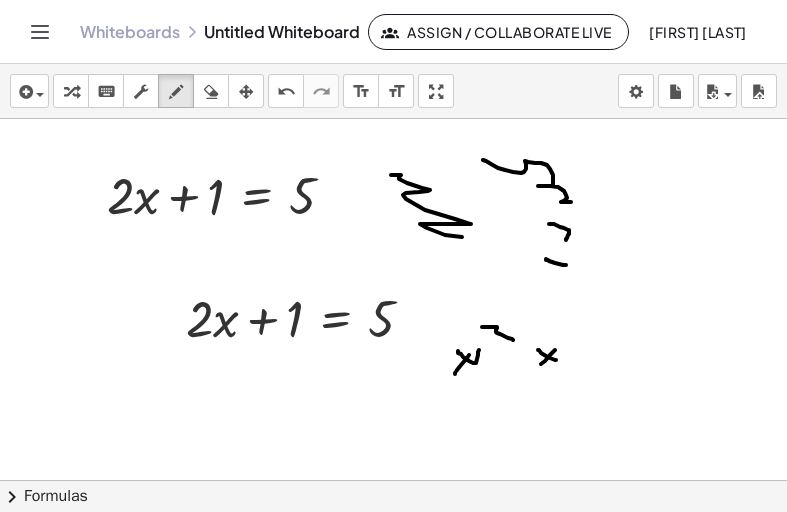 drag, startPoint x: 541, startPoint y: 364, endPoint x: 566, endPoint y: 323, distance: 48.02083 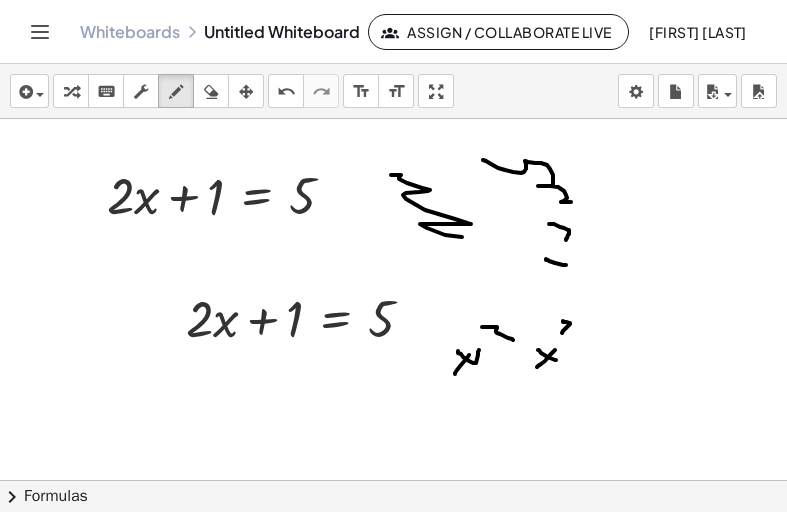 drag, startPoint x: 563, startPoint y: 321, endPoint x: 579, endPoint y: 340, distance: 24.839485 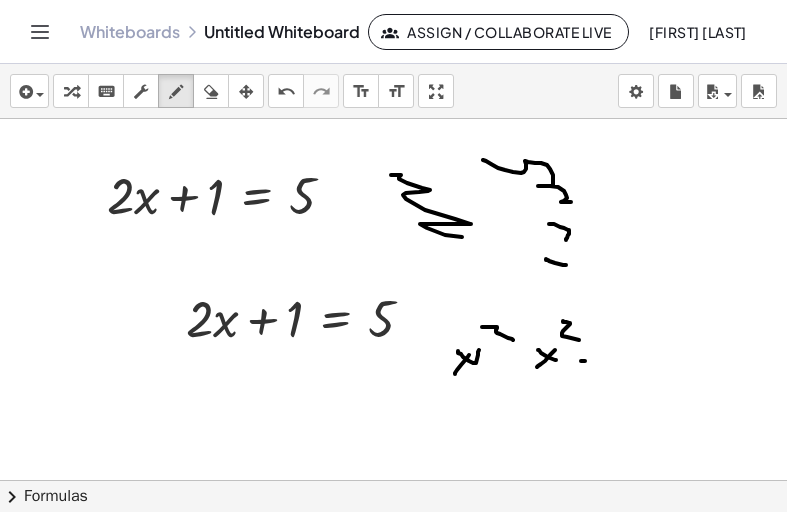 drag, startPoint x: 582, startPoint y: 361, endPoint x: 598, endPoint y: 353, distance: 17.888544 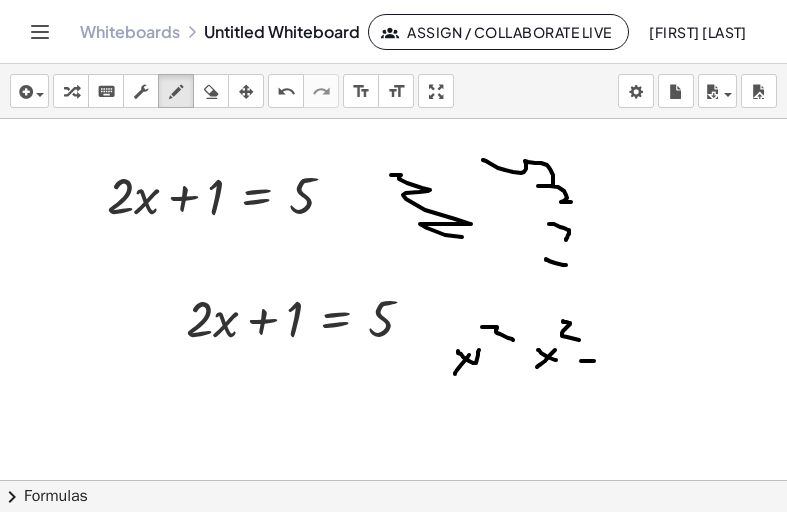 drag, startPoint x: 592, startPoint y: 365, endPoint x: 602, endPoint y: 362, distance: 10.440307 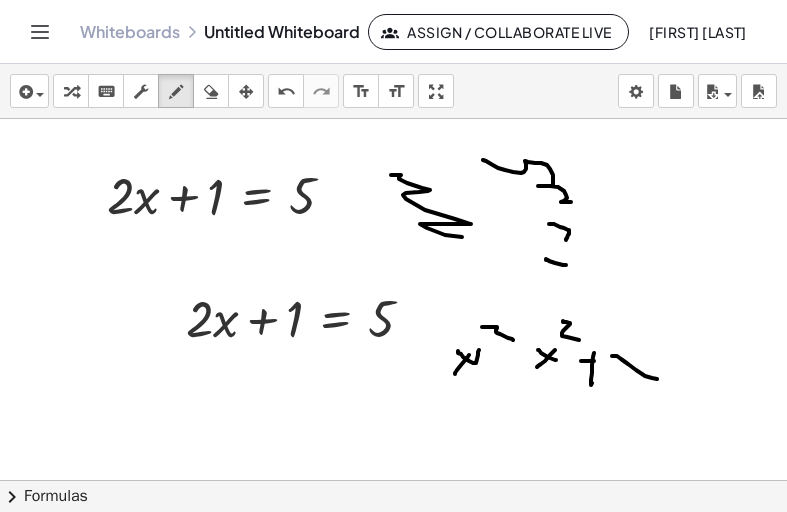 drag, startPoint x: 612, startPoint y: 356, endPoint x: 660, endPoint y: 371, distance: 50.289165 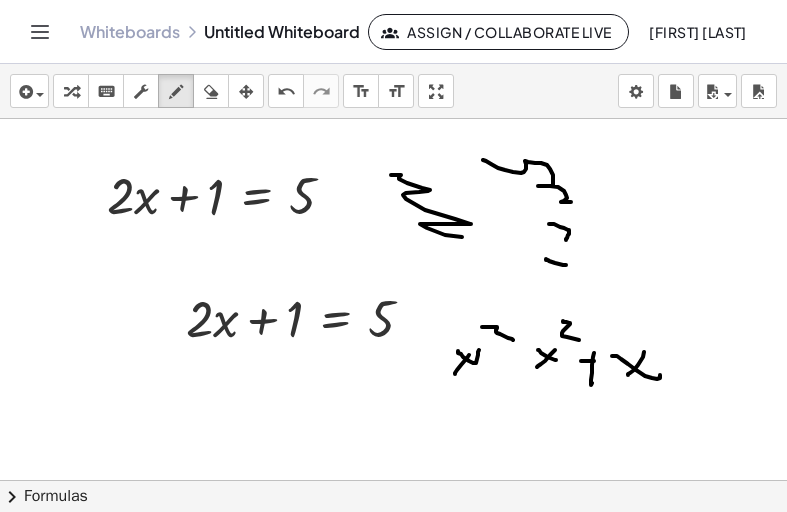 click at bounding box center [393, 480] 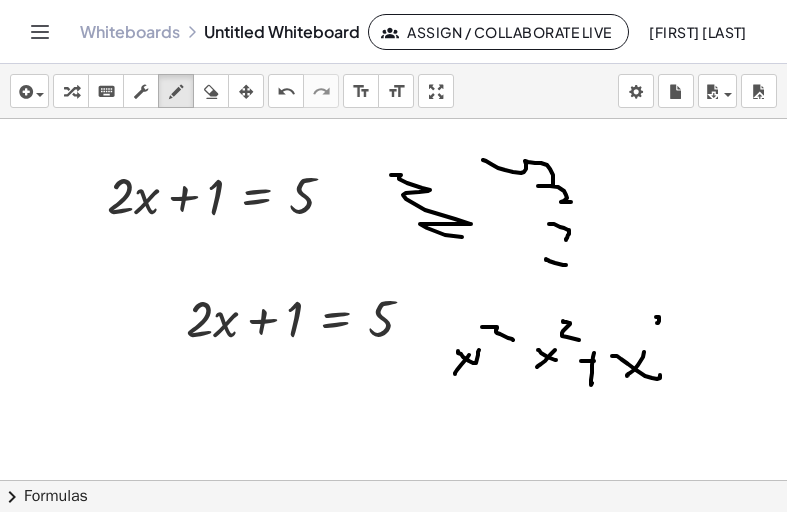 click at bounding box center [393, 480] 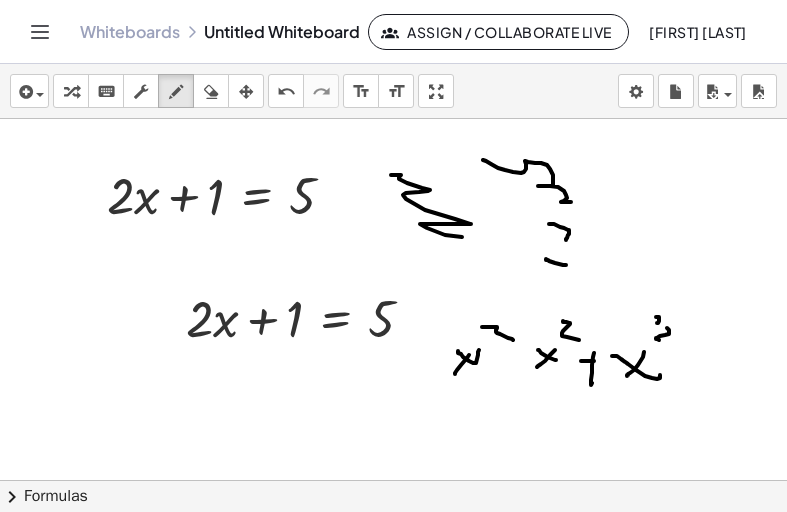 click at bounding box center [393, 480] 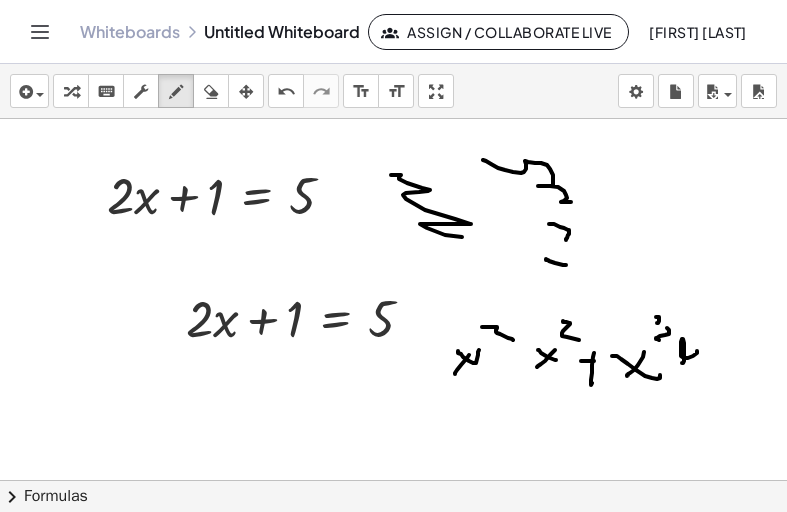 drag, startPoint x: 684, startPoint y: 351, endPoint x: 707, endPoint y: 359, distance: 24.351591 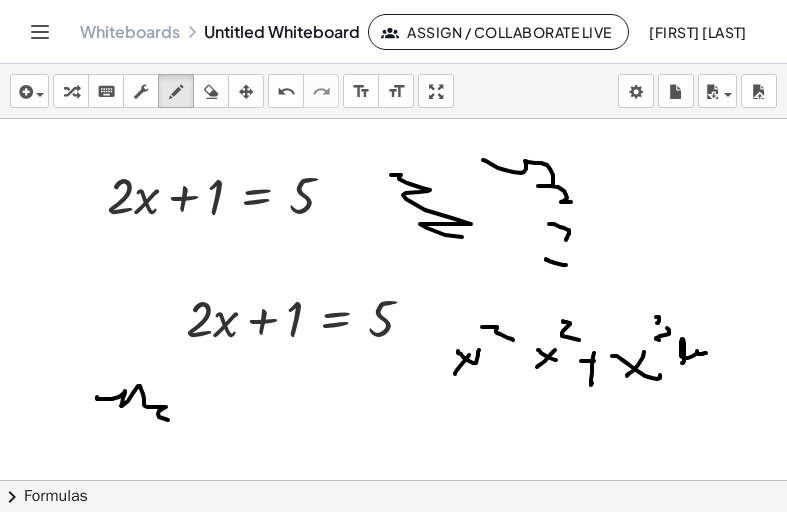 drag, startPoint x: 97, startPoint y: 398, endPoint x: 170, endPoint y: 412, distance: 74.330345 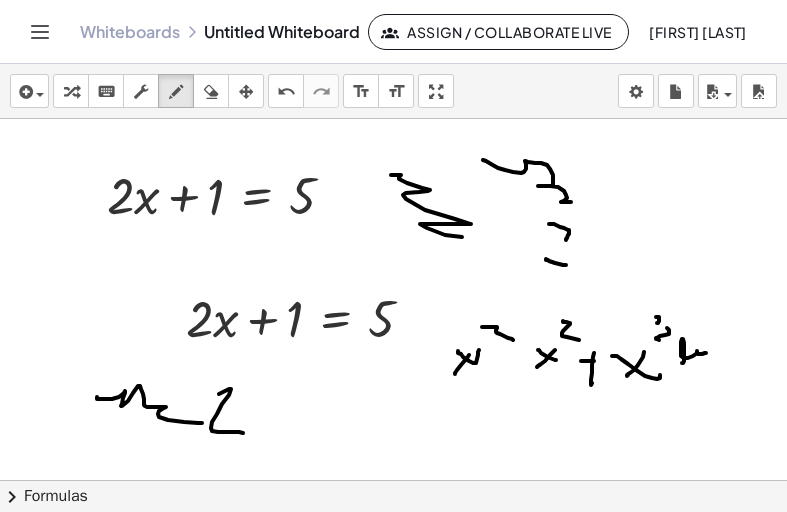 drag, startPoint x: 219, startPoint y: 394, endPoint x: 238, endPoint y: 433, distance: 43.382023 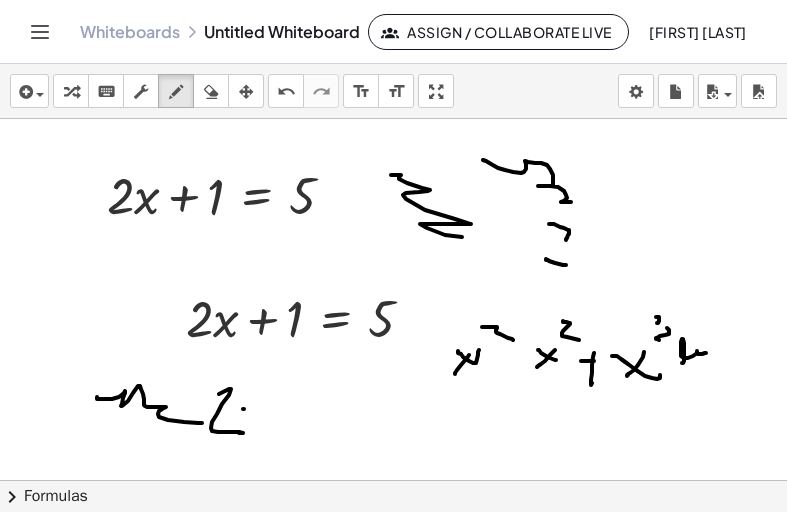 drag, startPoint x: 244, startPoint y: 409, endPoint x: 273, endPoint y: 413, distance: 29.274563 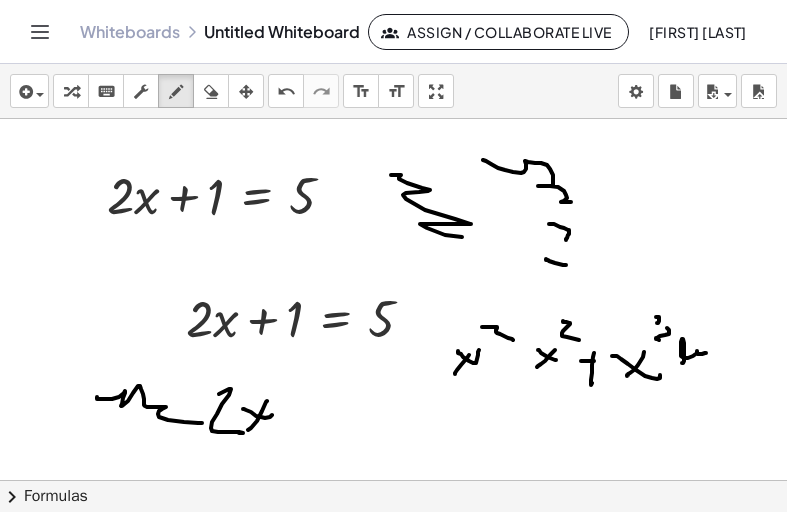drag, startPoint x: 248, startPoint y: 430, endPoint x: 281, endPoint y: 410, distance: 38.587563 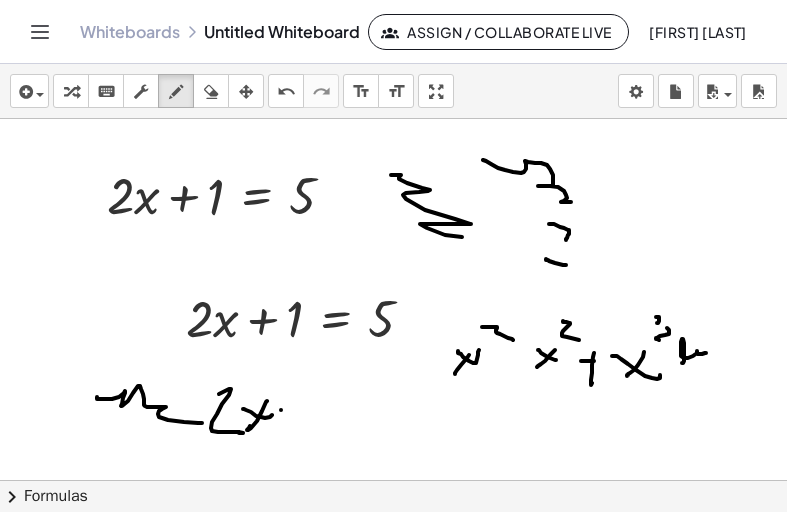 drag, startPoint x: 281, startPoint y: 410, endPoint x: 316, endPoint y: 402, distance: 35.902645 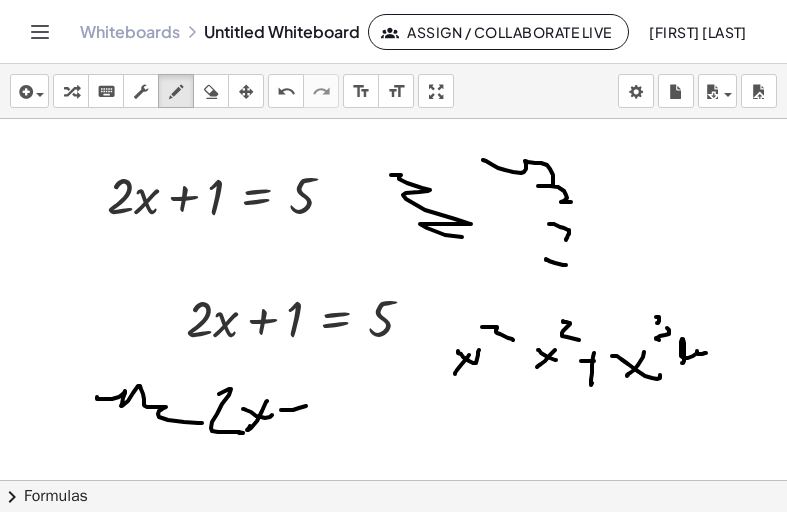 drag, startPoint x: 299, startPoint y: 408, endPoint x: 314, endPoint y: 416, distance: 17 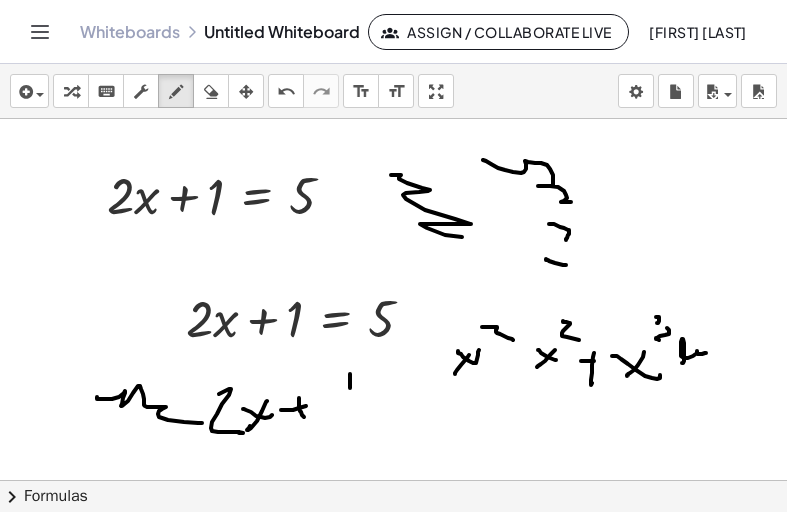 drag, startPoint x: 350, startPoint y: 388, endPoint x: 349, endPoint y: 433, distance: 45.01111 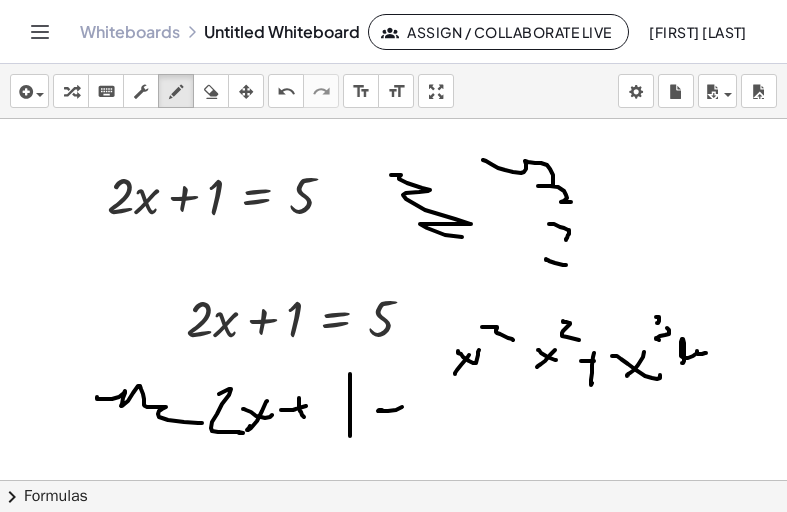 drag, startPoint x: 378, startPoint y: 411, endPoint x: 389, endPoint y: 391, distance: 22.825424 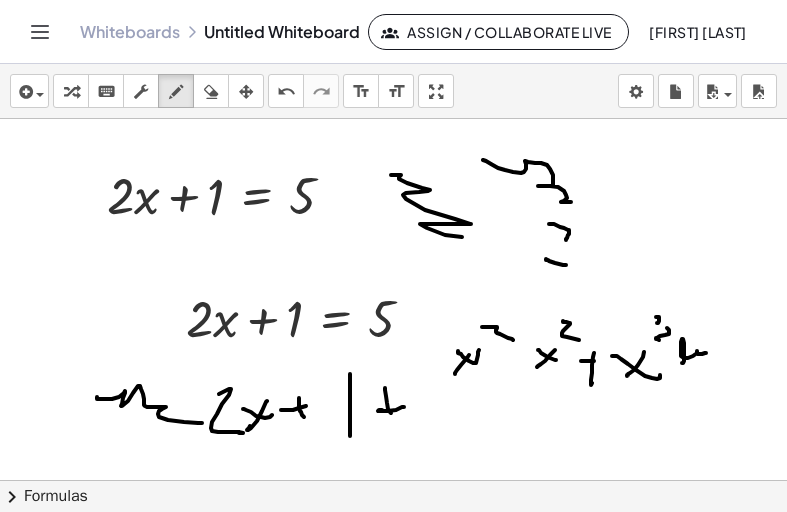 drag, startPoint x: 391, startPoint y: 413, endPoint x: 445, endPoint y: 385, distance: 60.827625 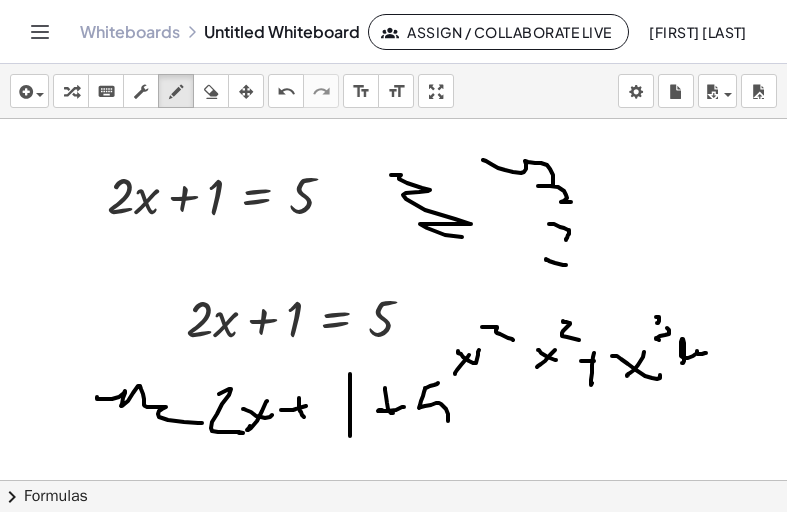 drag, startPoint x: 430, startPoint y: 386, endPoint x: 469, endPoint y: 397, distance: 40.5216 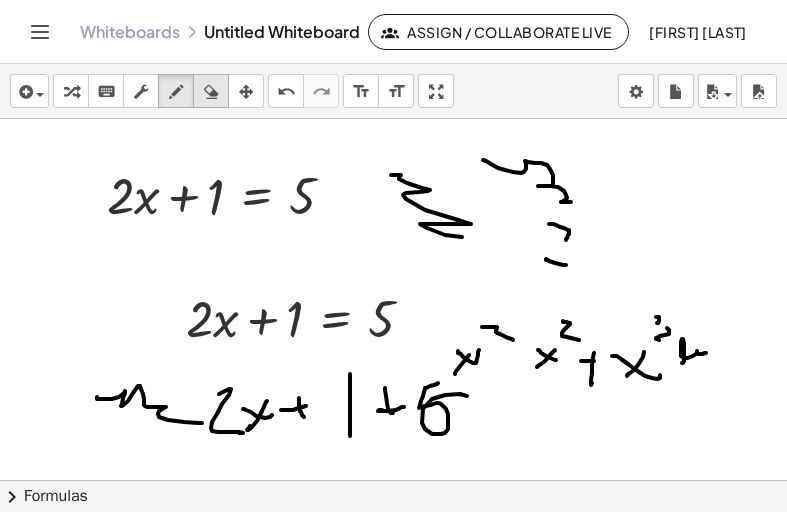 click at bounding box center (211, 91) 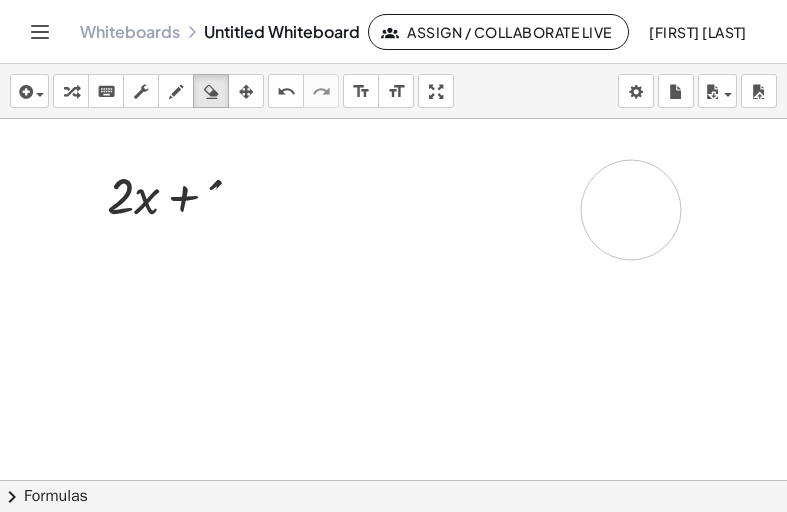 drag, startPoint x: 126, startPoint y: 294, endPoint x: 474, endPoint y: 182, distance: 365.57898 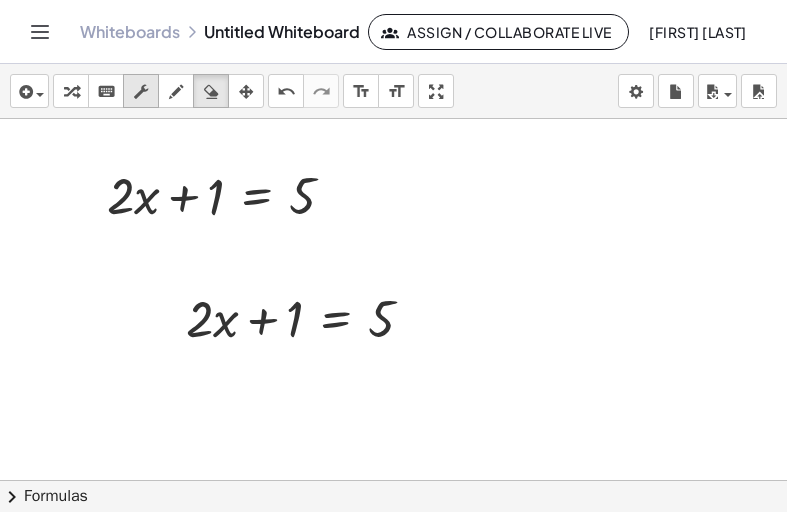click at bounding box center [141, 91] 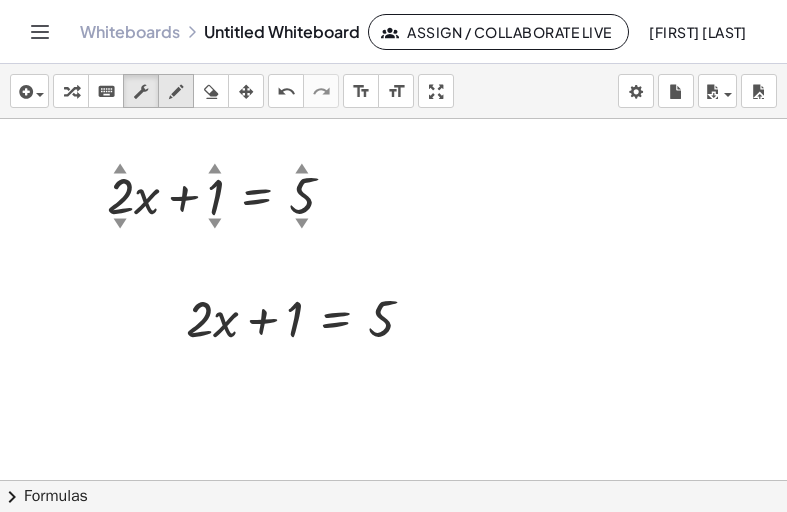 click at bounding box center (176, 91) 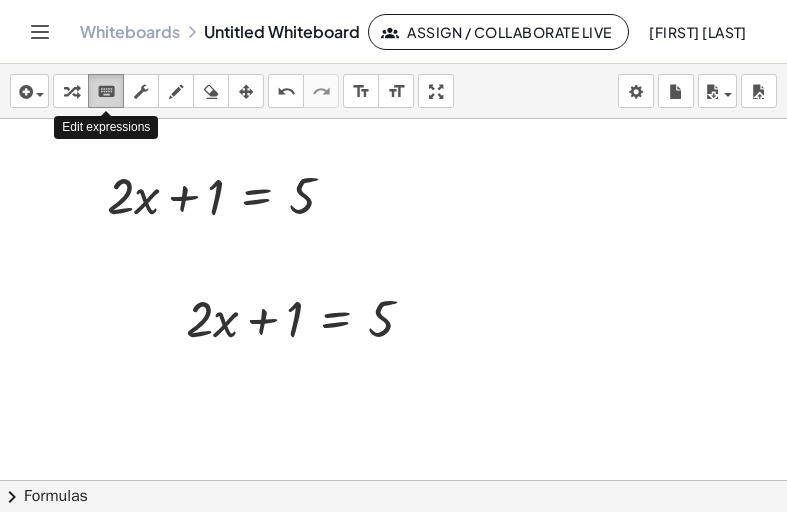 click on "keyboard keypad" at bounding box center [106, 91] 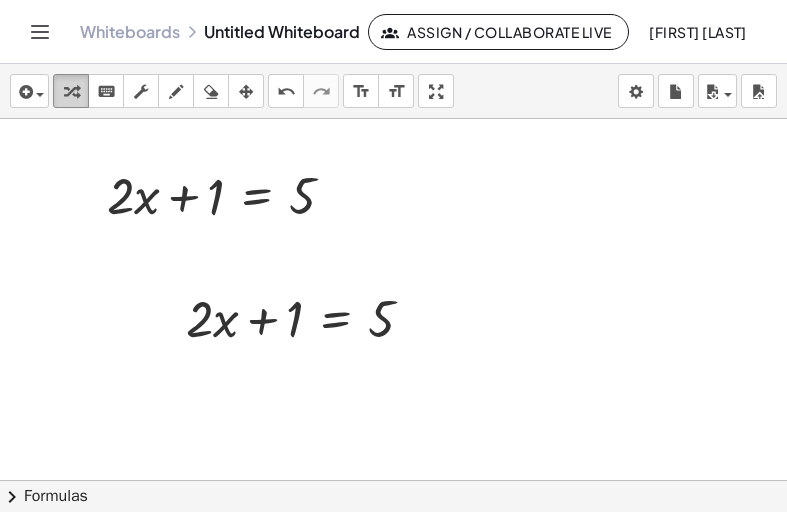 click at bounding box center [71, 92] 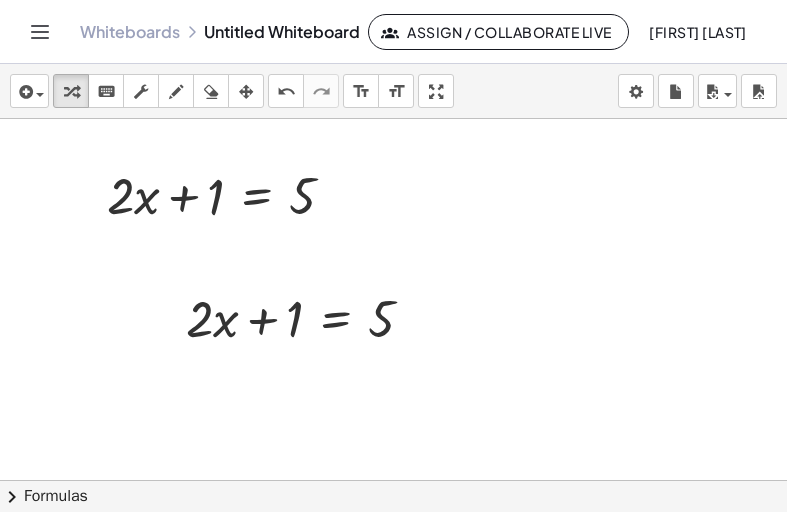 click on "Whiteboards Untitled Whiteboard Assign / Collaborate Live  [FIRST] [LAST]" at bounding box center (393, 31) 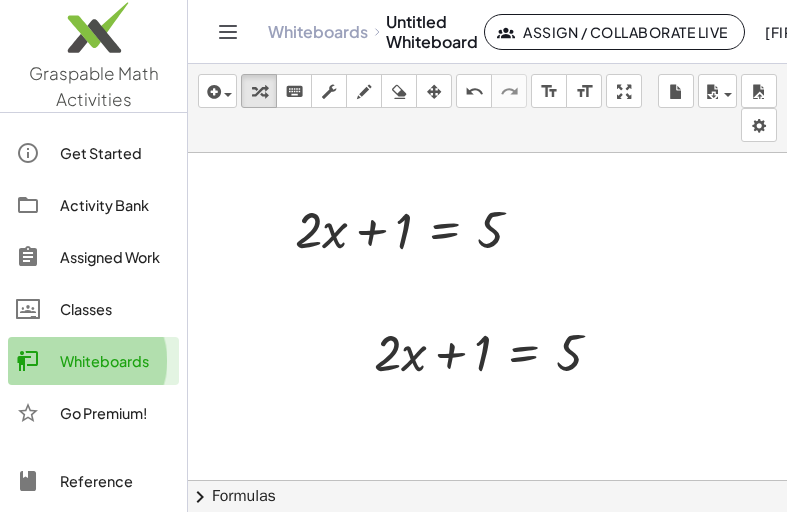 click on "Whiteboards" 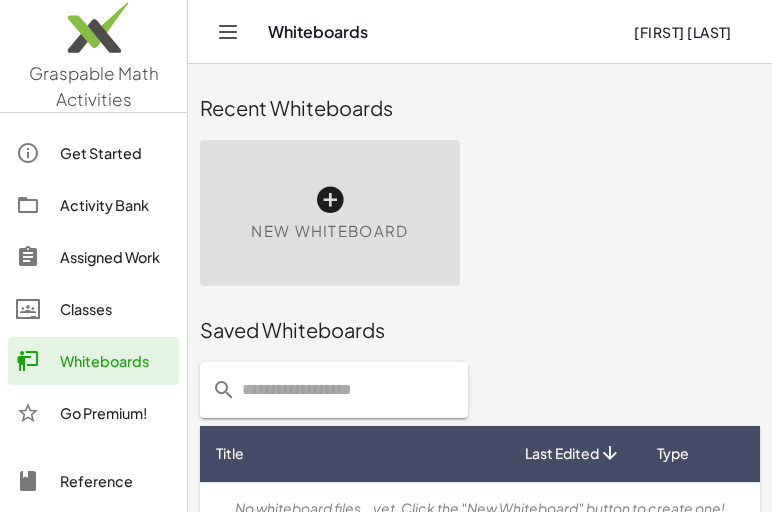 click at bounding box center [330, 200] 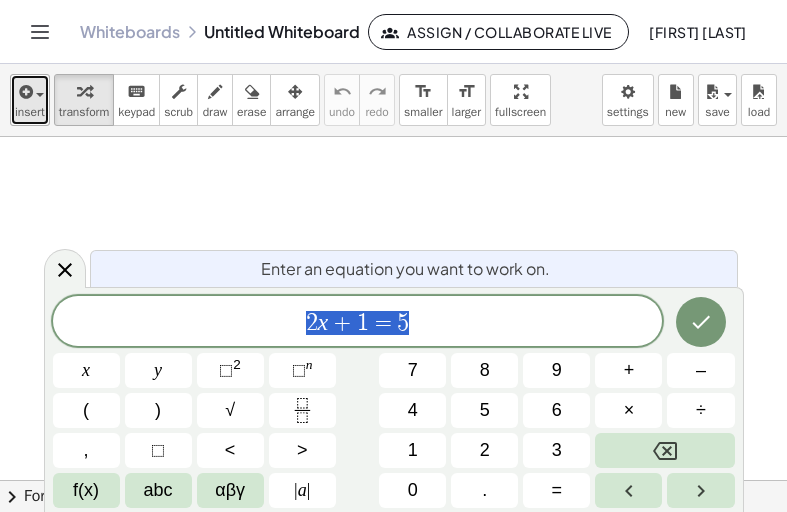 click at bounding box center [40, 95] 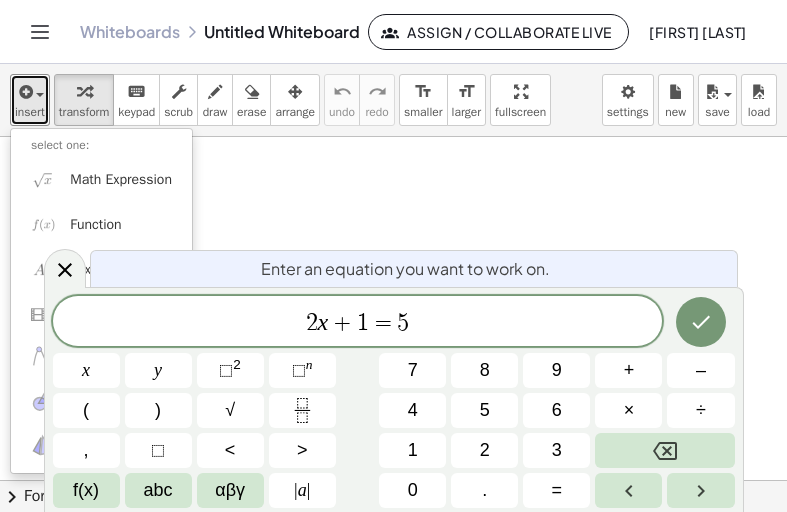 click at bounding box center [393, 480] 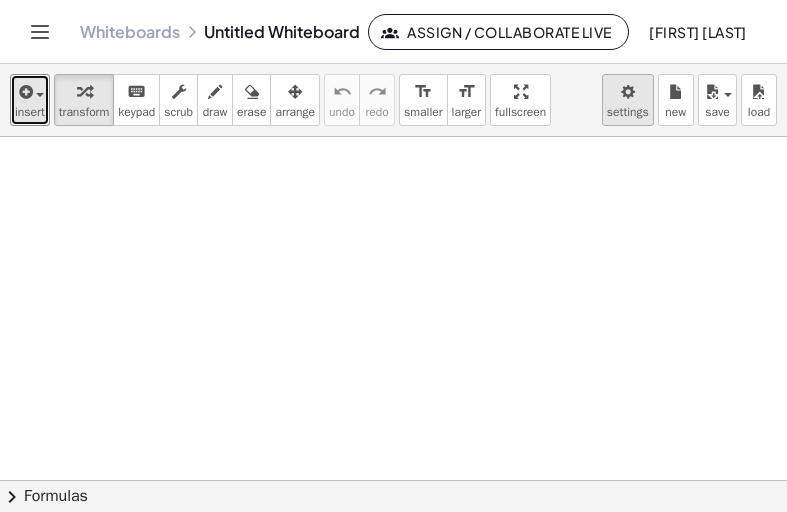 click on "Graspable Math Activities Get Started Activity Bank Assigned Work Classes Whiteboards Go Premium! Reference Account v1.26.2 | Privacy policy © 2025 | Graspable, Inc. Whiteboards Untitled Whiteboard Assign / Collaborate Live  [FIRST] [LAST]   insert select one: Math Expression Function Text Youtube Video Graphing Geometry Geometry 3D transform keyboard keypad scrub draw erase arrange undo undo redo redo format_size smaller format_size larger fullscreen load   save new settings × chevron_right  Formulas
Drag one side of a formula onto a highlighted expression on the canvas to apply it.
Quadratic Formula
+ · a · x 2 + · b · x + c = 0
⇔
x = · ( − b ± 2 √ ( + b 2 − · 4 · a · c ) ) · 2 · a
+ x 2 + · p · x + q = 0
⇔
x = − · p ·" at bounding box center [393, 256] 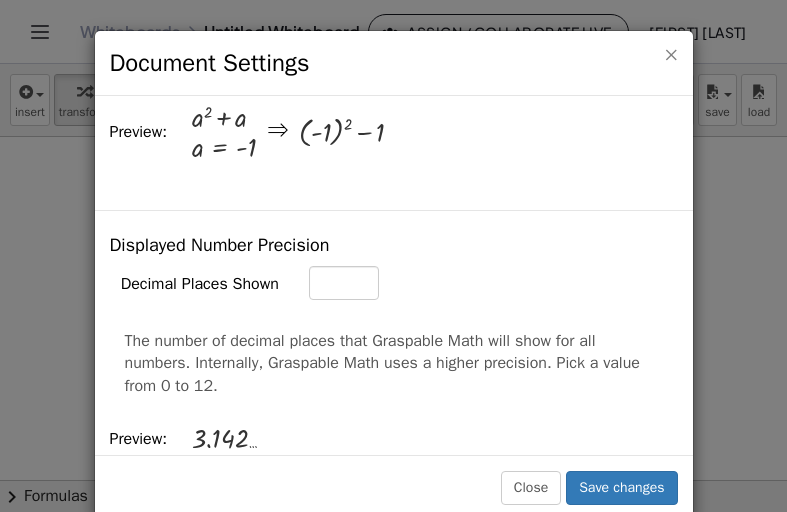 click on "×" at bounding box center (671, 54) 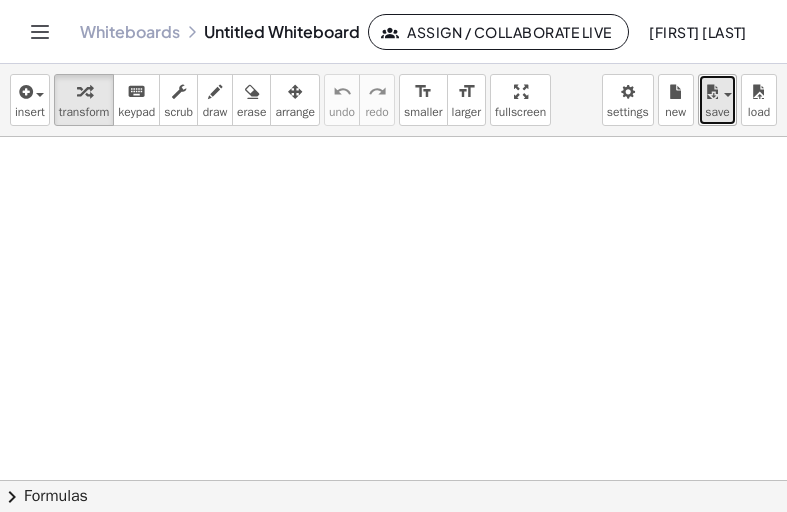 click at bounding box center (712, 92) 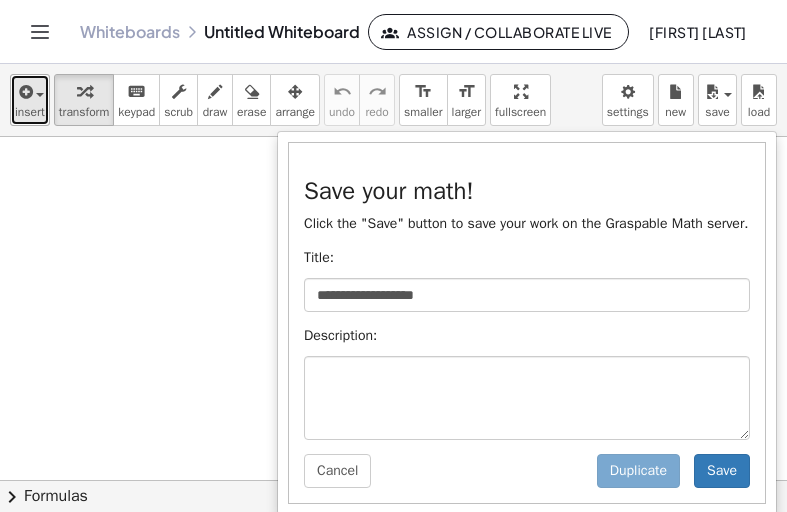 click on "insert" at bounding box center (30, 100) 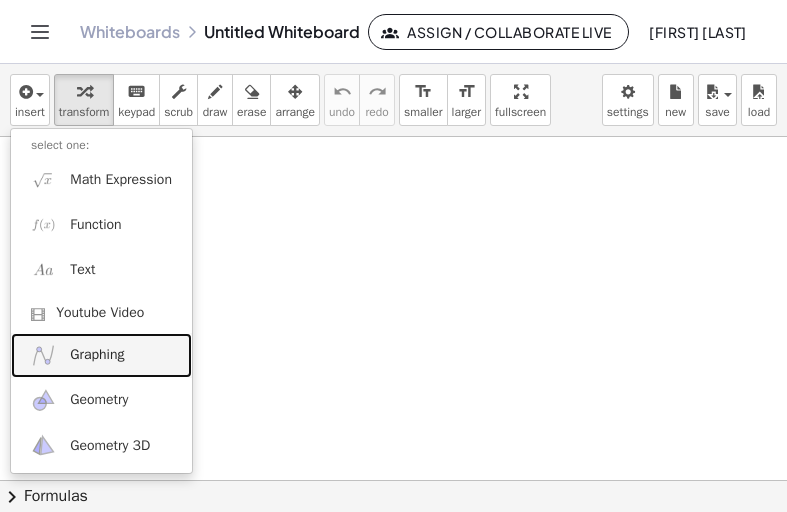 click on "Graphing" at bounding box center (97, 355) 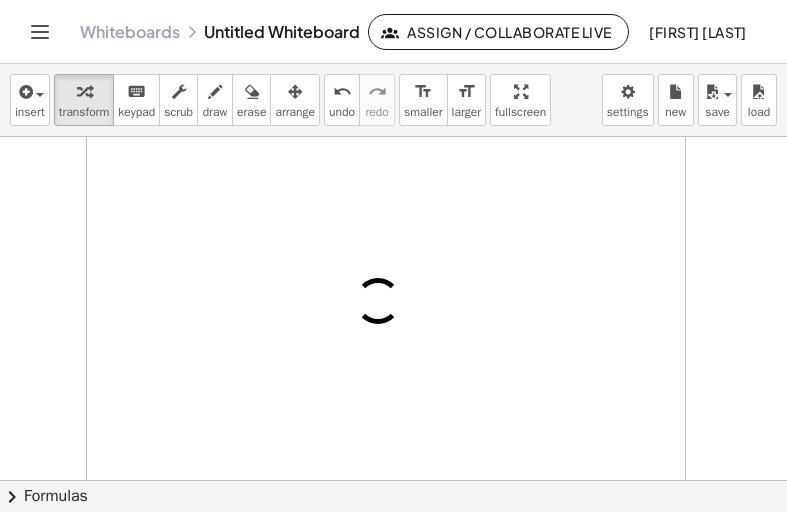drag, startPoint x: 334, startPoint y: 290, endPoint x: 356, endPoint y: 279, distance: 24.596748 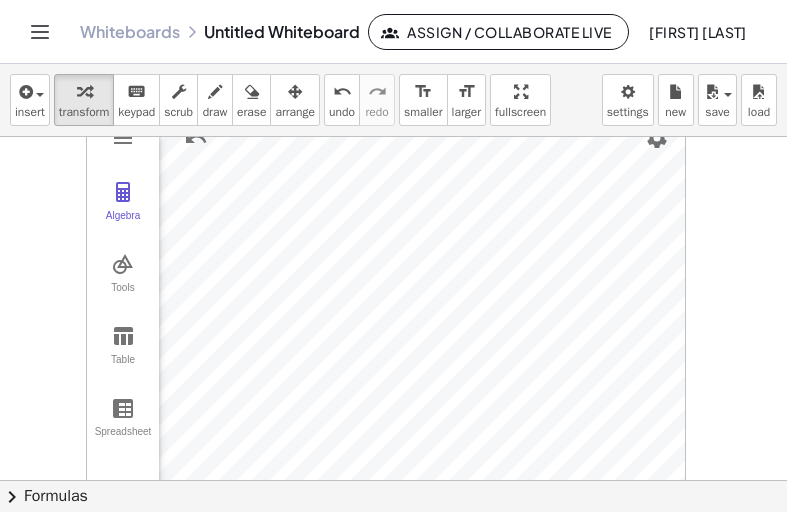click at bounding box center [40, 32] 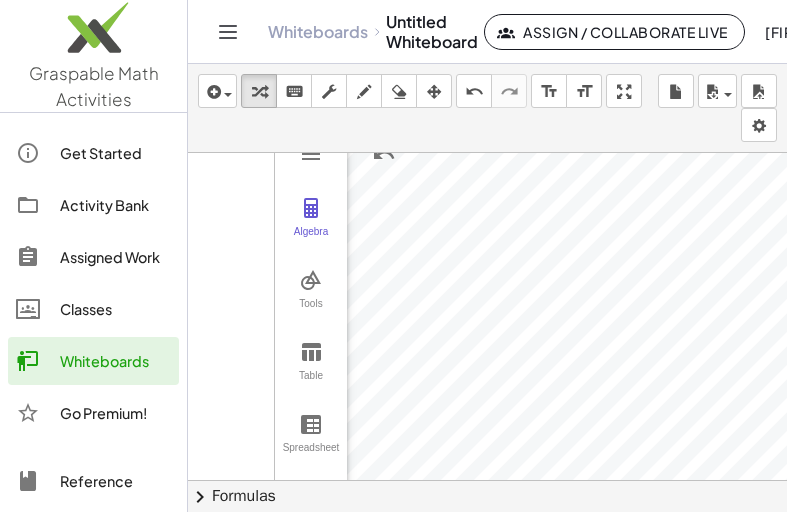 click on "Classes" 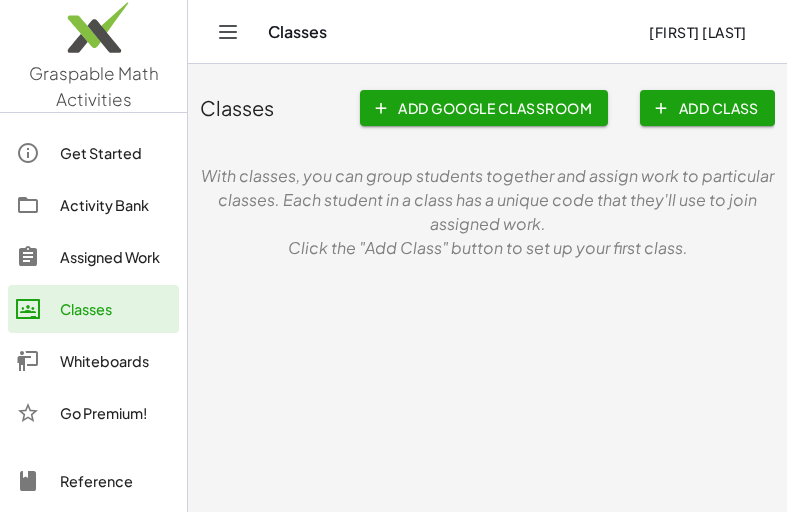 click on "Add Google Classroom" 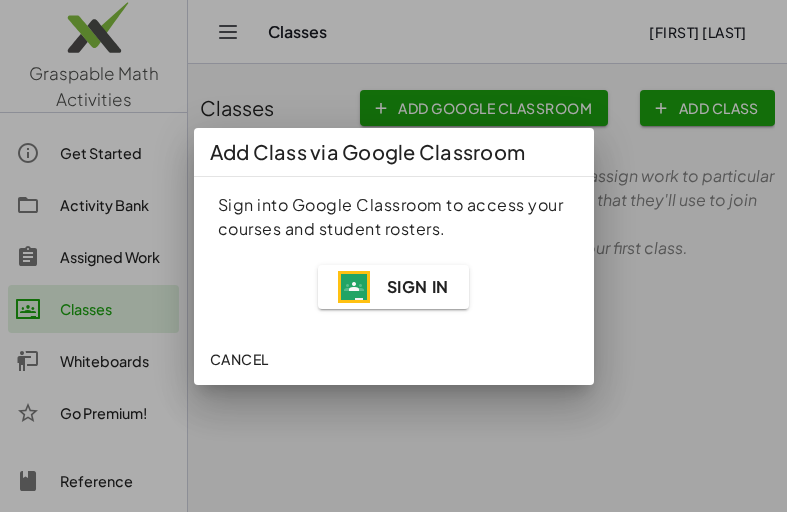 click on "Add Class via Google Classroom" 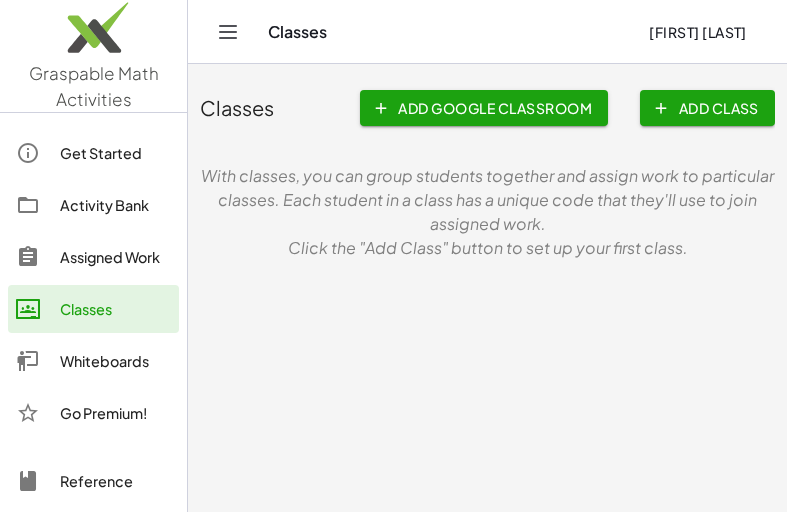 click on "Classes   Add Google Classroom   Add Class" 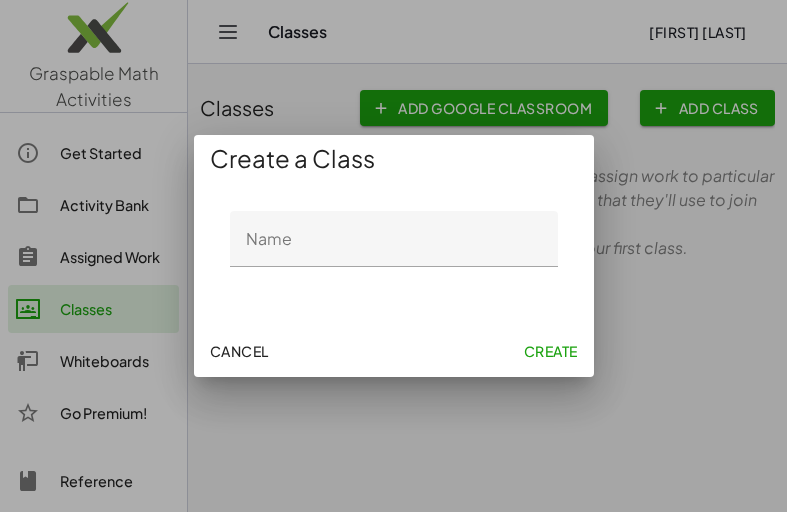 click on "Name" 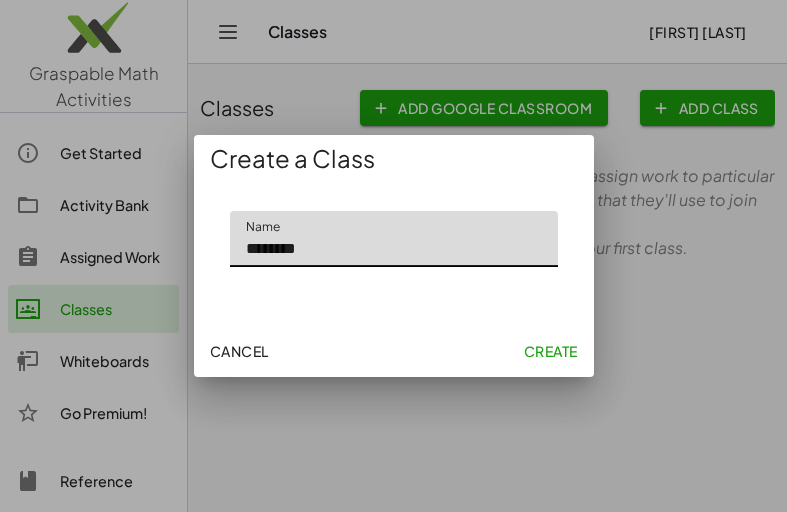type on "********" 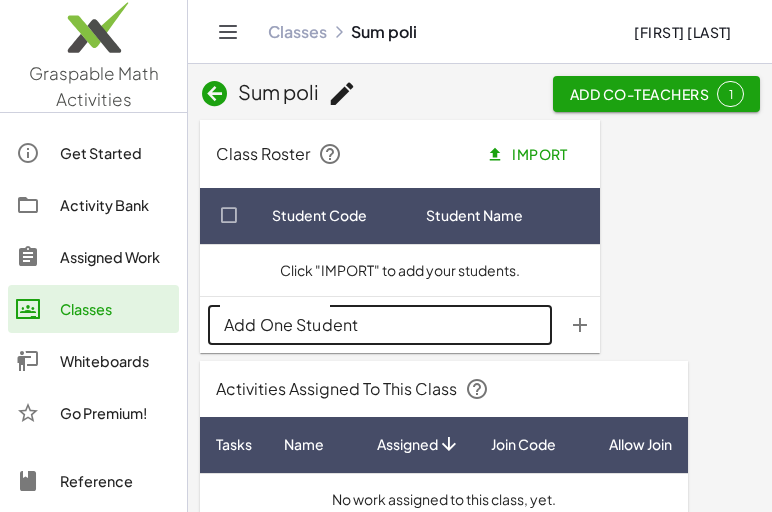 click on "Add One Student" 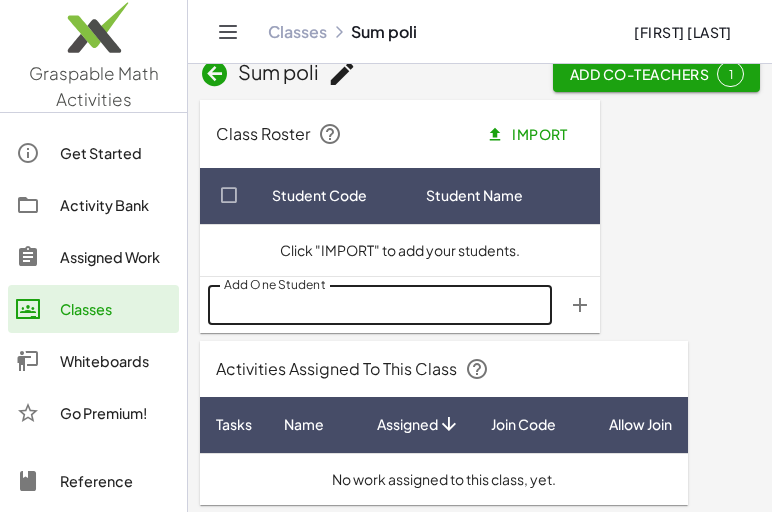 scroll, scrollTop: 25, scrollLeft: 0, axis: vertical 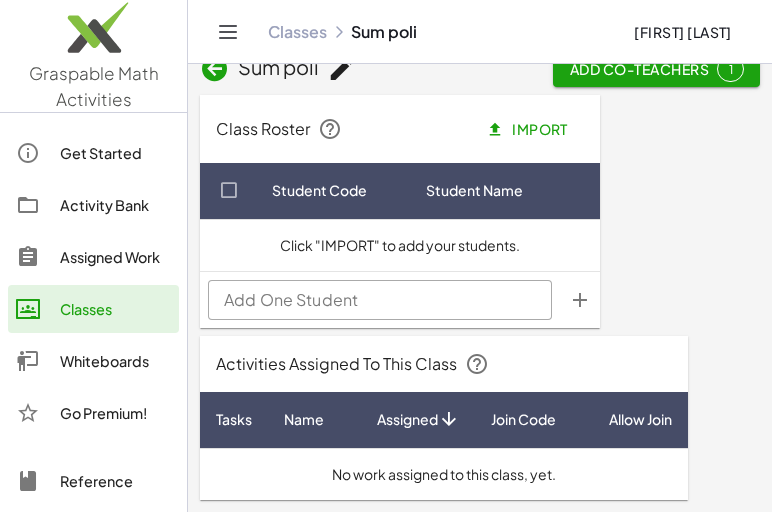 click at bounding box center (448, 419) 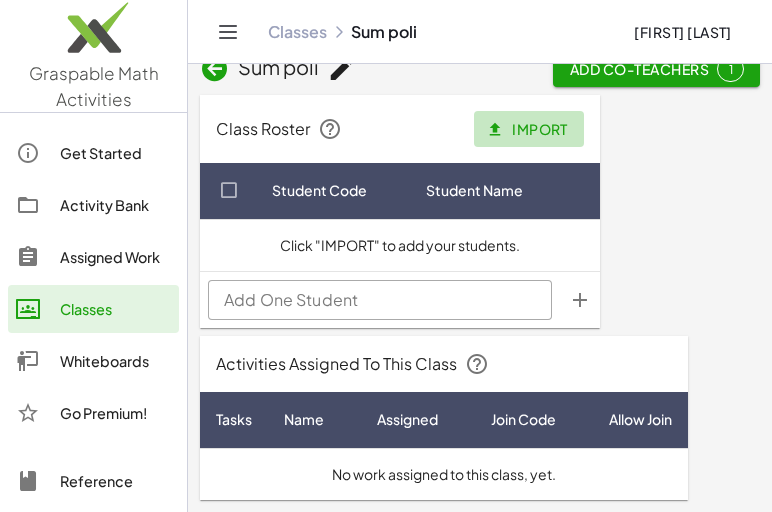 click on "Import" 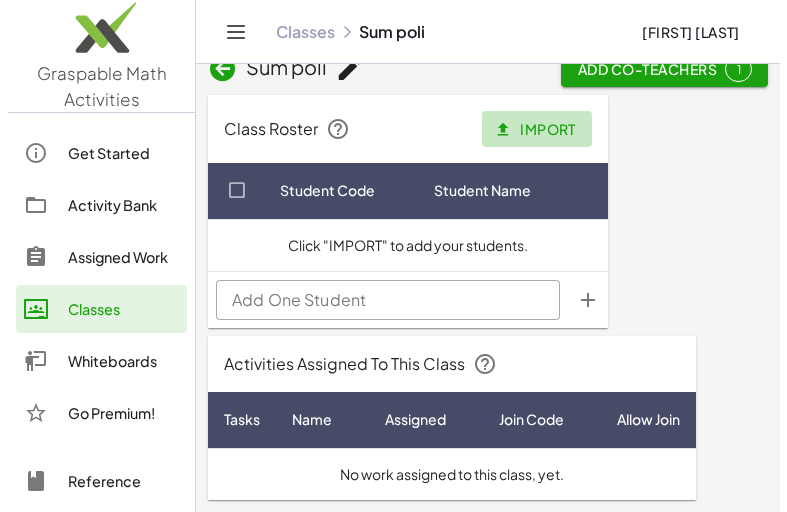 scroll, scrollTop: 0, scrollLeft: 0, axis: both 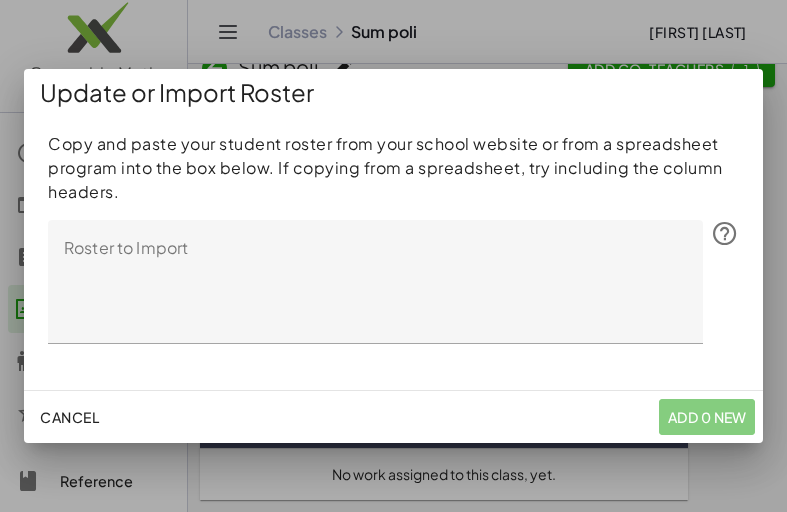 click on "Cancel" 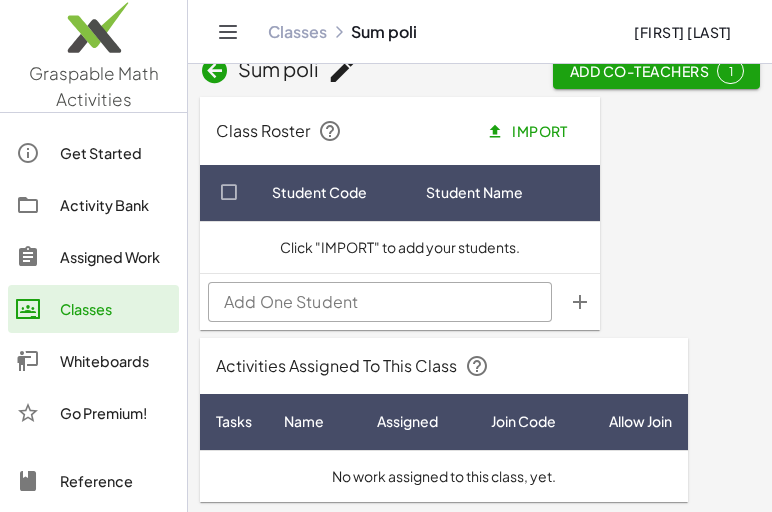 scroll, scrollTop: 25, scrollLeft: 0, axis: vertical 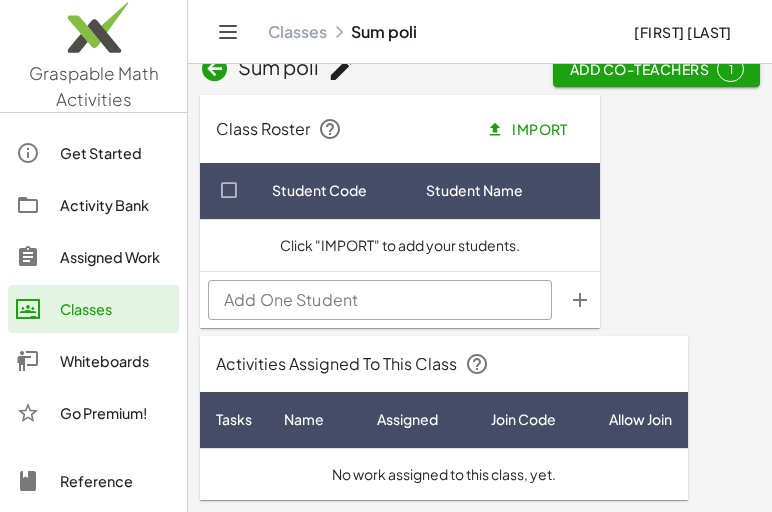 click on "No work assigned to this class, yet." at bounding box center [444, 474] 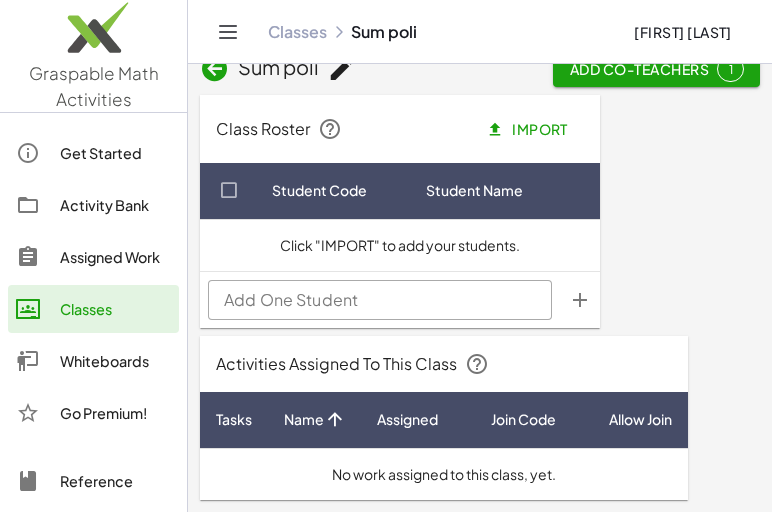 click on "Tasks" at bounding box center [234, 419] 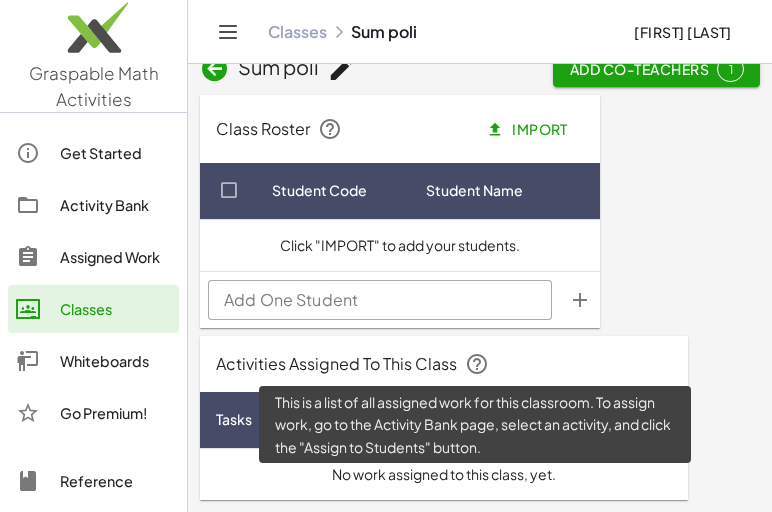 click 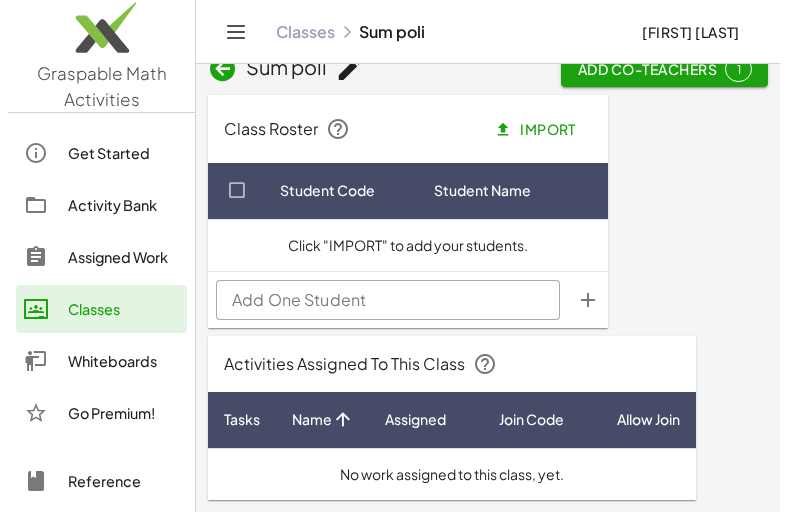 scroll, scrollTop: 0, scrollLeft: 0, axis: both 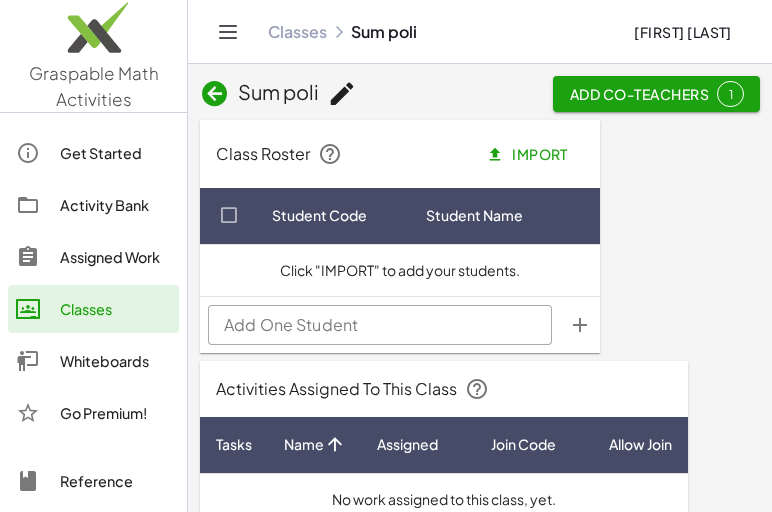 click at bounding box center (215, 94) 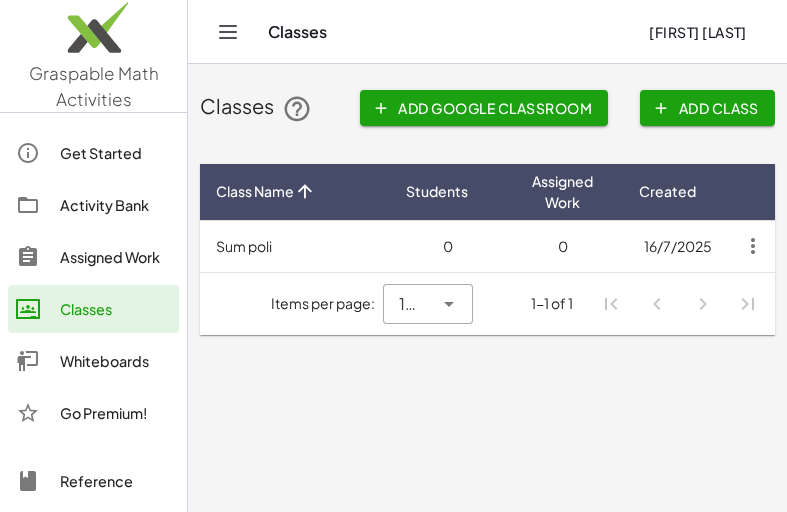 click on "Sum poli" at bounding box center [295, 246] 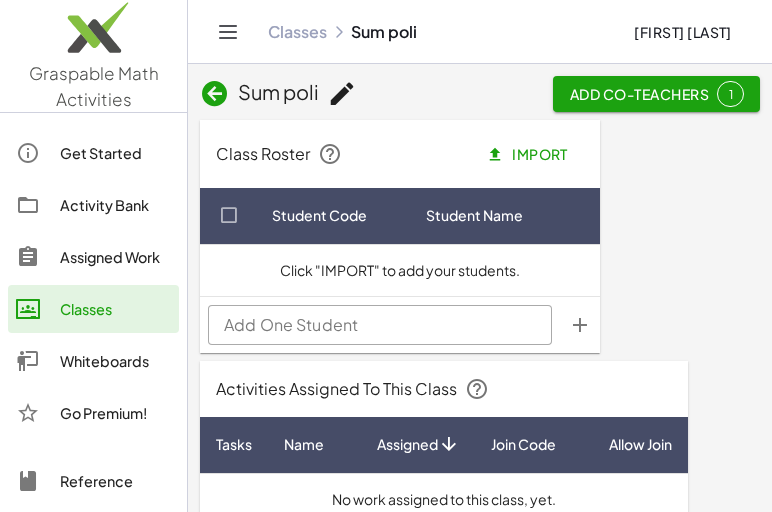 click at bounding box center [215, 94] 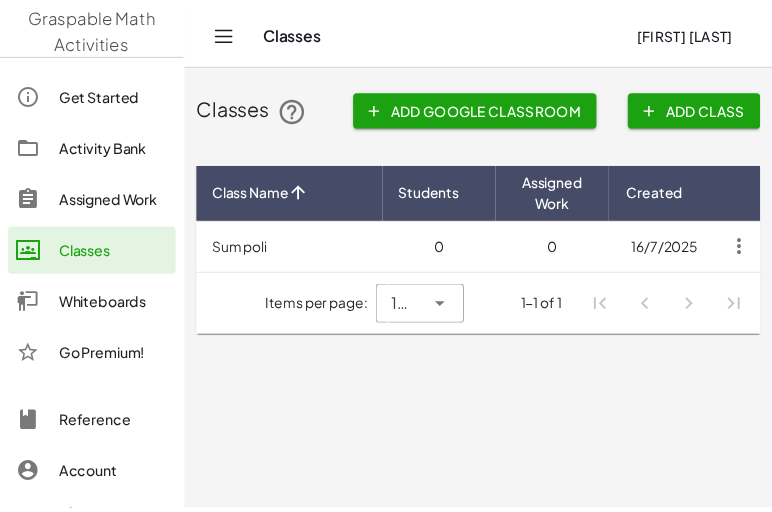 scroll, scrollTop: 92, scrollLeft: 0, axis: vertical 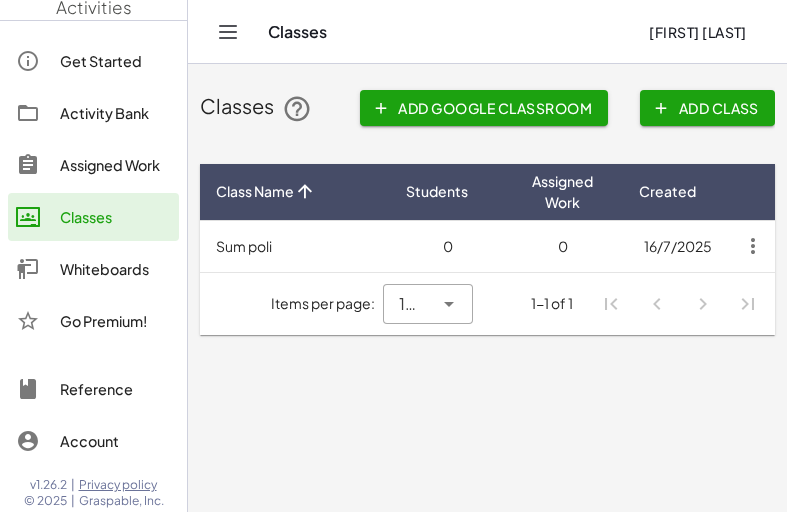 click on "Reference" 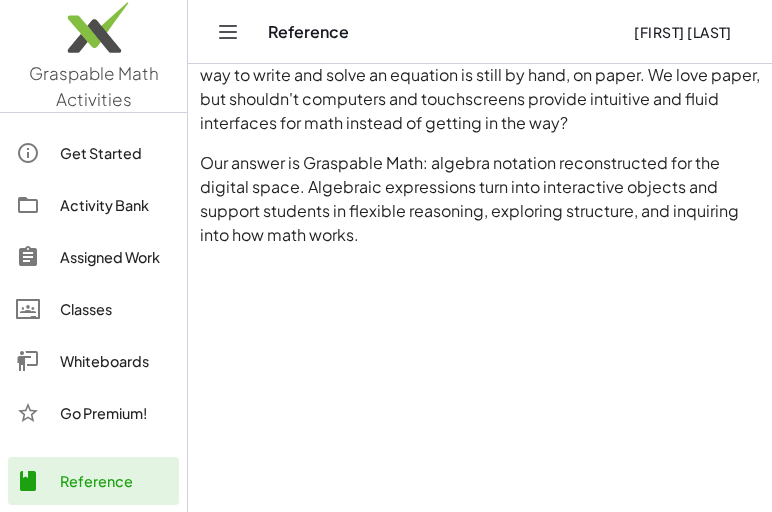 scroll, scrollTop: 1000, scrollLeft: 0, axis: vertical 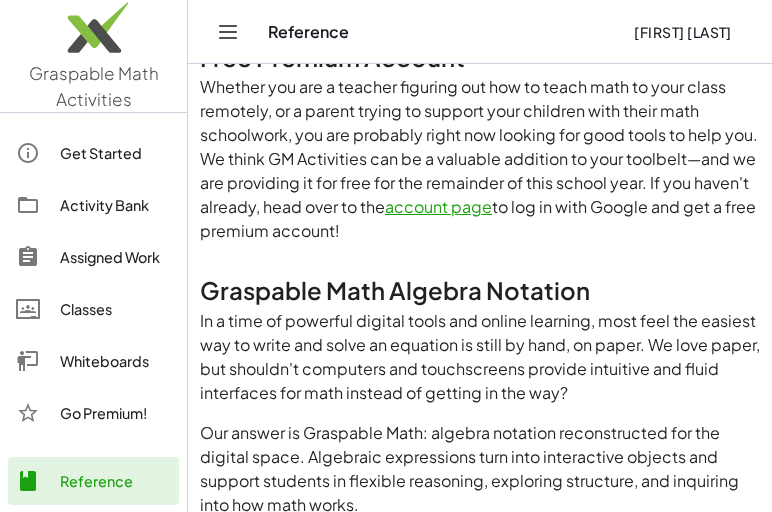 click on "Get Started" 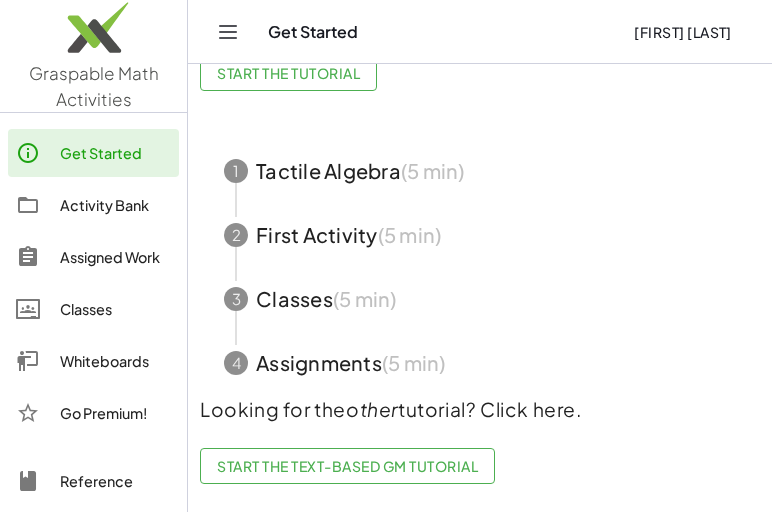scroll, scrollTop: 0, scrollLeft: 0, axis: both 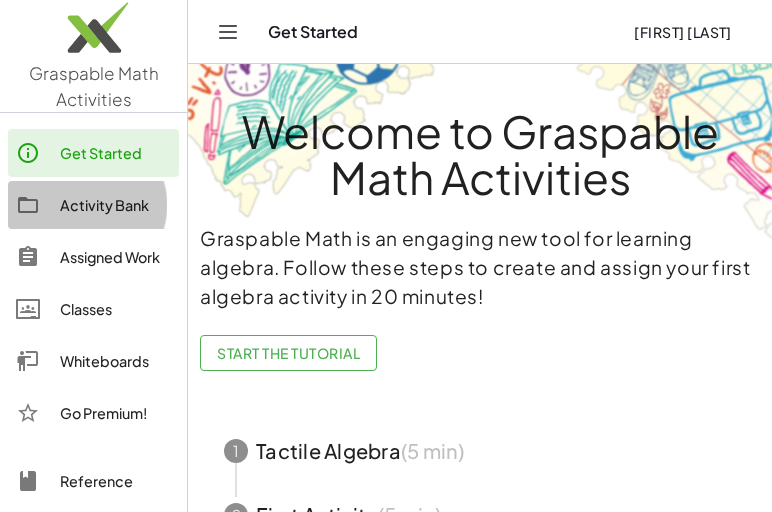 click on "Activity Bank" 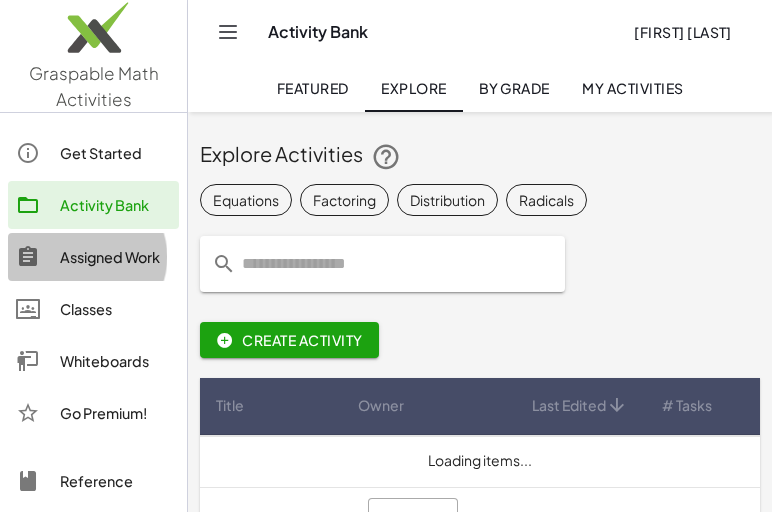 click on "Assigned Work" 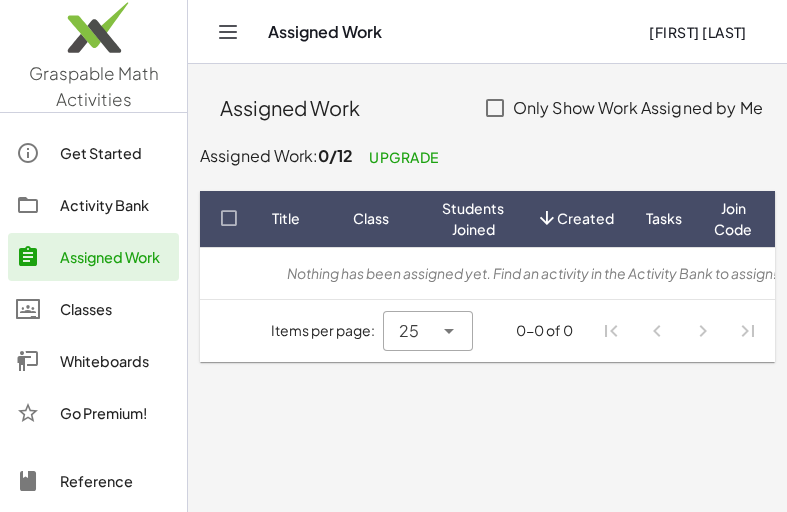 click on "Classes" 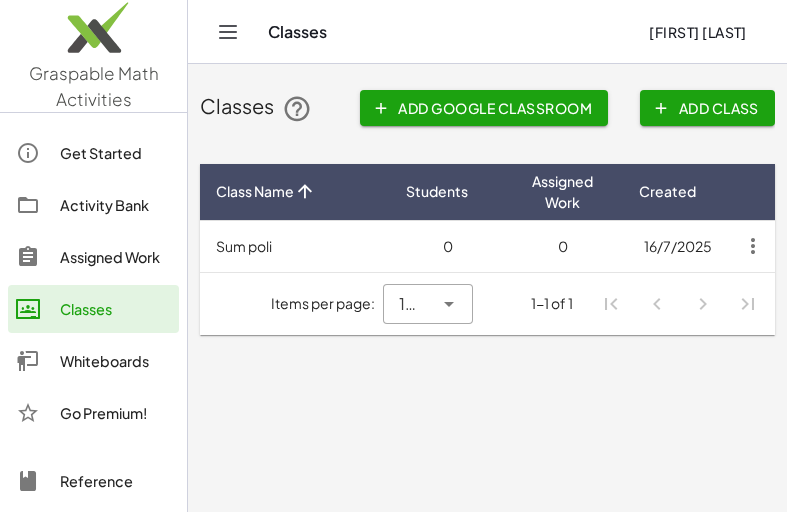click on "Whiteboards" 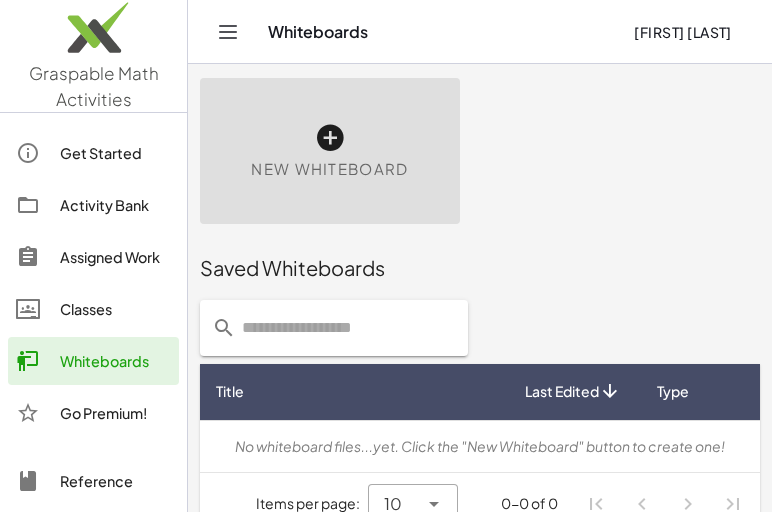 scroll, scrollTop: 97, scrollLeft: 0, axis: vertical 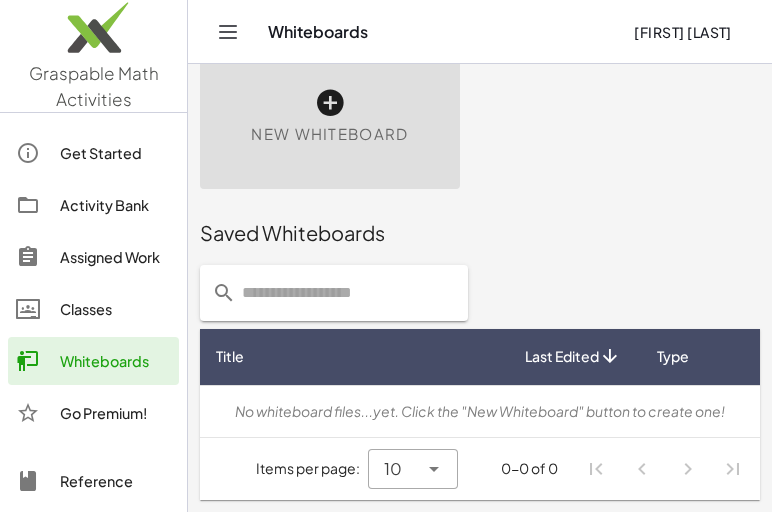 click on "New Whiteboard" at bounding box center (330, 116) 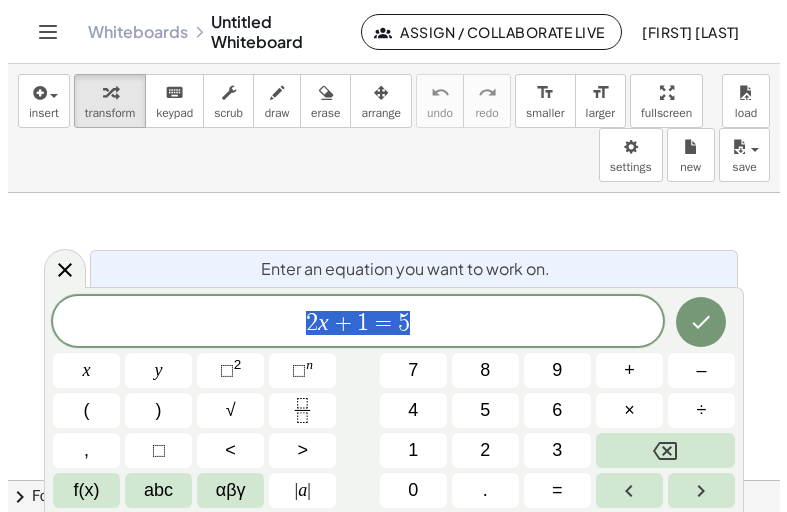 scroll, scrollTop: 0, scrollLeft: 0, axis: both 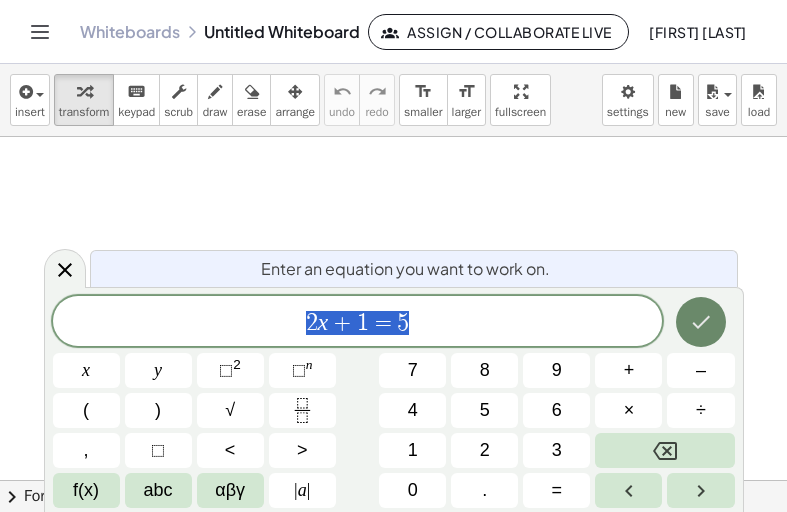 click 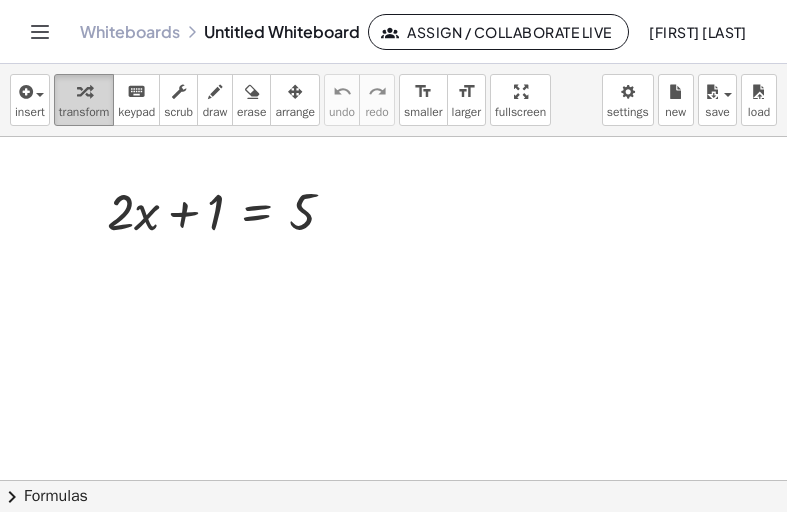click on "transform" at bounding box center (84, 112) 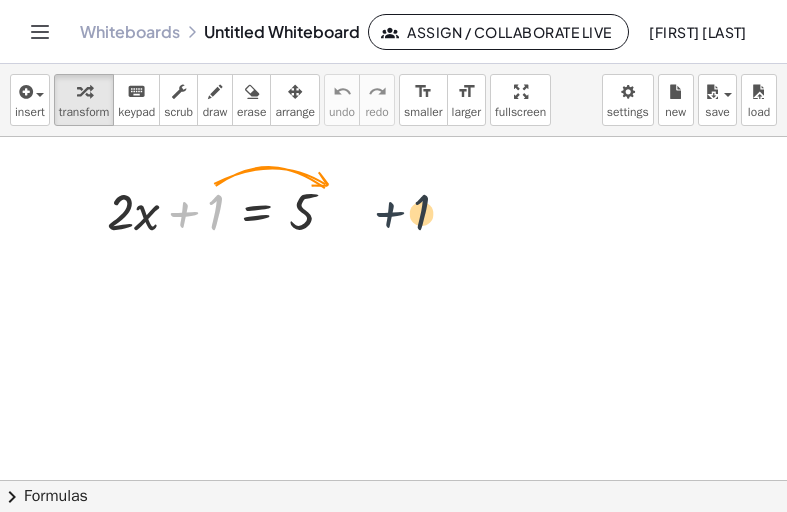 drag, startPoint x: 193, startPoint y: 215, endPoint x: 410, endPoint y: 218, distance: 217.02074 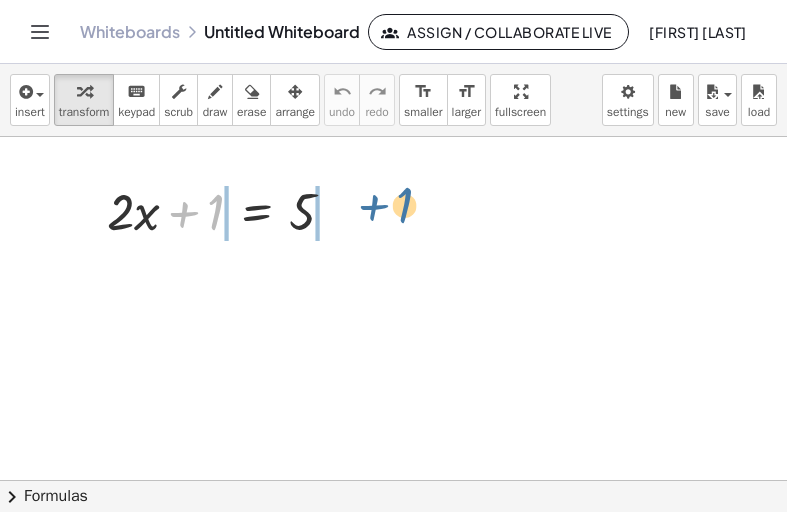 drag, startPoint x: 191, startPoint y: 220, endPoint x: 375, endPoint y: 209, distance: 184.3285 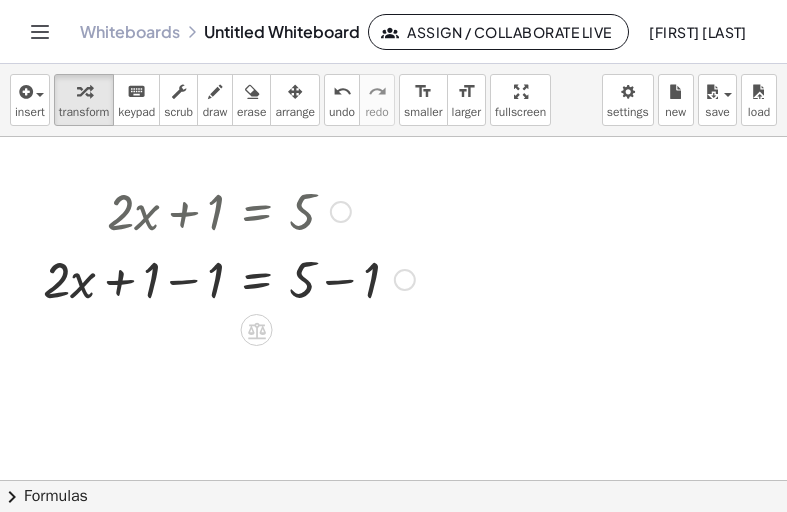 click at bounding box center (229, 278) 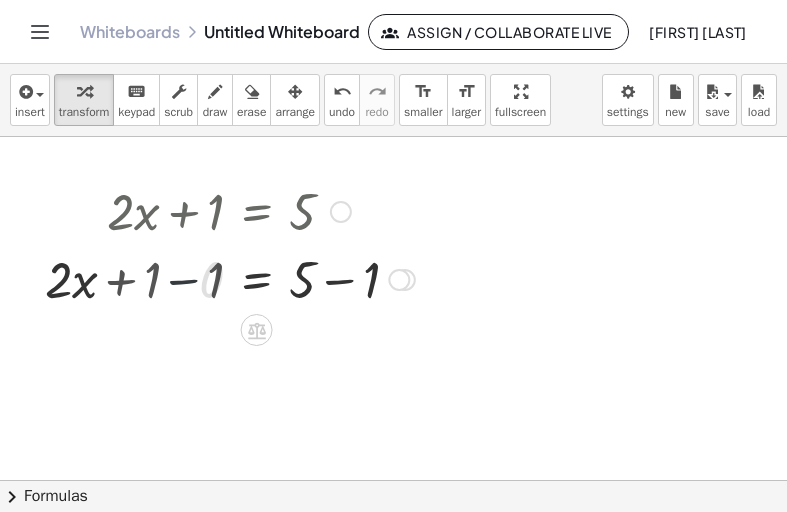 click at bounding box center [261, 278] 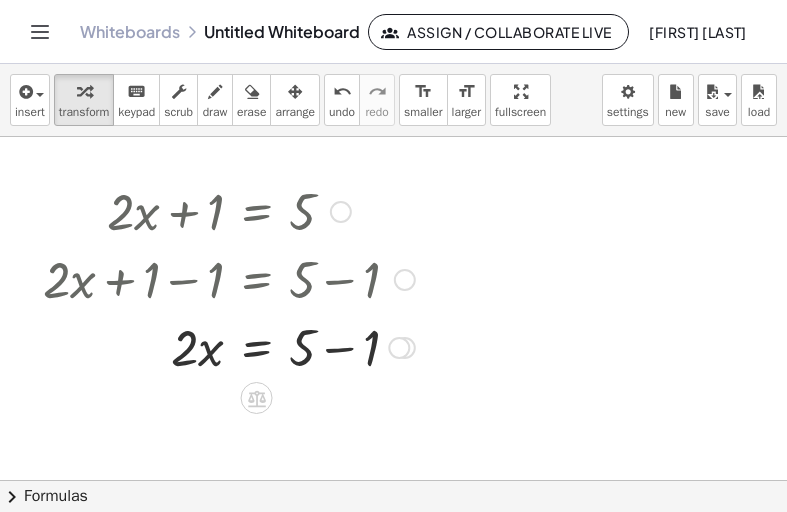click at bounding box center (229, 346) 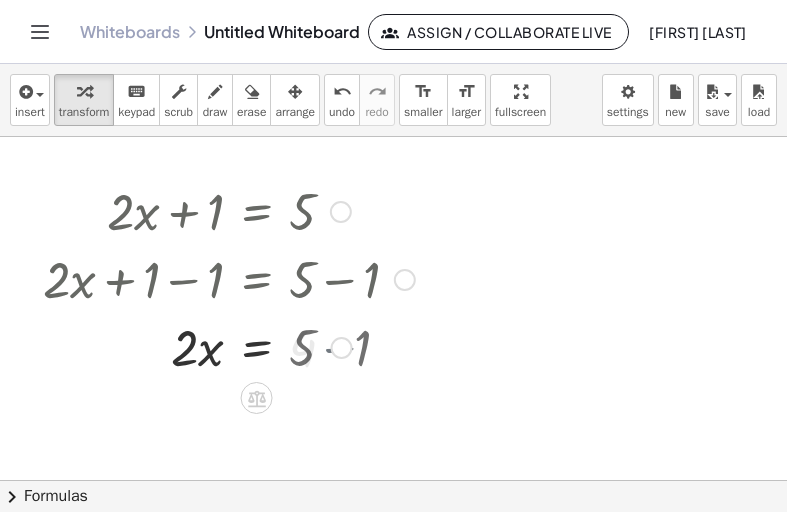 click on "· 2 · x = 5 + − 1 4" at bounding box center [257, 348] 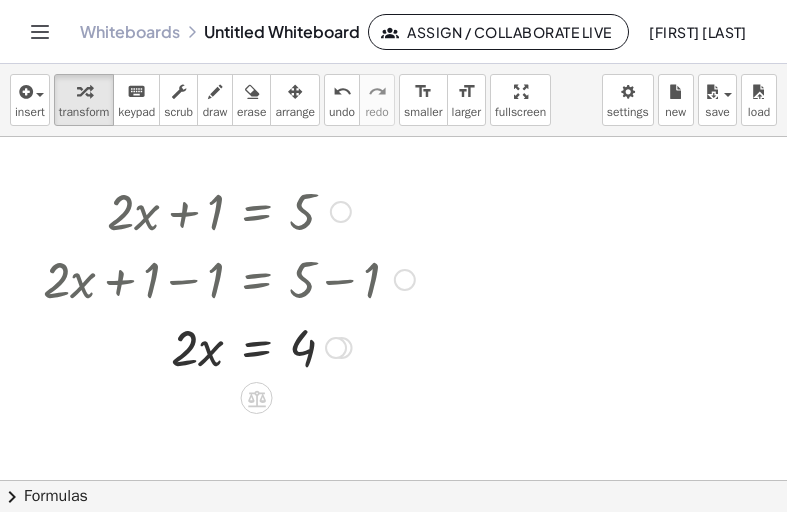 click at bounding box center [229, 346] 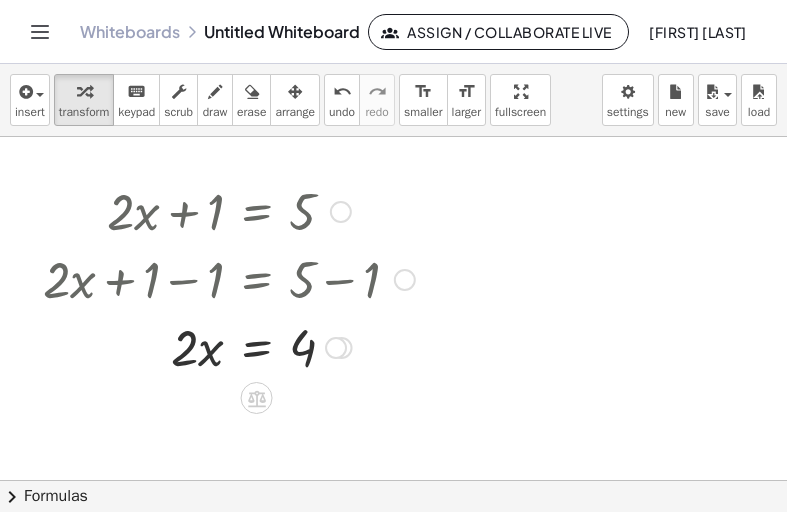 click at bounding box center (229, 346) 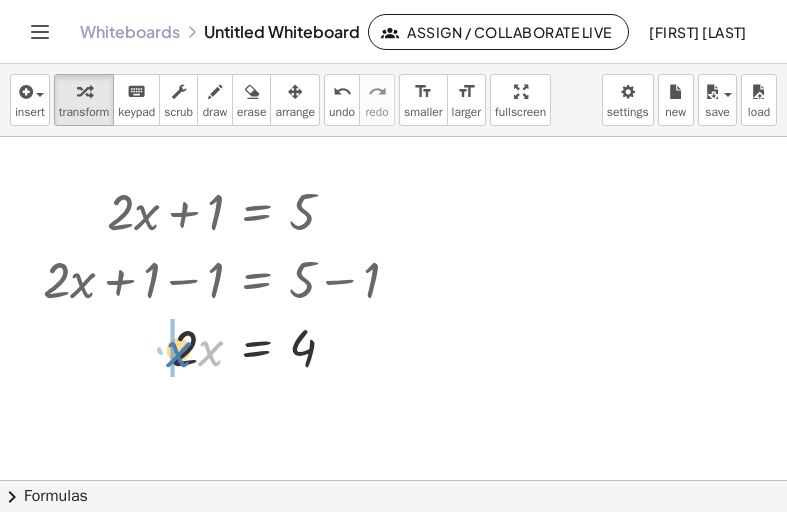 click at bounding box center [229, 346] 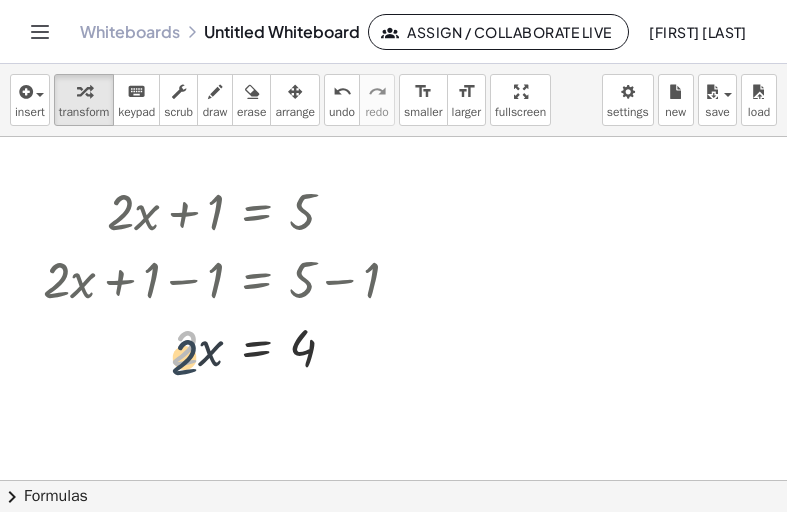 drag, startPoint x: 177, startPoint y: 354, endPoint x: 178, endPoint y: 372, distance: 18.027756 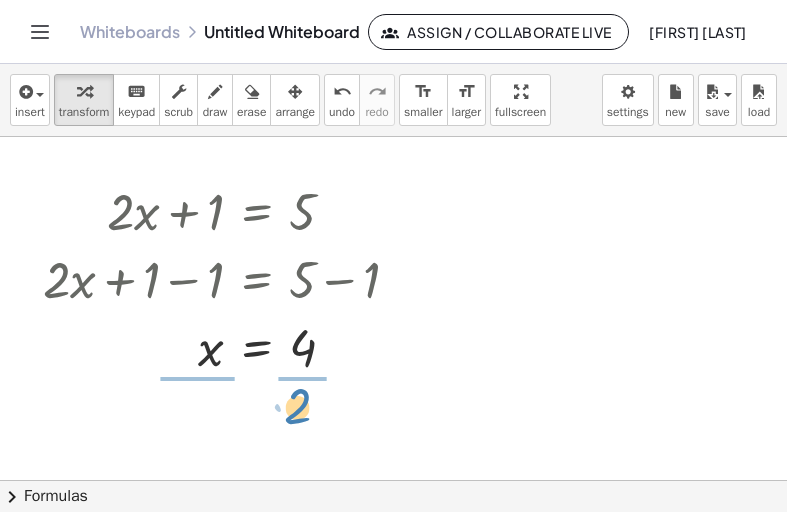 drag, startPoint x: 179, startPoint y: 366, endPoint x: 304, endPoint y: 419, distance: 135.77187 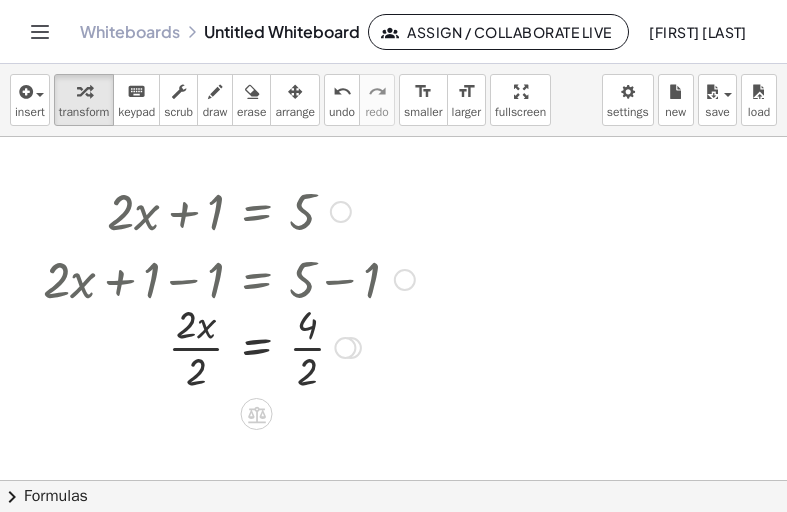 click at bounding box center (229, 346) 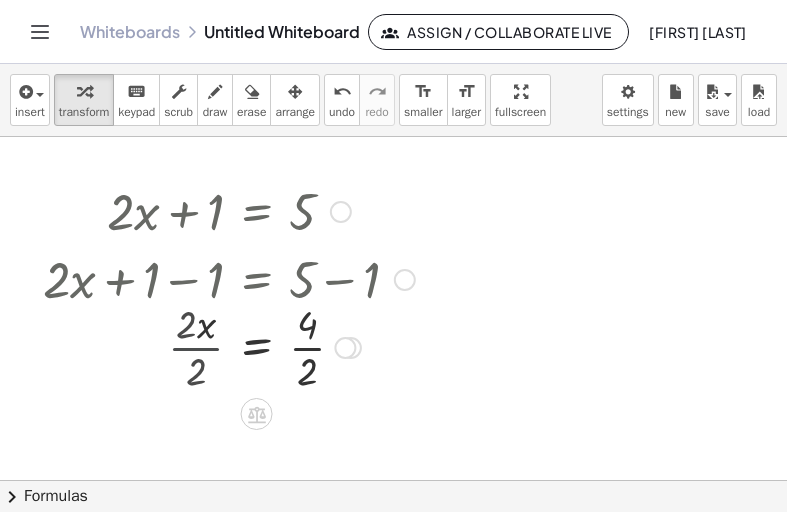 click at bounding box center (229, 346) 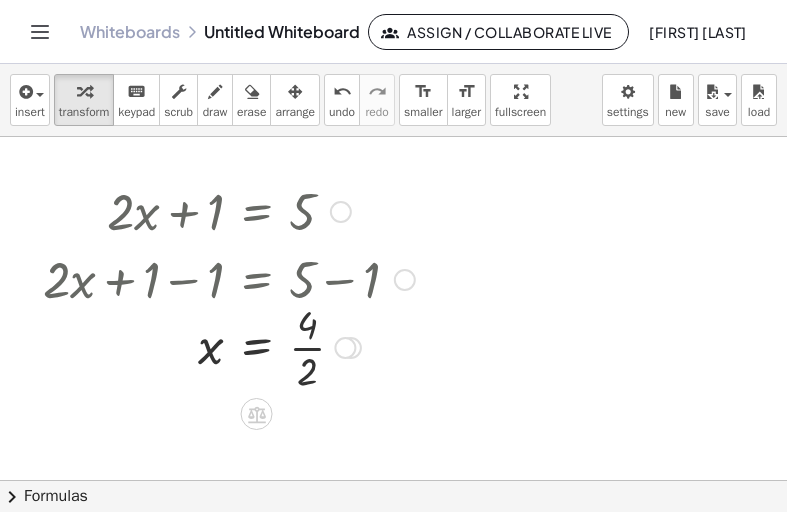 click at bounding box center [229, 346] 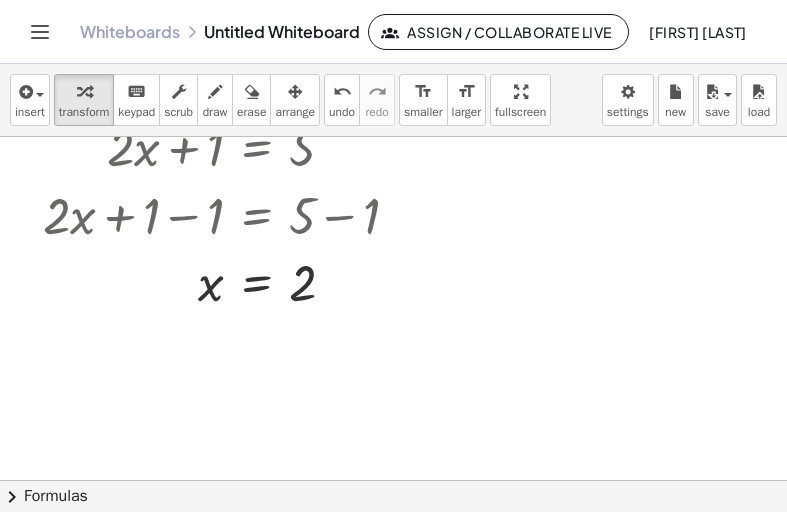 scroll, scrollTop: 100, scrollLeft: 0, axis: vertical 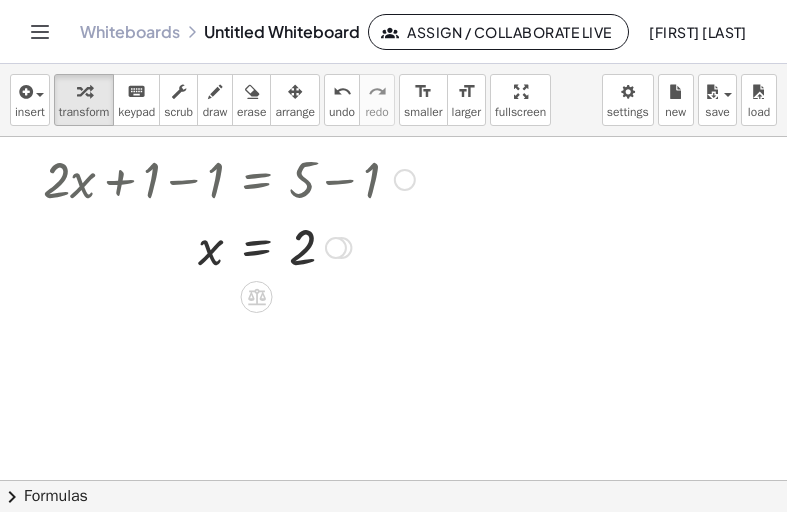 click at bounding box center (229, 246) 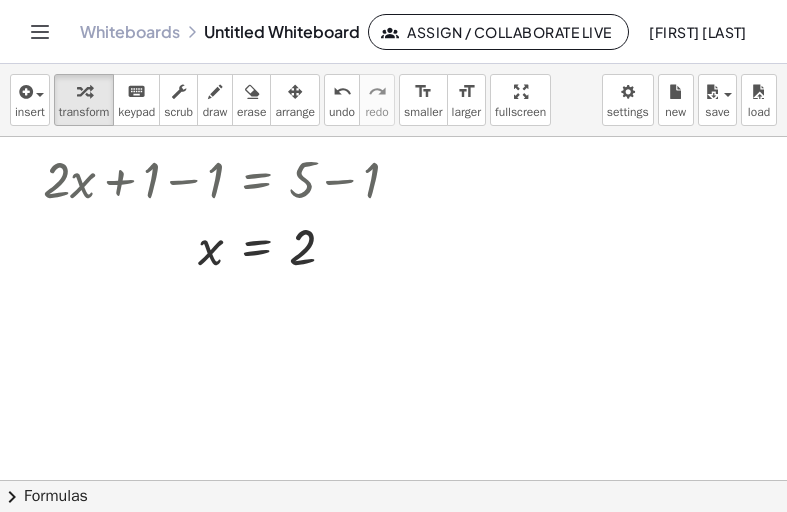 scroll, scrollTop: 0, scrollLeft: 0, axis: both 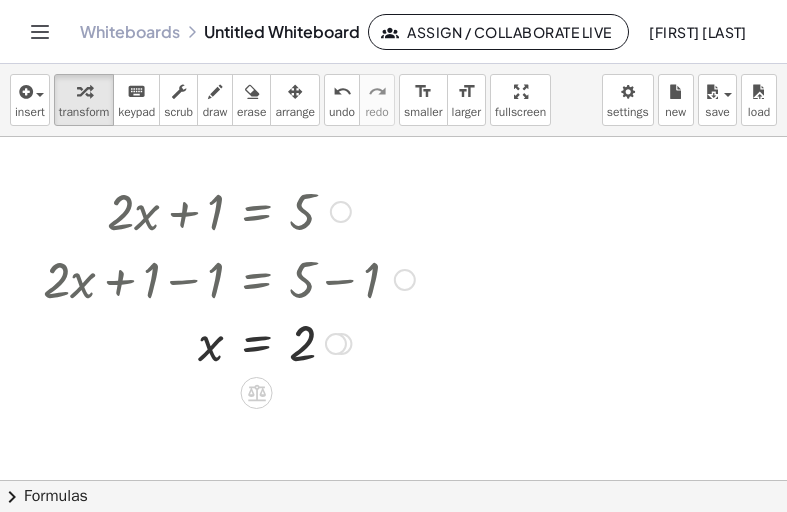 drag, startPoint x: 337, startPoint y: 351, endPoint x: 256, endPoint y: 357, distance: 81.22192 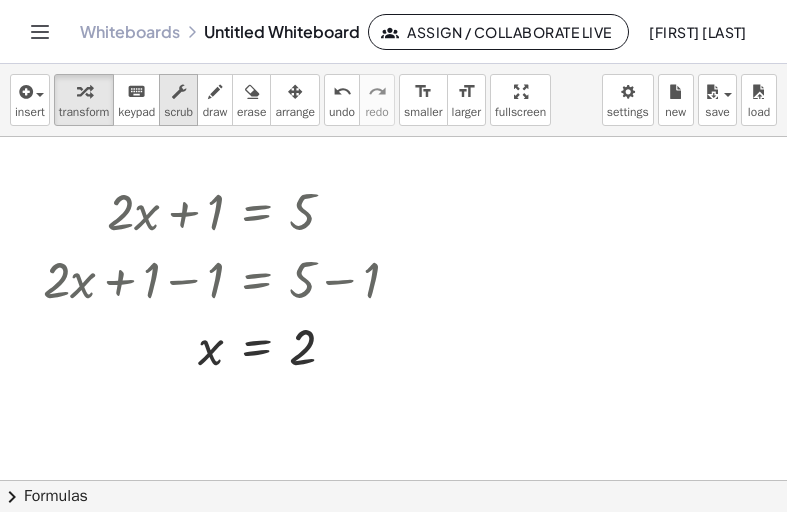 click at bounding box center [179, 92] 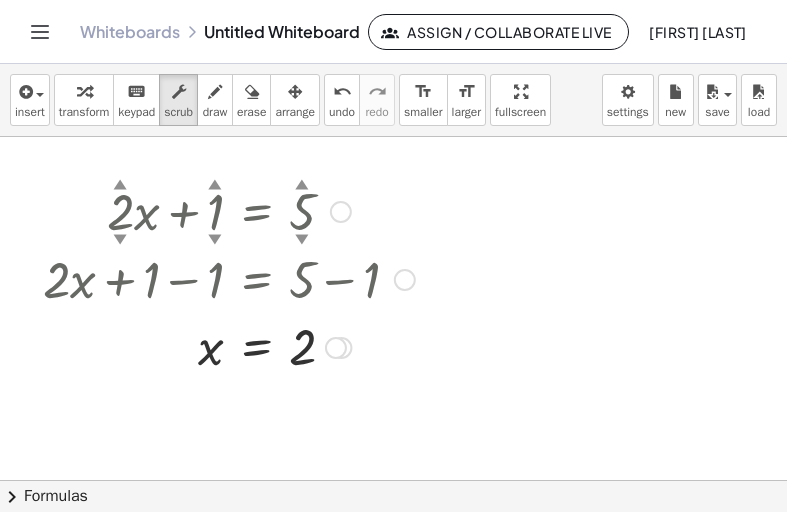 click on "▼" at bounding box center [120, 241] 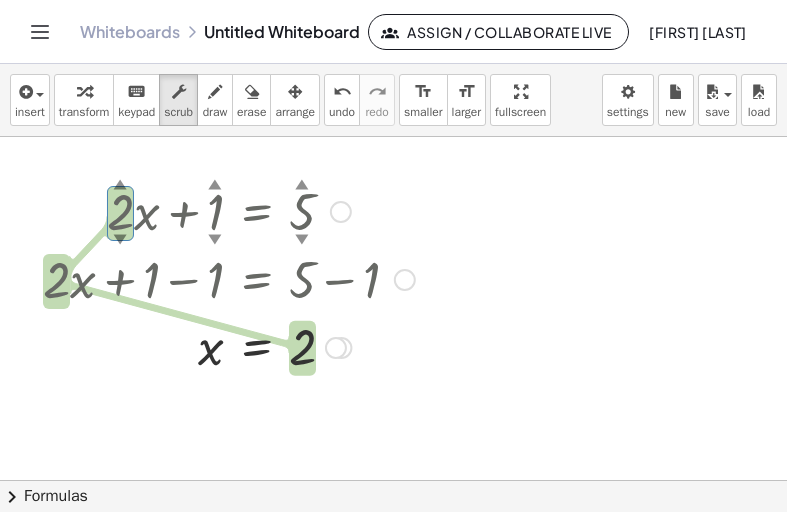 click at bounding box center [229, 210] 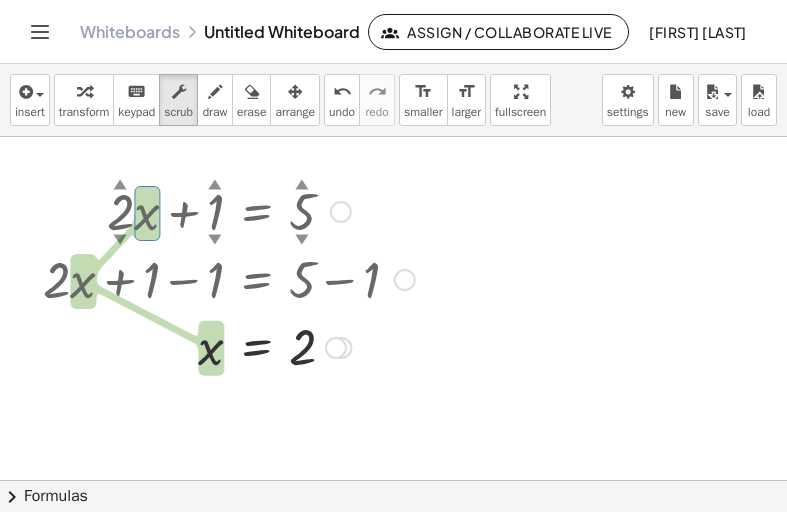 click on "▼" at bounding box center [215, 241] 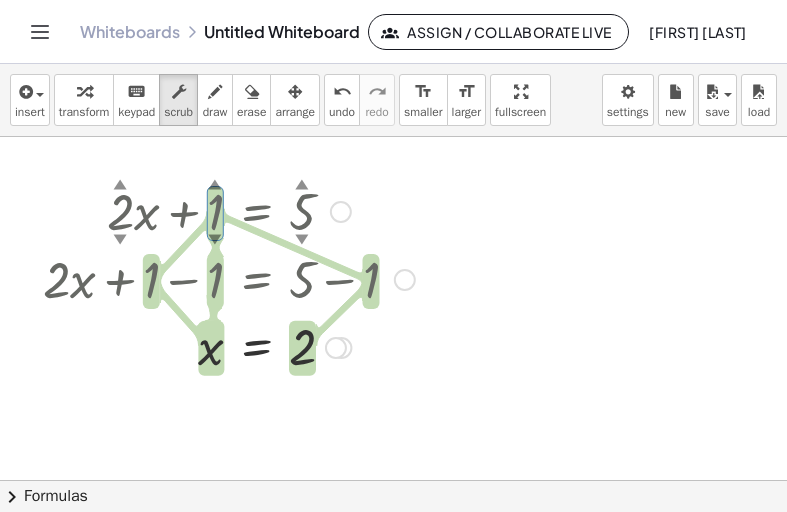 click at bounding box center [229, 210] 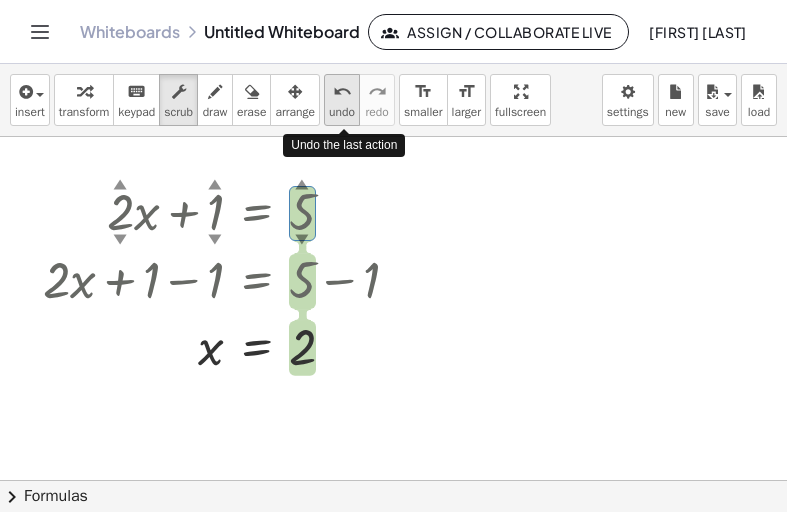 click on "undo" at bounding box center [342, 92] 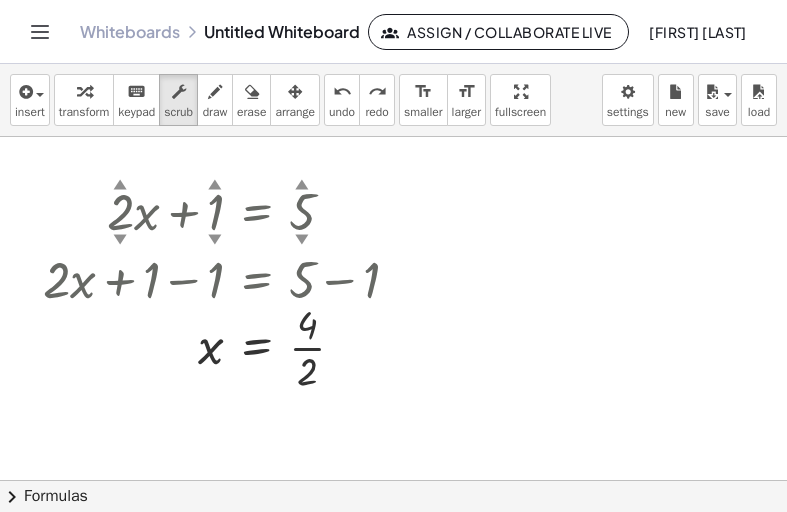 click at bounding box center [393, 480] 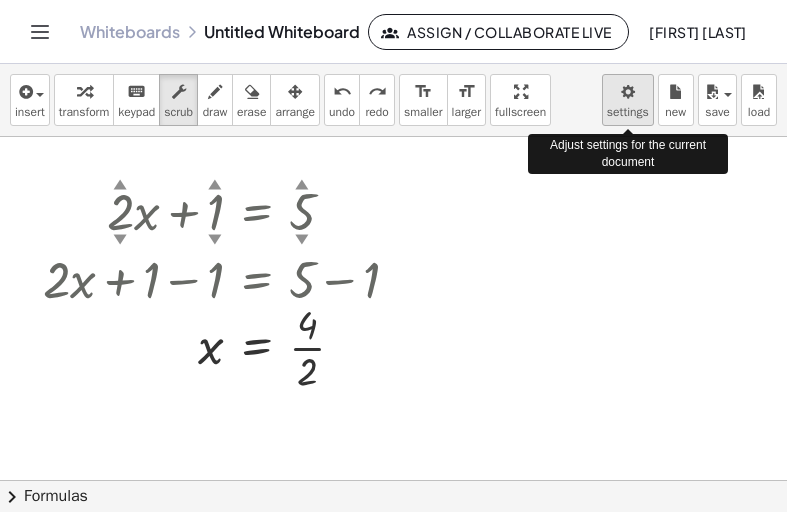 click on "Graspable Math Activities Get Started Activity Bank Assigned Work Classes Whiteboards Go Premium! Reference Account v1.26.2 | Privacy policy © 2025 | Graspable, Inc. Whiteboards Untitled Whiteboard Assign / Collaborate Live  [FIRST] [LAST]   insert select one: Math Expression Function Text Youtube Video Graphing Geometry Geometry 3D transform keyboard keypad scrub draw erase arrange undo undo redo redo format_size smaller format_size larger fullscreen load   save new settings Adjust settings for the current document + · 2 ▲ ▼ · x + 1 ▲ ▼ = 5 ▲ ▼ + · 2 · x + 1 ▲ ▼ = 5 ▲ ▼ + · 2 · x + 0 = + 5 − 1 · 2 · x = + 5 − 1 · 2 · x = 4 · 2 · x · 2 = · 4 · 2 x = · 4 · 2 × chevron_right  Formulas
Drag one side of a formula onto a highlighted expression on the canvas to apply it.
Quadratic Formula
+ · a · x 2 + · b · x + c = 0
⇔
x" at bounding box center (393, 256) 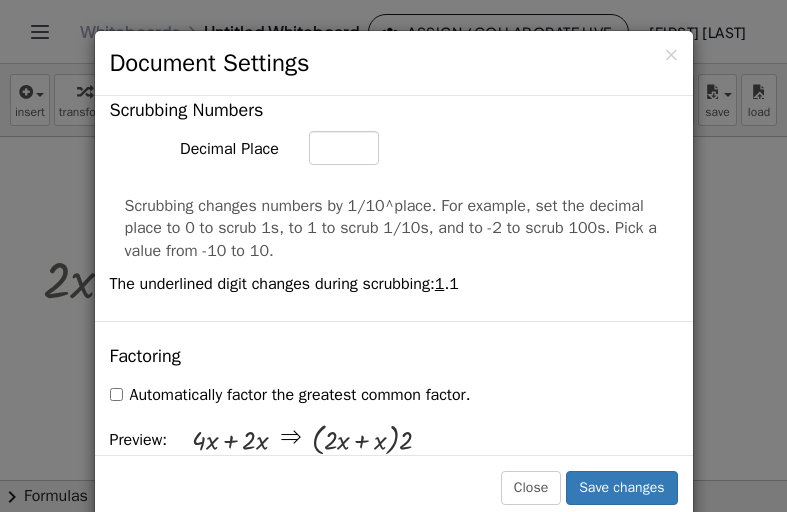 scroll, scrollTop: 1200, scrollLeft: 0, axis: vertical 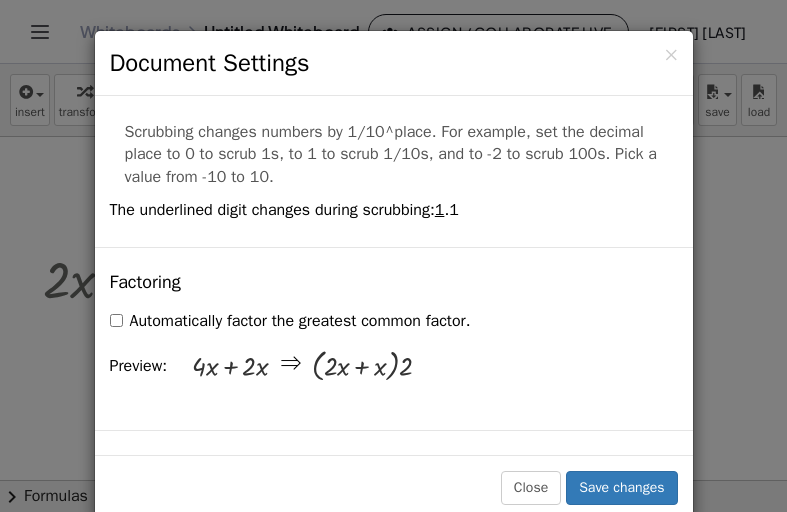 click on "Document Settings" at bounding box center [394, 63] 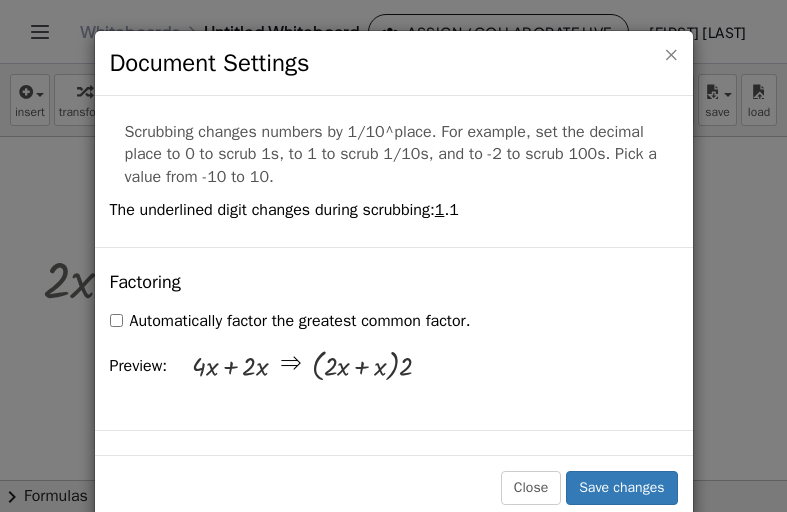 click on "×" at bounding box center [671, 54] 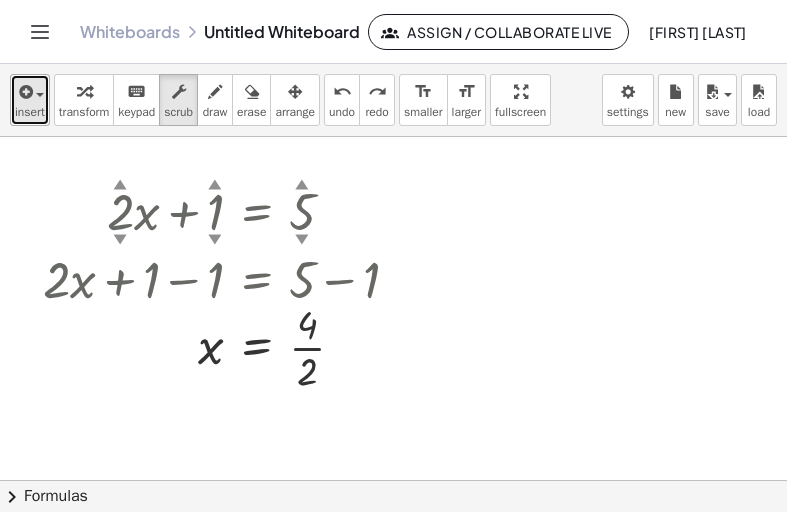 click at bounding box center (24, 92) 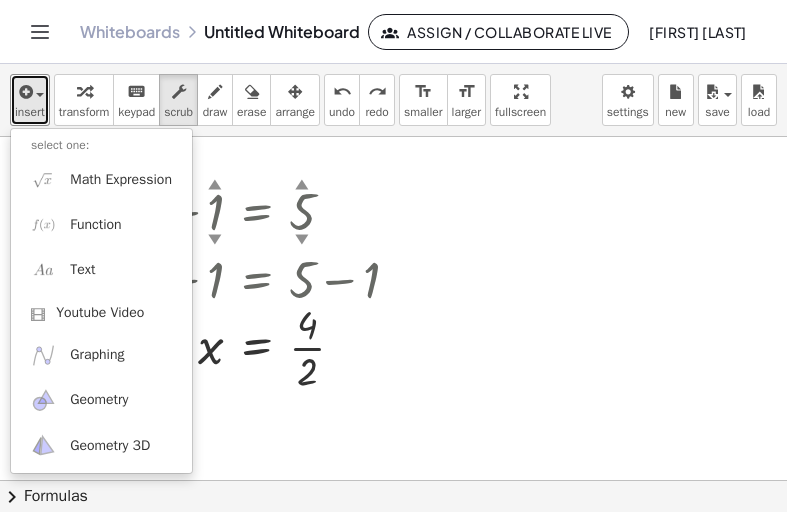 click at bounding box center (393, 480) 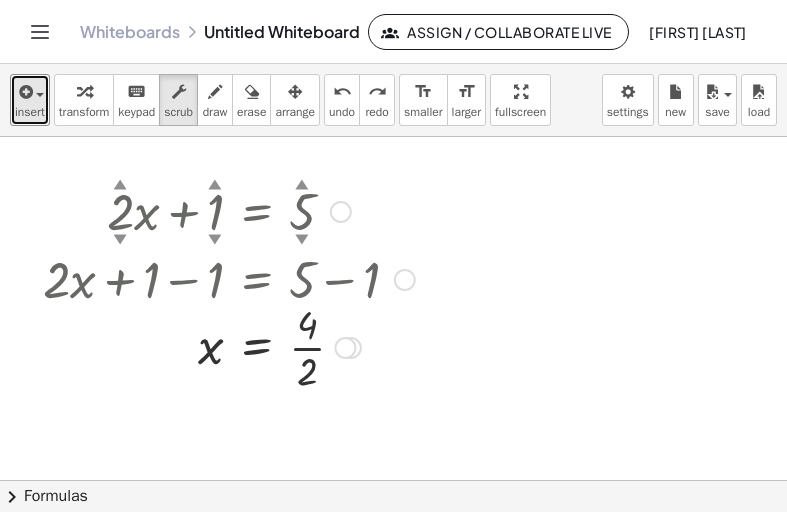 click at bounding box center (229, 346) 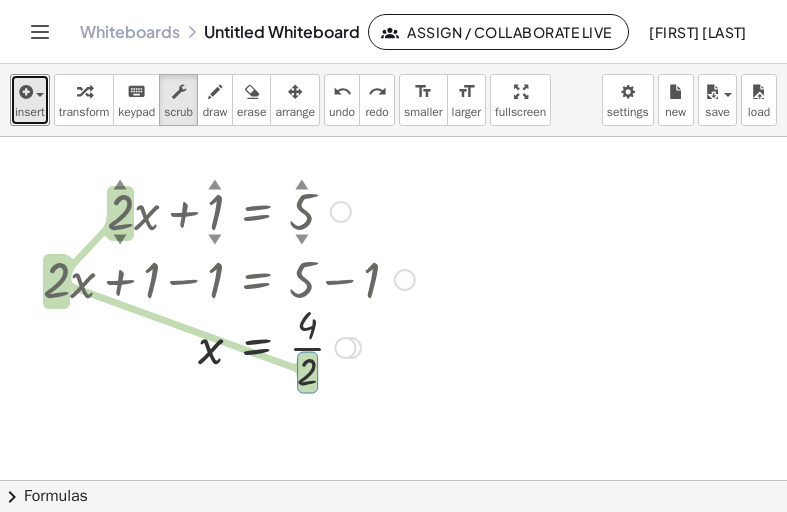 drag, startPoint x: 438, startPoint y: 397, endPoint x: 93, endPoint y: 221, distance: 387.29962 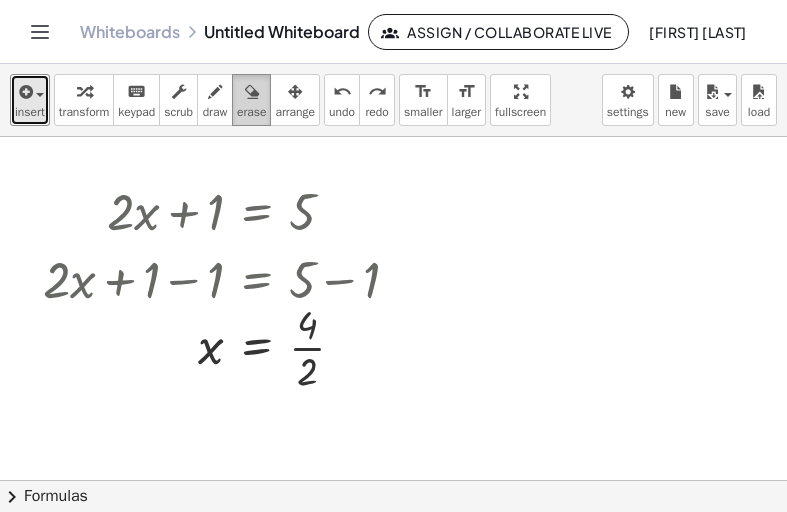 click at bounding box center (252, 92) 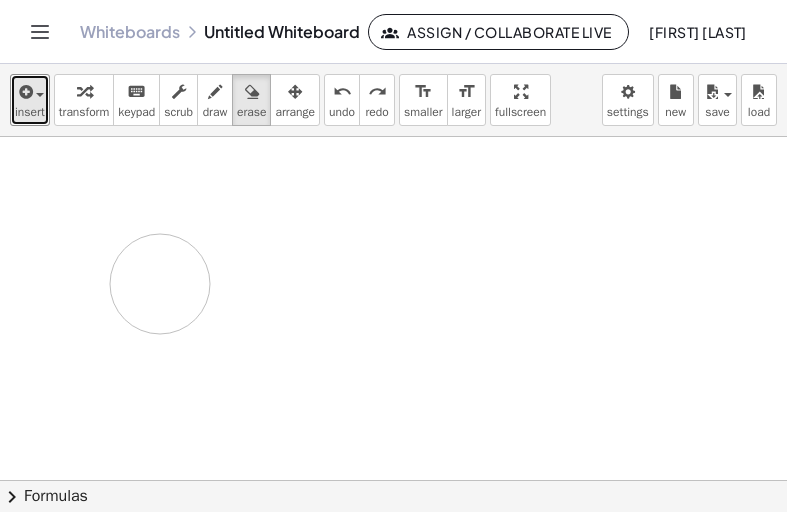 drag, startPoint x: 408, startPoint y: 279, endPoint x: 123, endPoint y: 293, distance: 285.34366 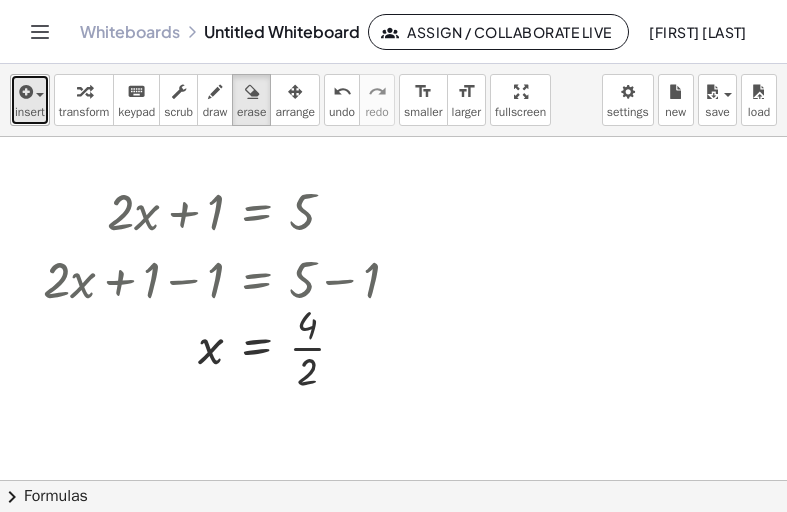 click on "insert" at bounding box center (30, 112) 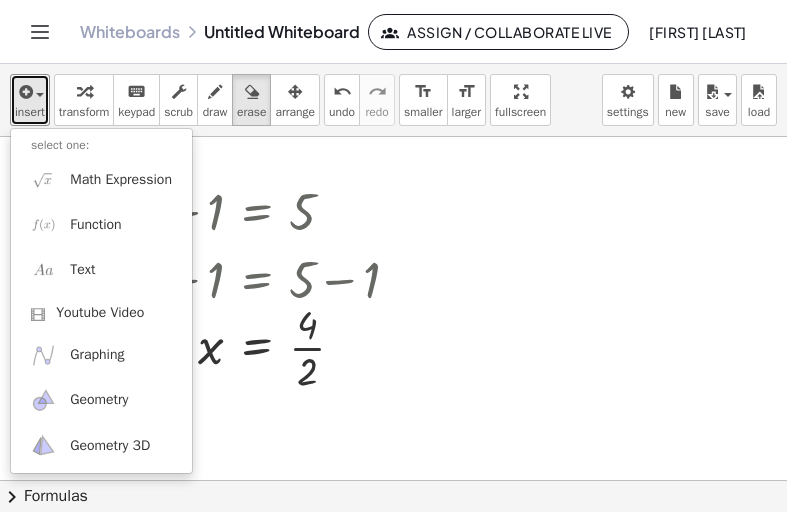 click at bounding box center (393, 480) 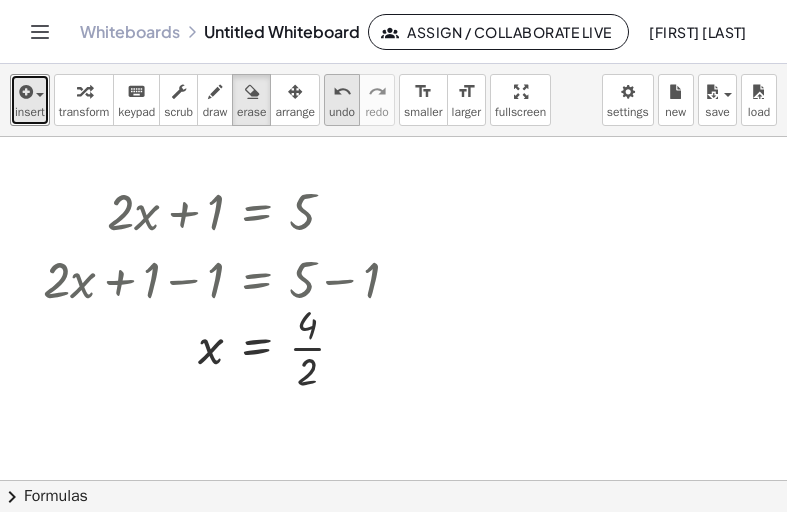 click on "undo" at bounding box center [342, 92] 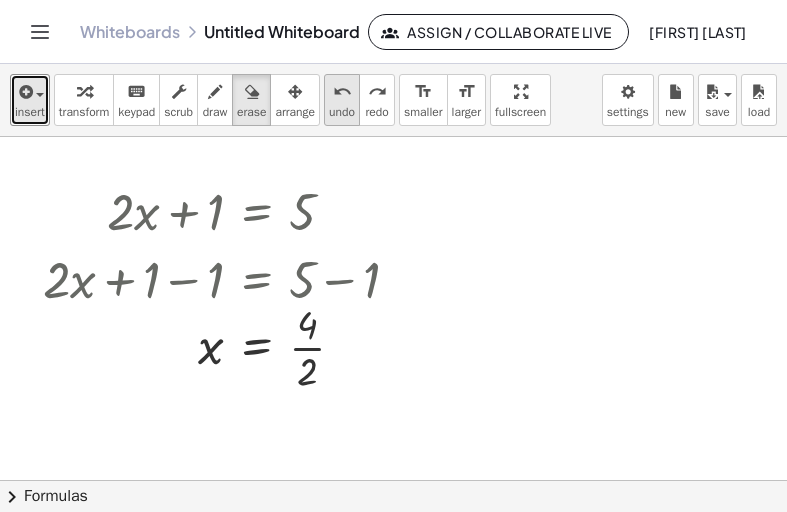 click on "undo" at bounding box center [342, 92] 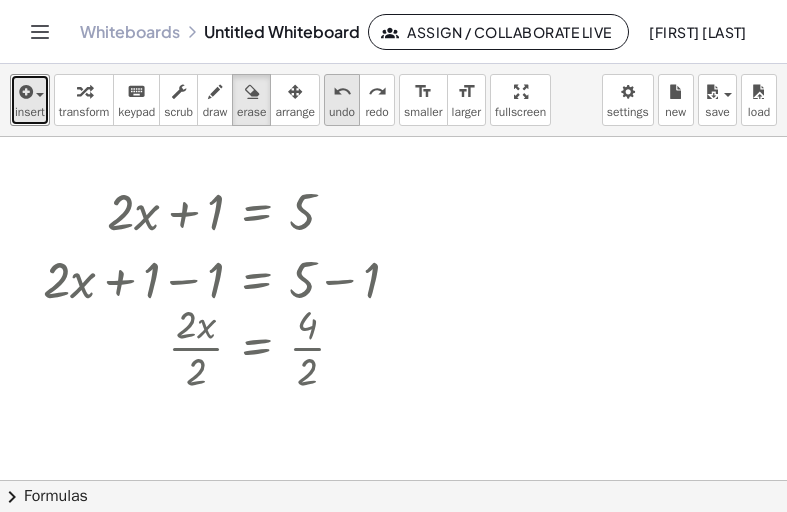 click on "undo" at bounding box center [342, 92] 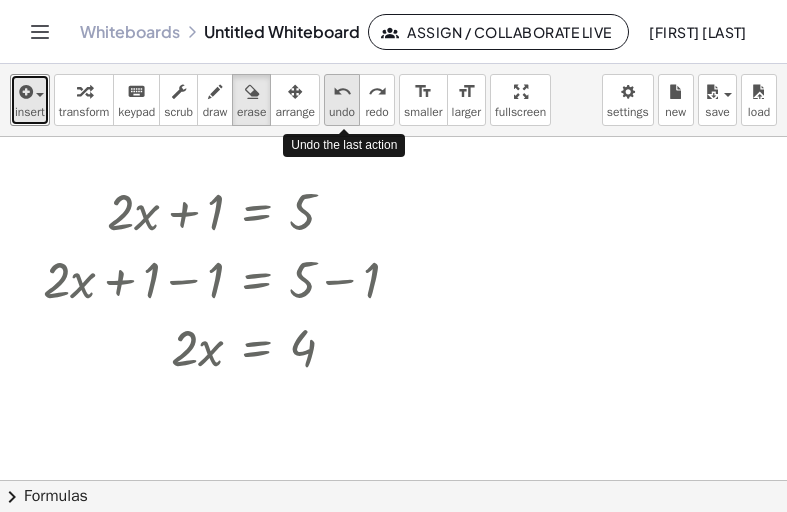 click on "undo" at bounding box center (342, 92) 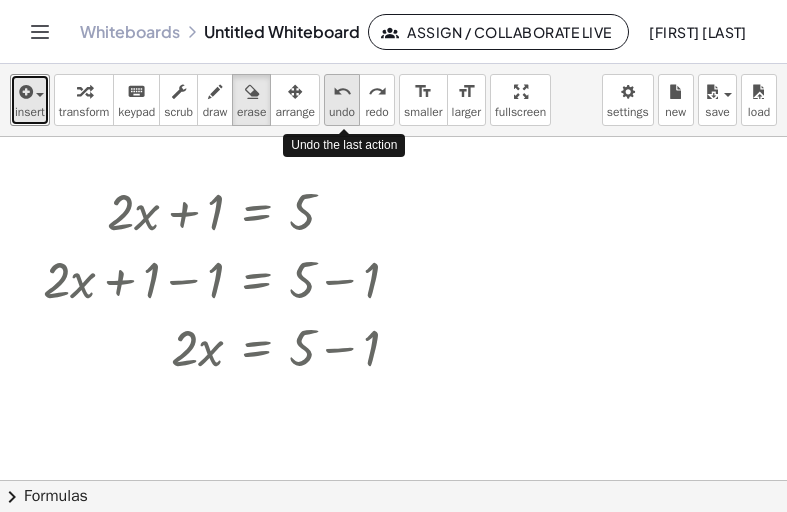click on "undo" at bounding box center [342, 92] 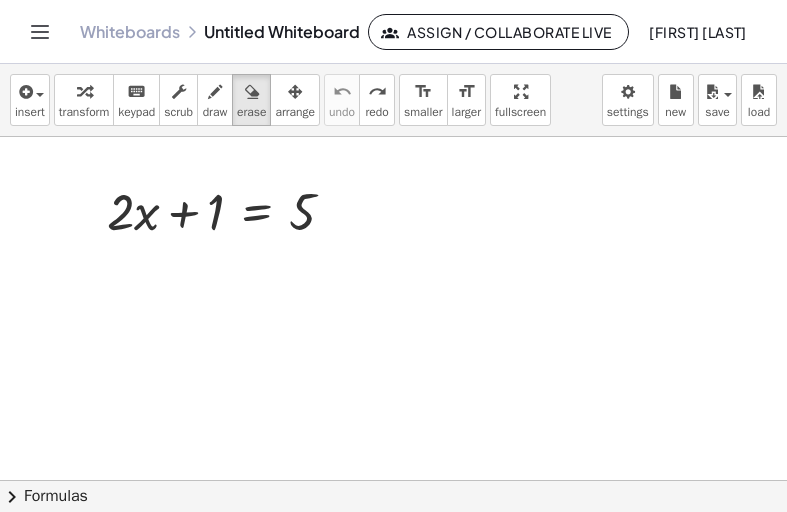 click at bounding box center [393, 480] 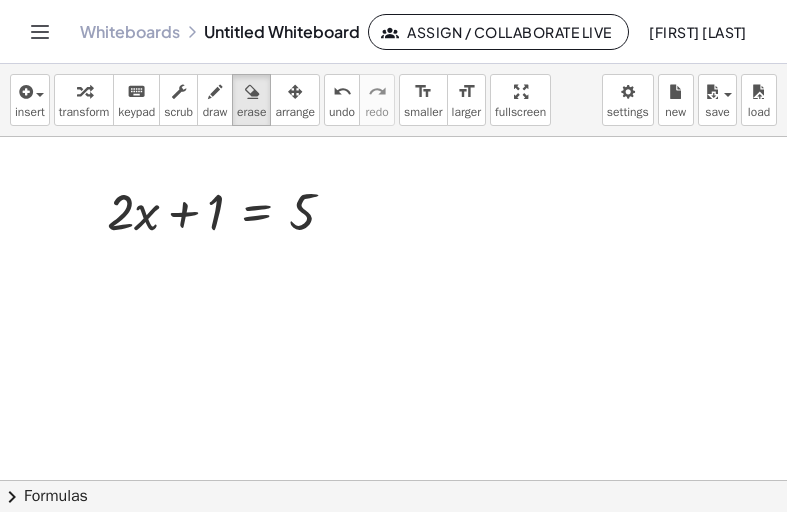 click at bounding box center (393, 480) 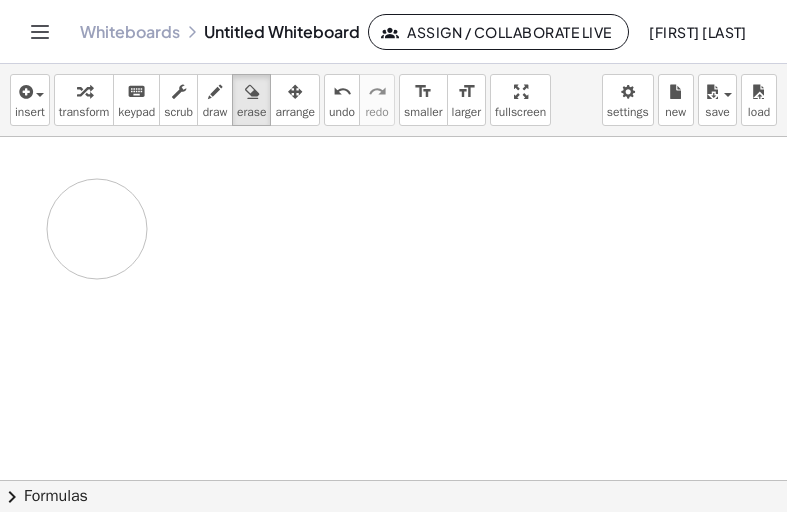 drag, startPoint x: 336, startPoint y: 216, endPoint x: 115, endPoint y: 196, distance: 221.90314 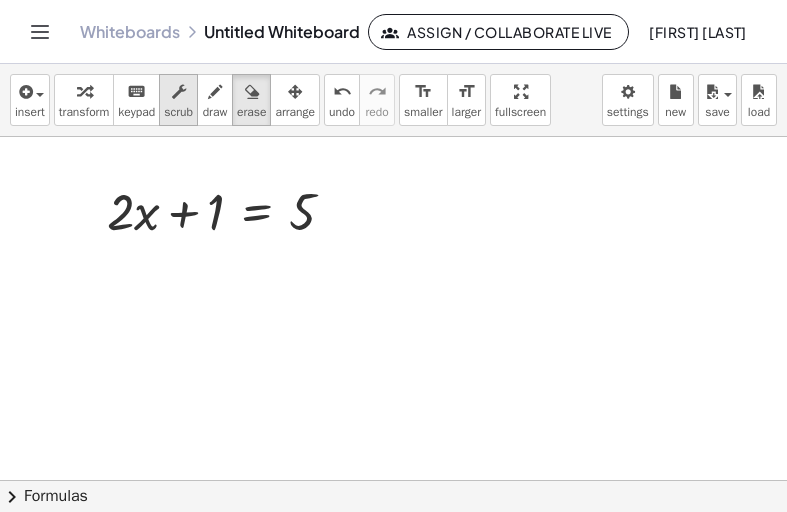click at bounding box center [178, 91] 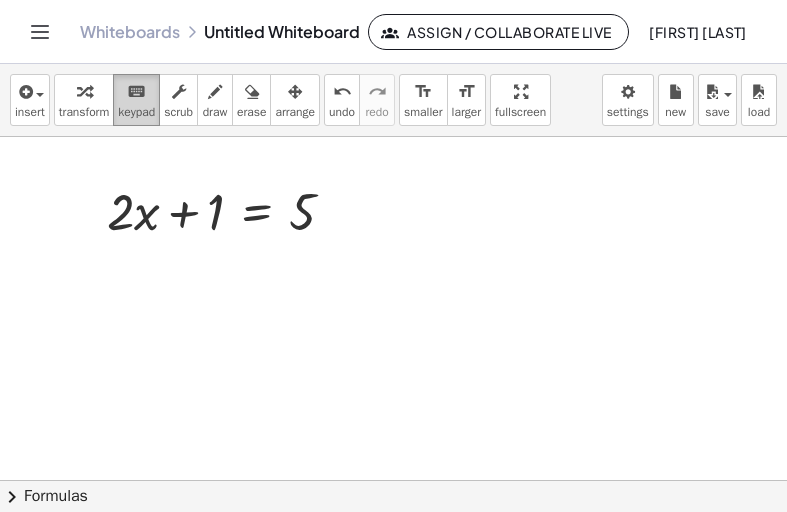 click on "keyboard" at bounding box center [136, 92] 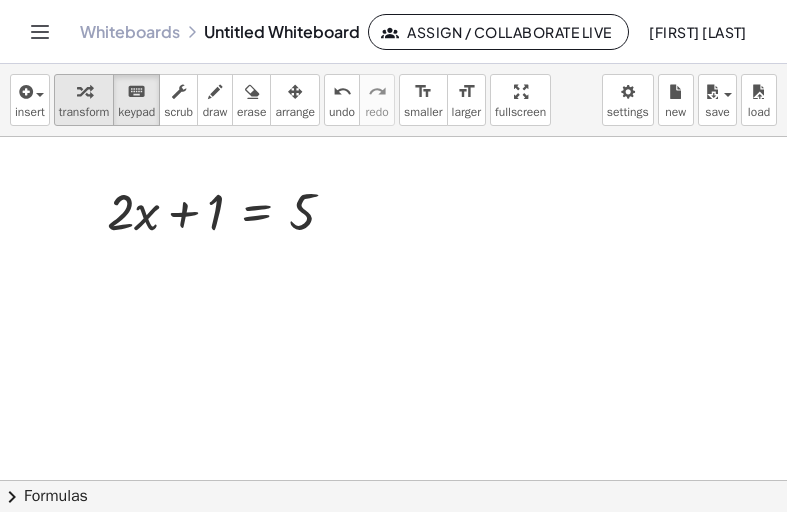 drag, startPoint x: 68, startPoint y: 93, endPoint x: 111, endPoint y: 119, distance: 50.24938 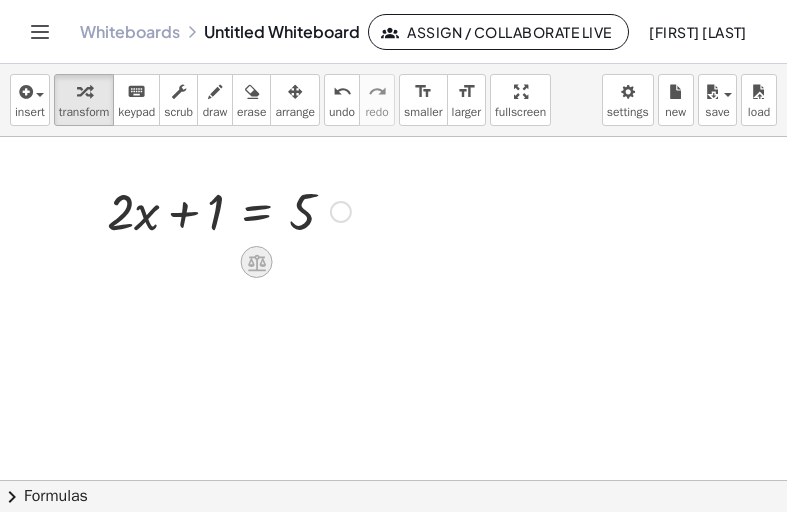 click 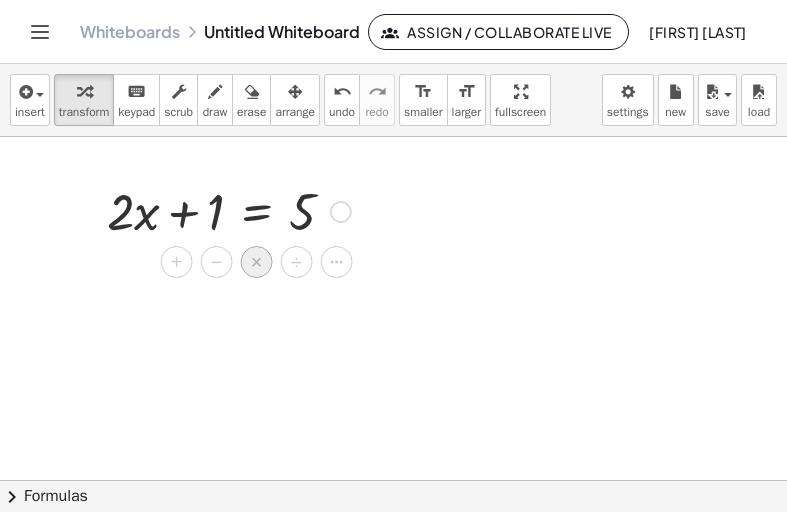 click on "×" at bounding box center (257, 262) 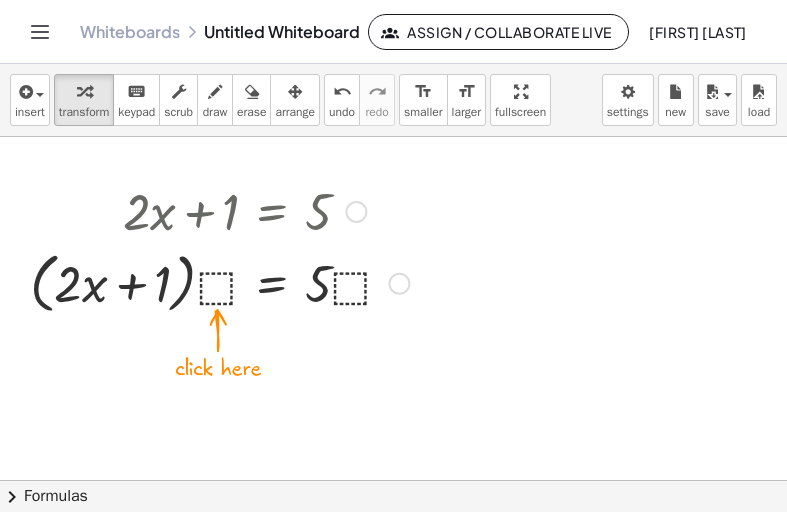 click at bounding box center (219, 282) 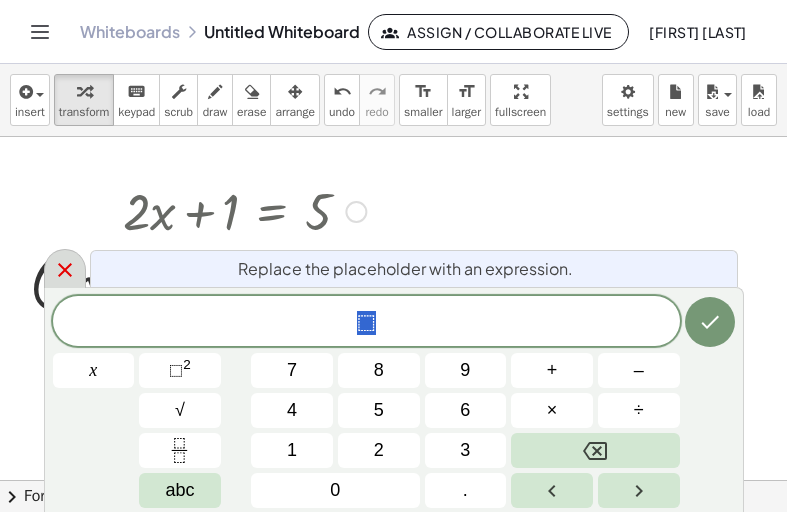 click 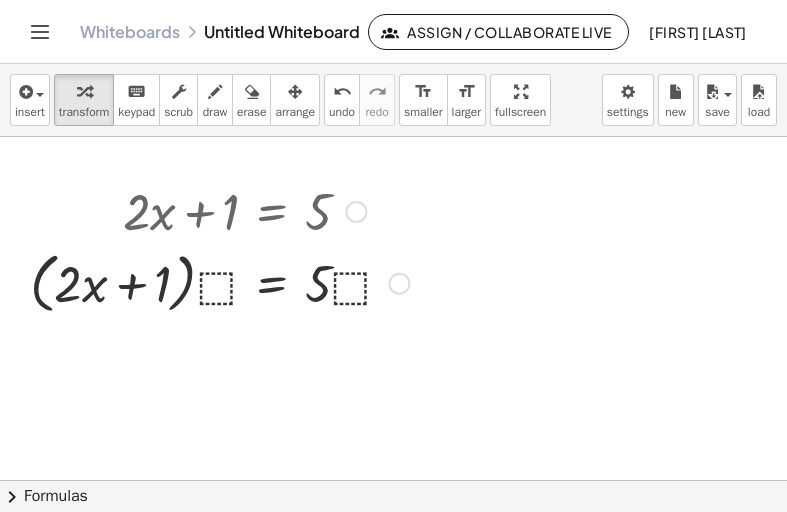 click at bounding box center [219, 282] 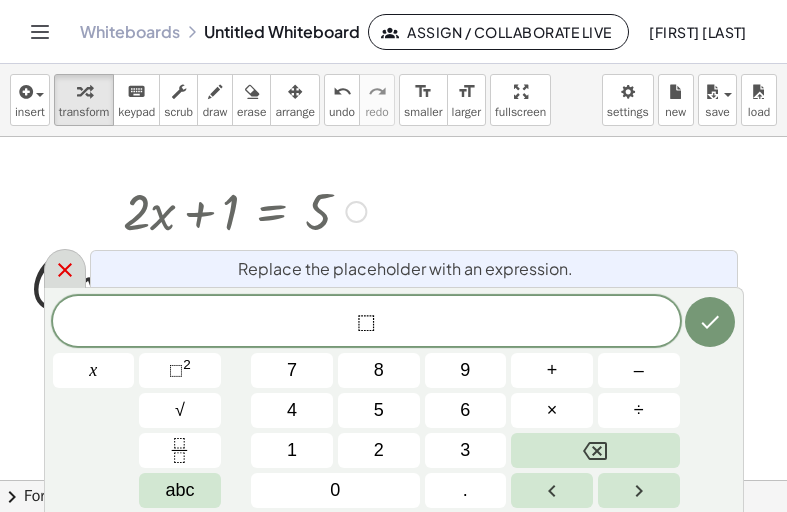 click 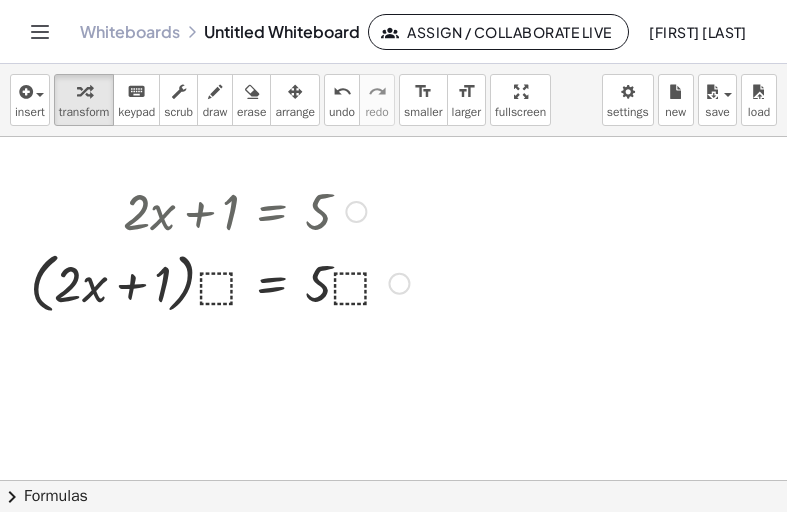 drag, startPoint x: 450, startPoint y: 380, endPoint x: 100, endPoint y: 192, distance: 397.29587 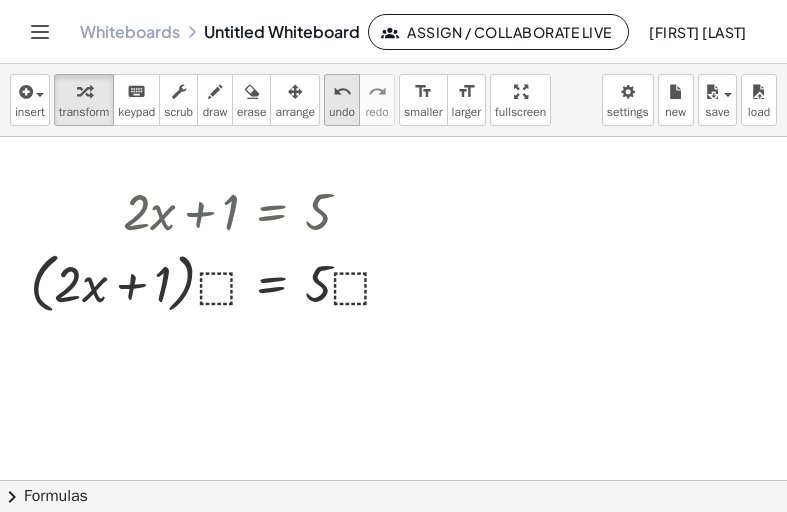 click on "undo" at bounding box center (342, 92) 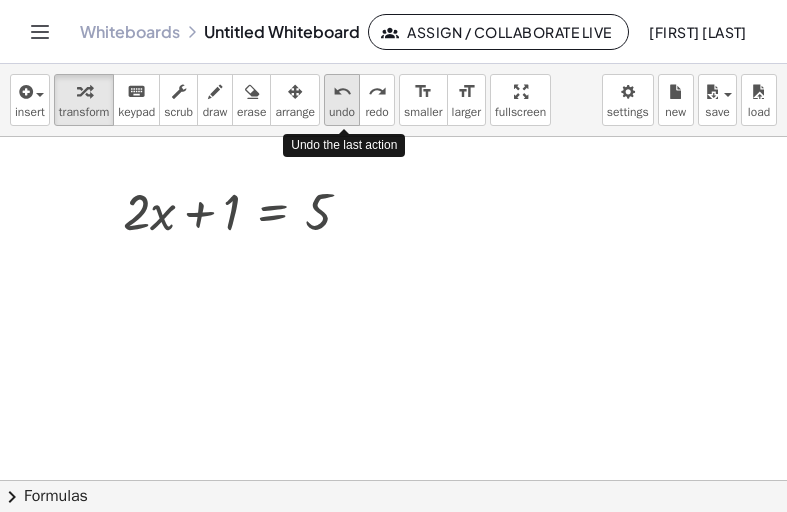 click on "undo" at bounding box center (342, 92) 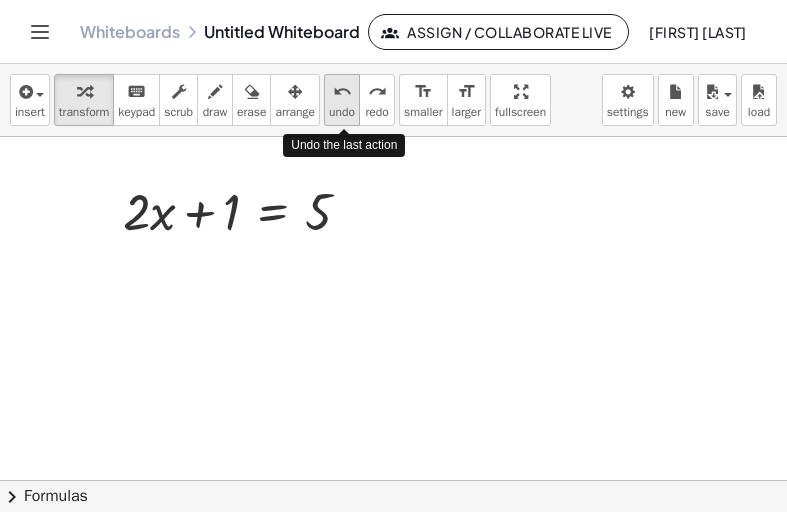 click on "undo" at bounding box center (342, 92) 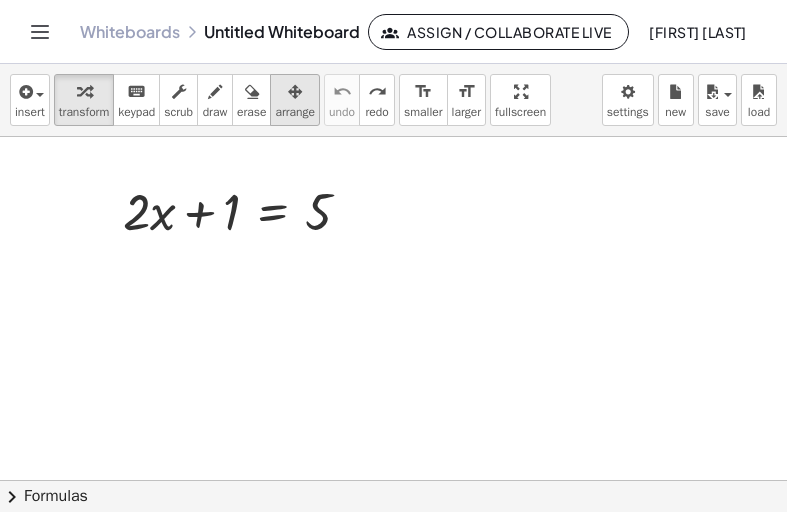 click at bounding box center [295, 92] 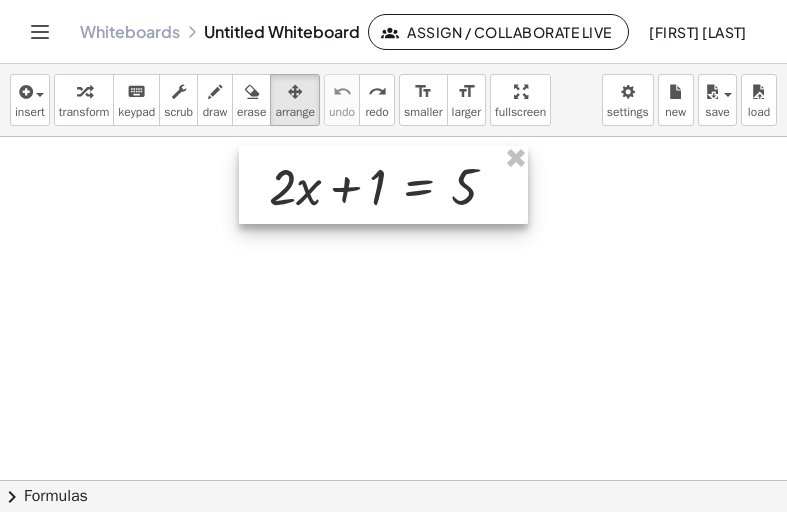 drag, startPoint x: 298, startPoint y: 230, endPoint x: 454, endPoint y: 214, distance: 156.81836 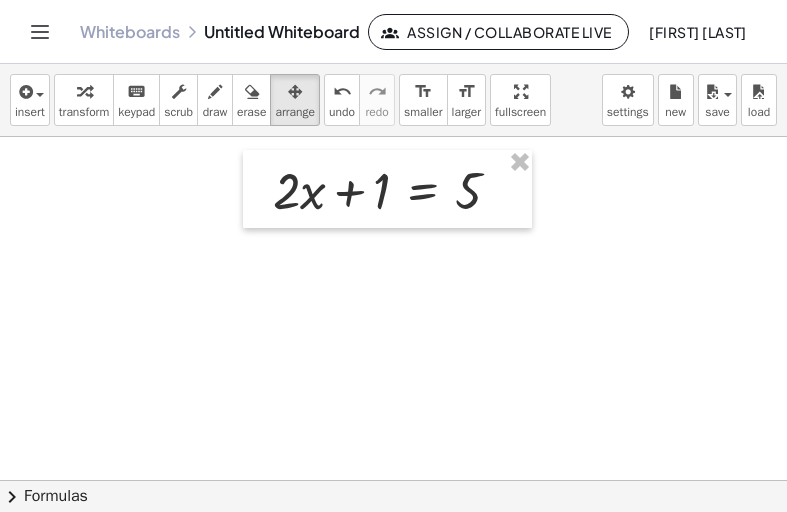 click at bounding box center (393, 480) 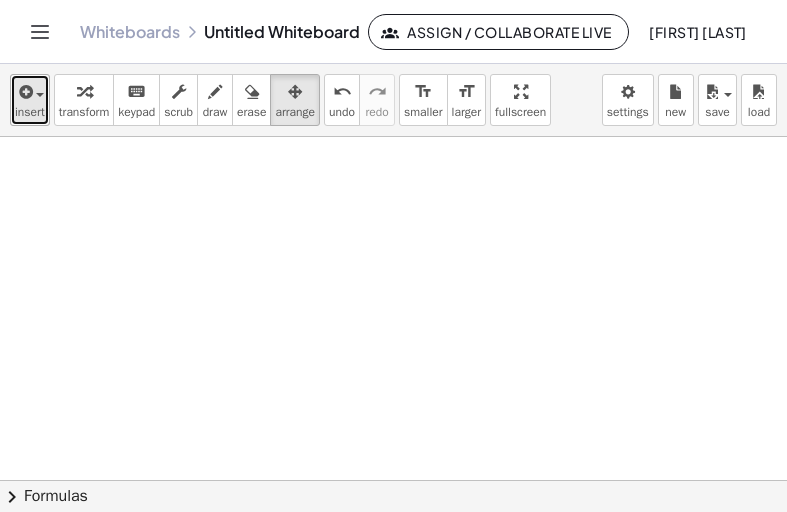 drag, startPoint x: 16, startPoint y: 102, endPoint x: 47, endPoint y: 122, distance: 36.891735 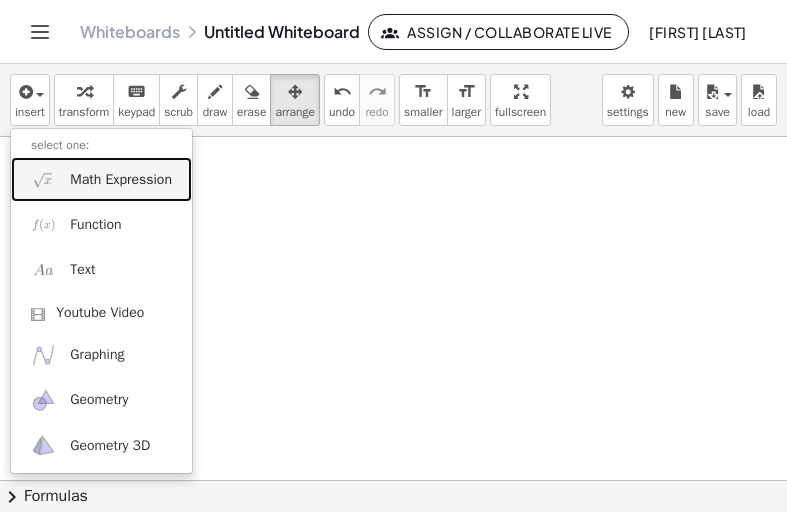 click on "Math Expression" at bounding box center [121, 180] 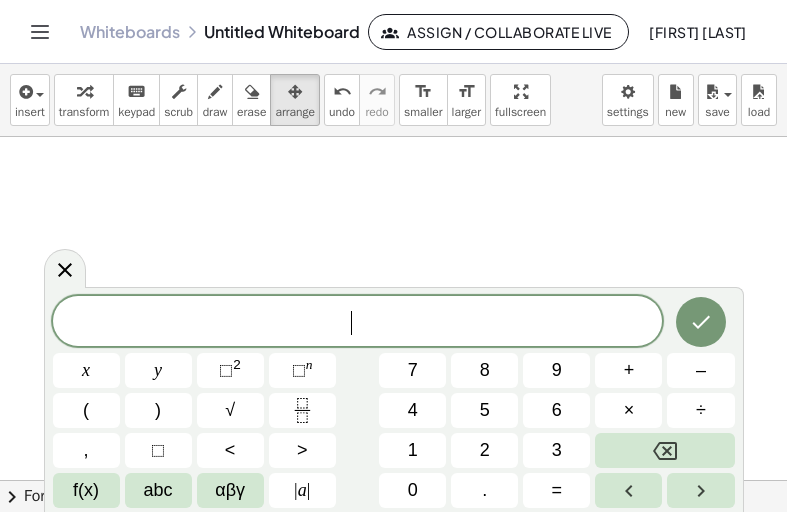 click on "​ x y ⬚ 2 ⬚ n 7 8 9 + – ( ) √ 4 5 6 × ÷ , ⬚ < > 1 2 3 f(x) abc αβγ | a | 0 . =" at bounding box center (394, 402) 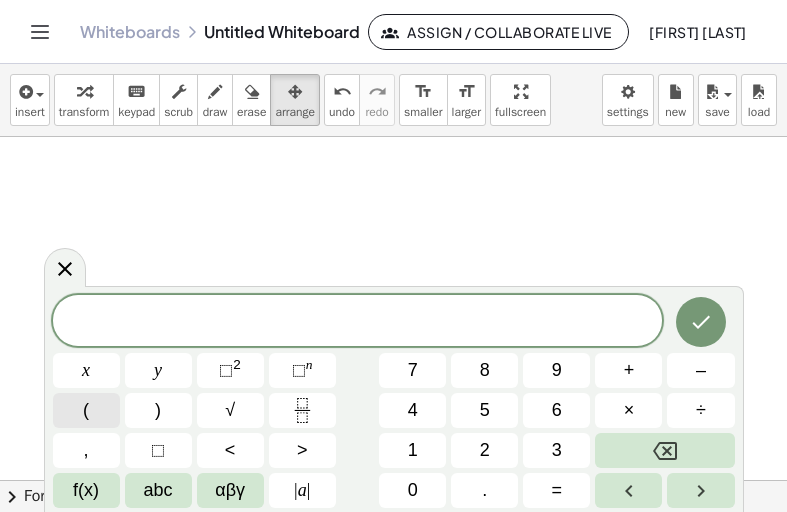 click on "(" at bounding box center (86, 410) 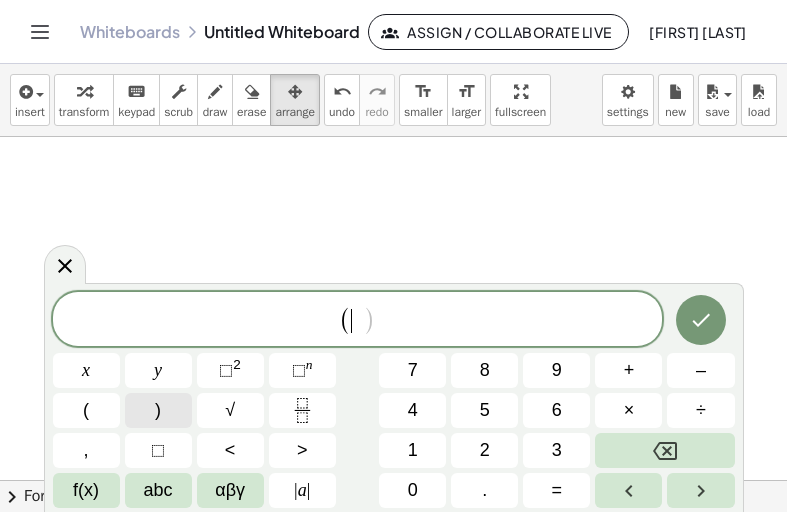 click on ")" at bounding box center [158, 410] 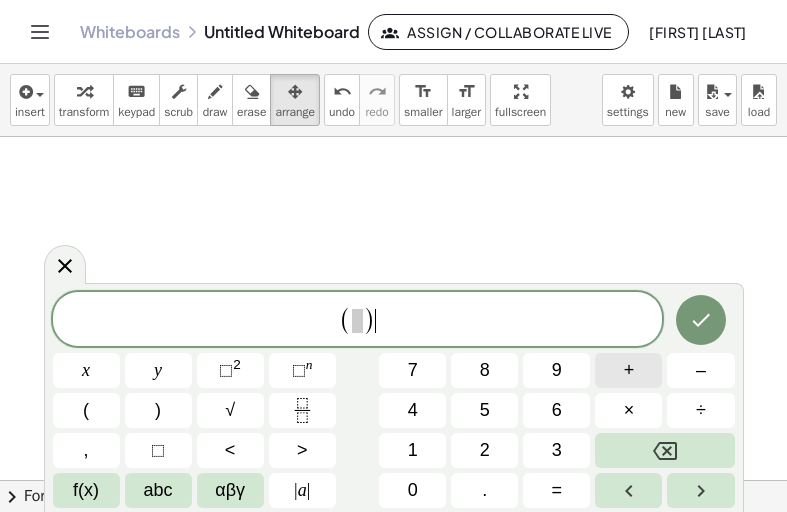 click on "+" at bounding box center (629, 370) 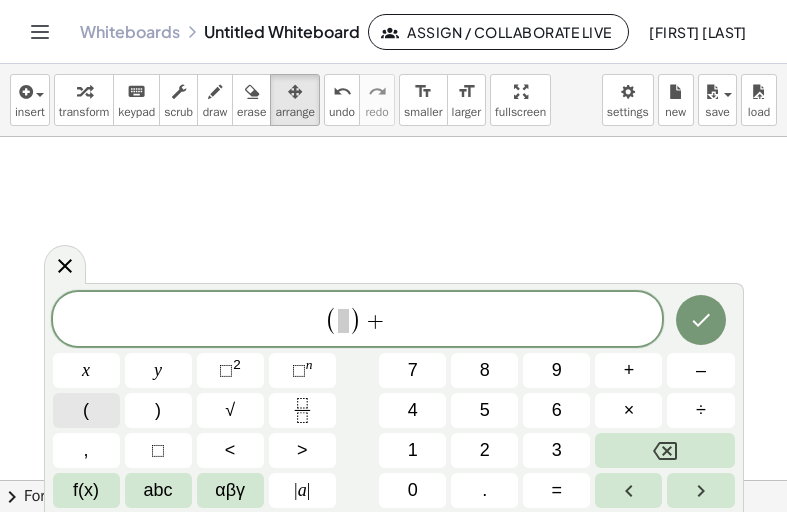 click on "(" at bounding box center (86, 410) 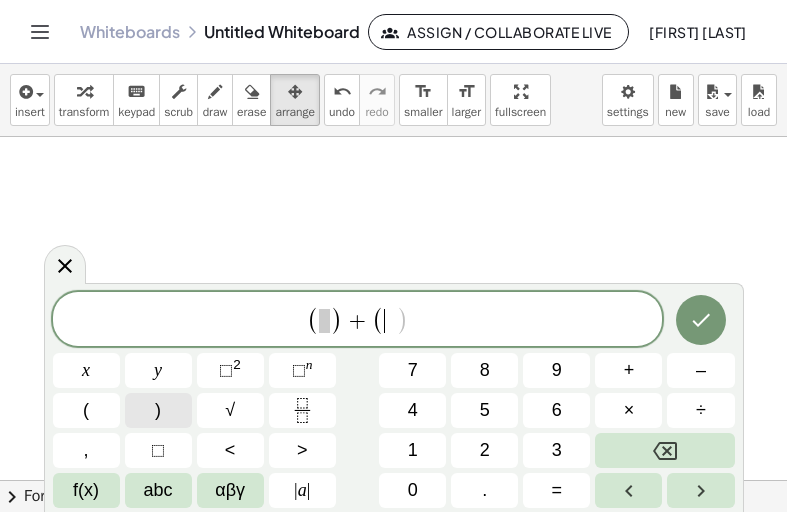 click on ")" at bounding box center [158, 410] 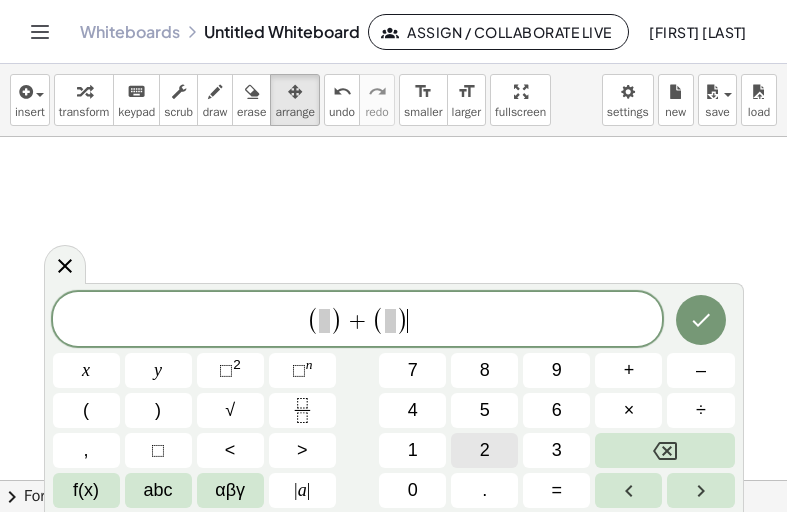 click on "2" at bounding box center [485, 450] 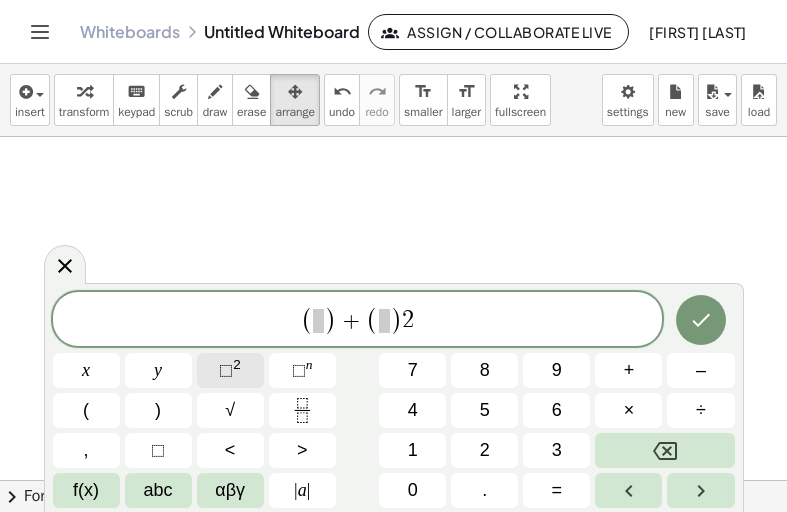 click on "⬚" at bounding box center (226, 370) 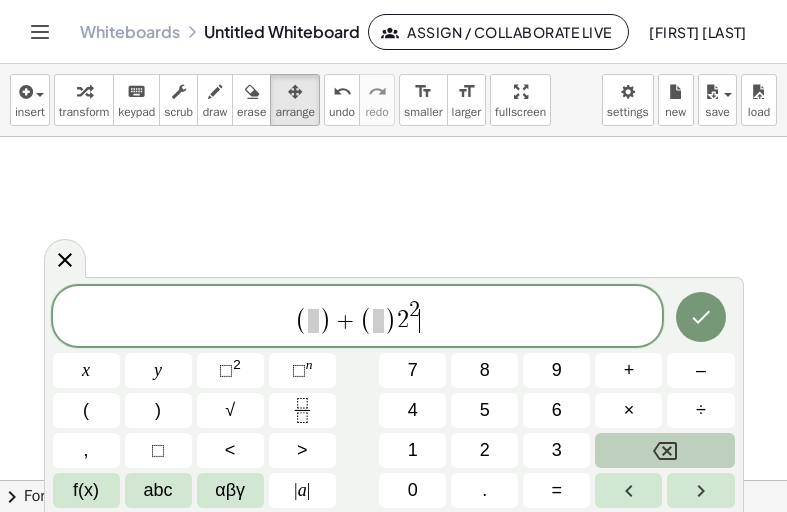 click at bounding box center (664, 450) 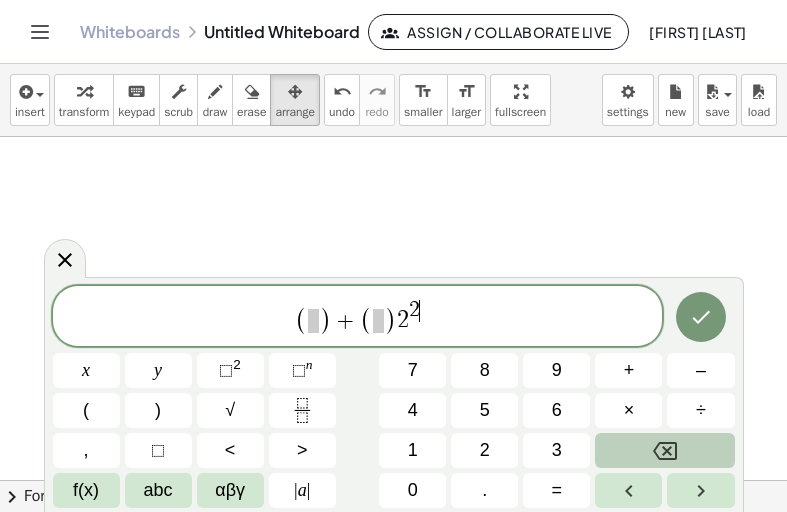click at bounding box center [664, 450] 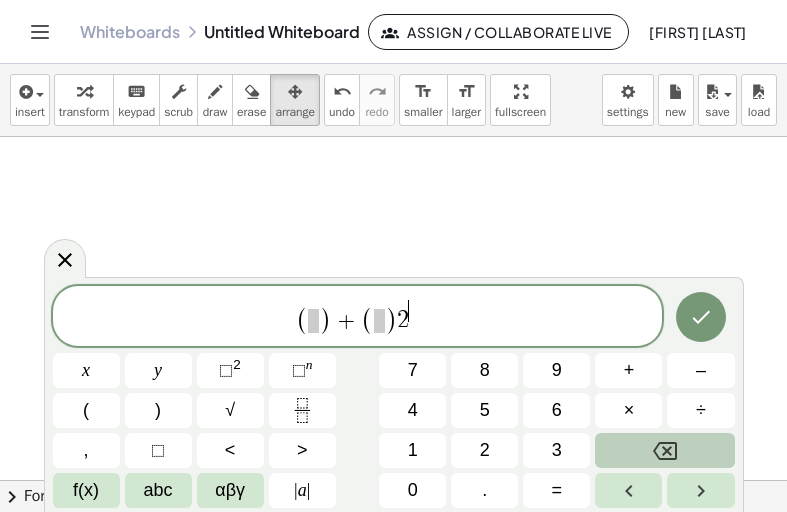 click at bounding box center (664, 450) 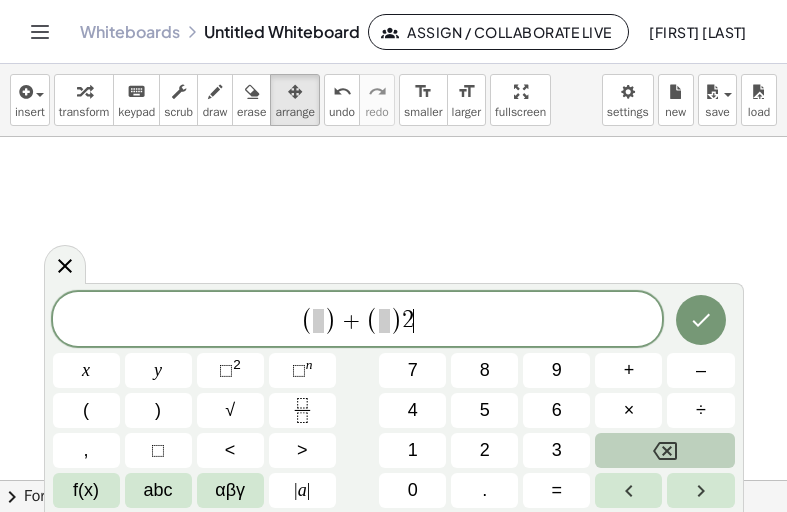 click at bounding box center (664, 450) 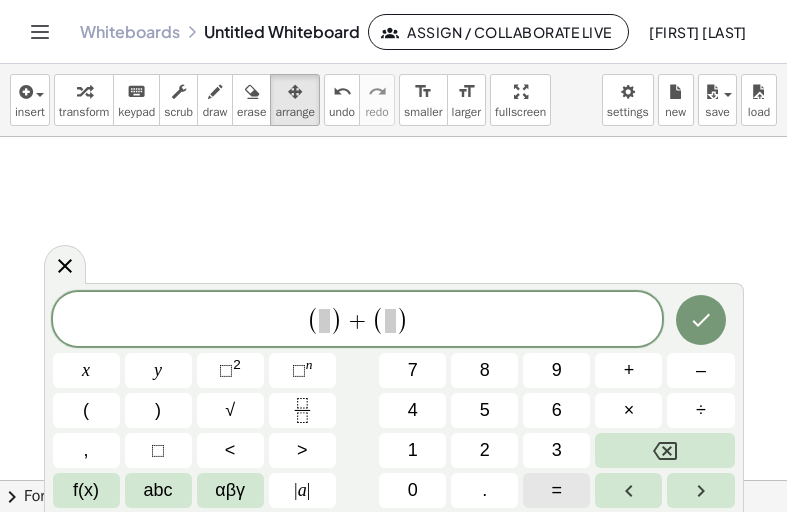 click on "=" at bounding box center [557, 490] 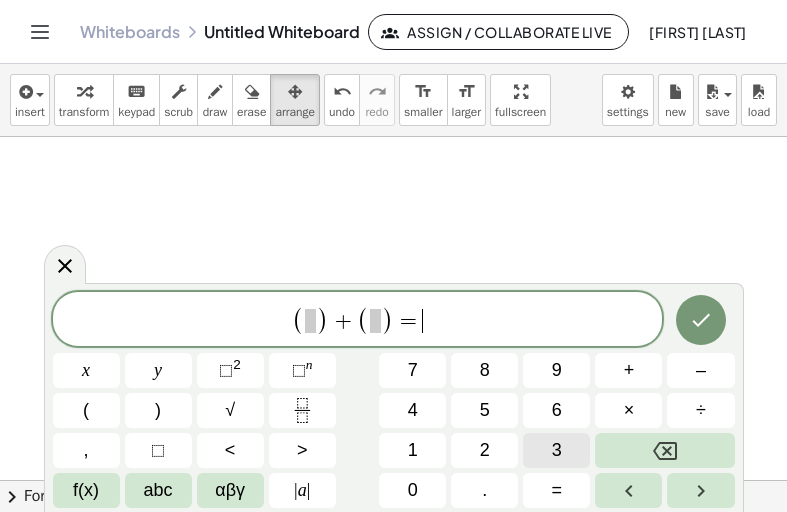 click on "3" at bounding box center (557, 450) 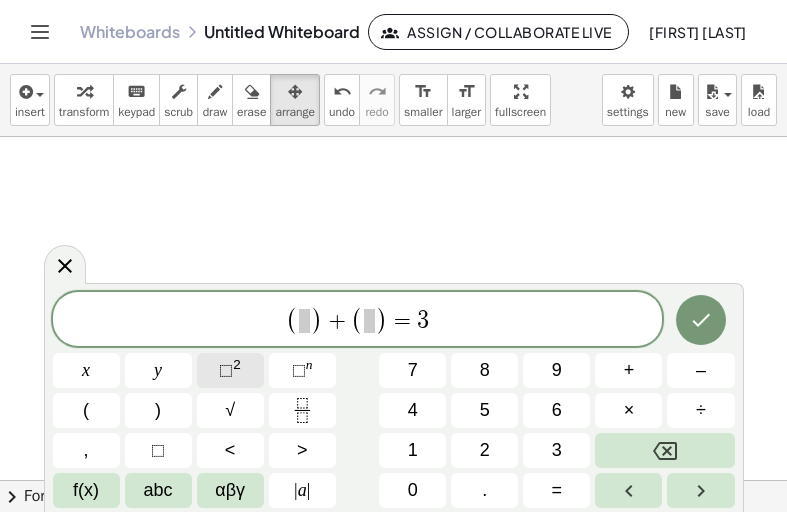 click on "⬚" at bounding box center [226, 370] 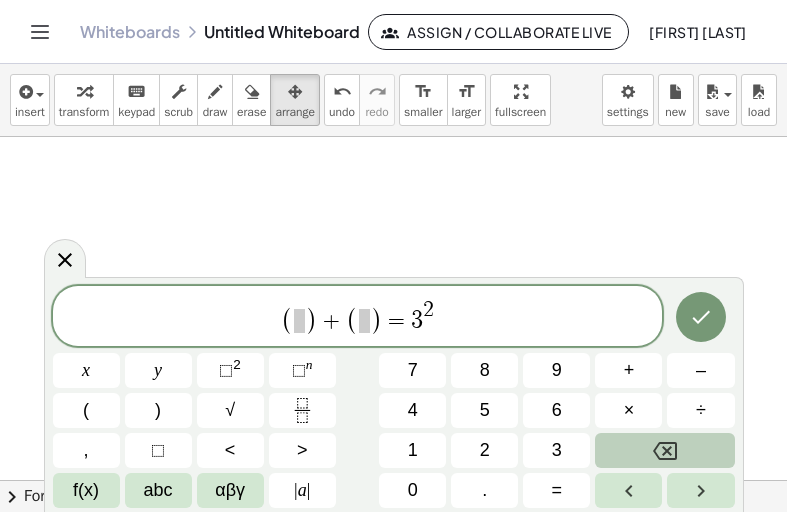click 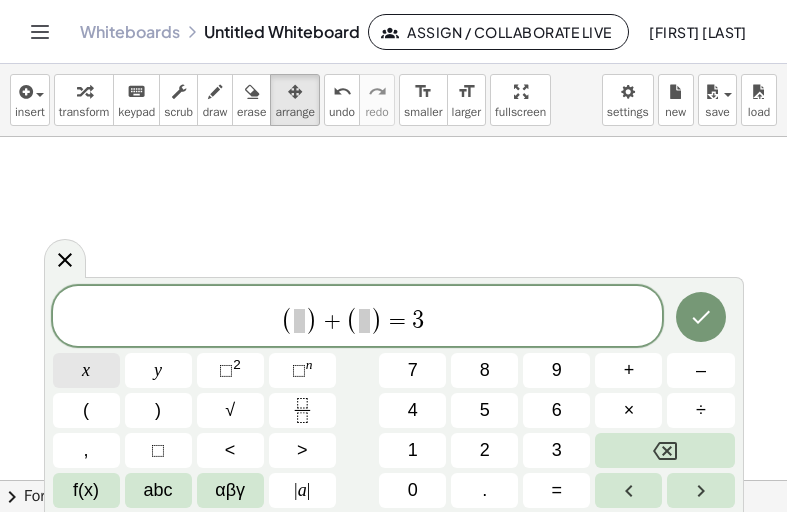 click on "x" at bounding box center [86, 370] 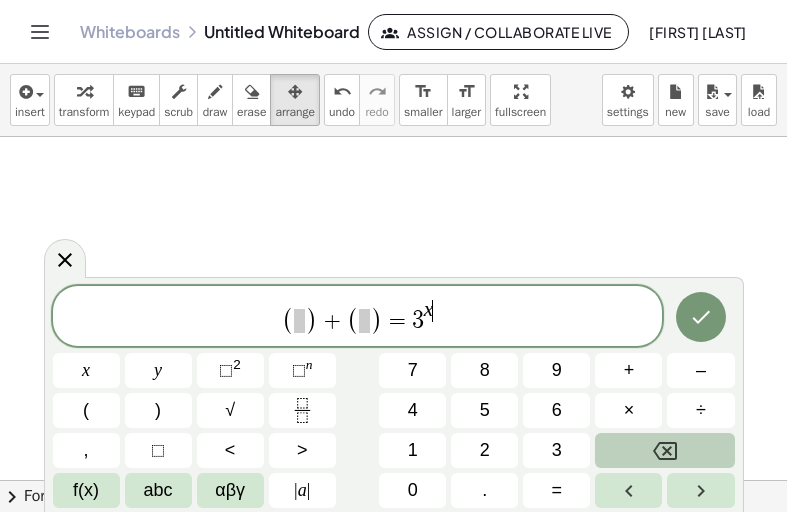 click at bounding box center (664, 450) 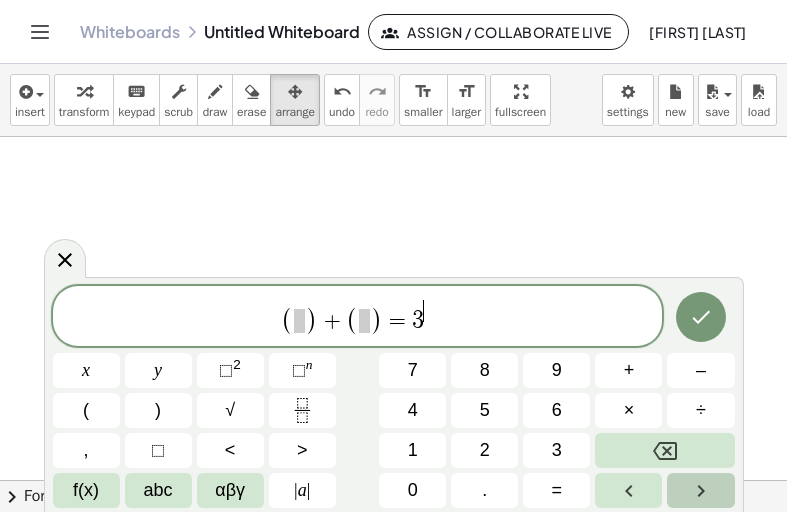 click at bounding box center [700, 490] 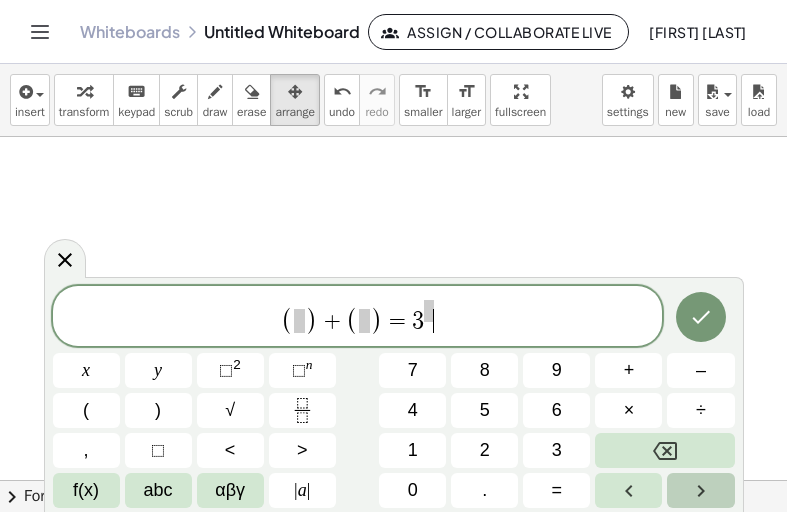 click at bounding box center [700, 490] 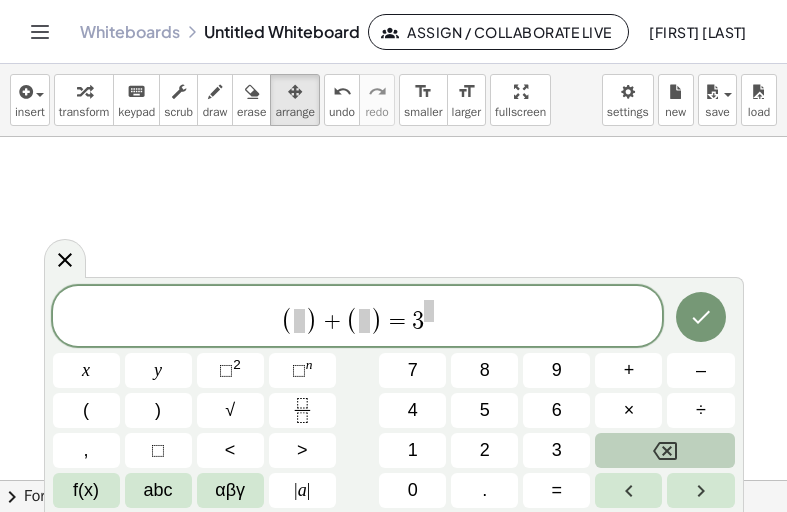 click at bounding box center [664, 450] 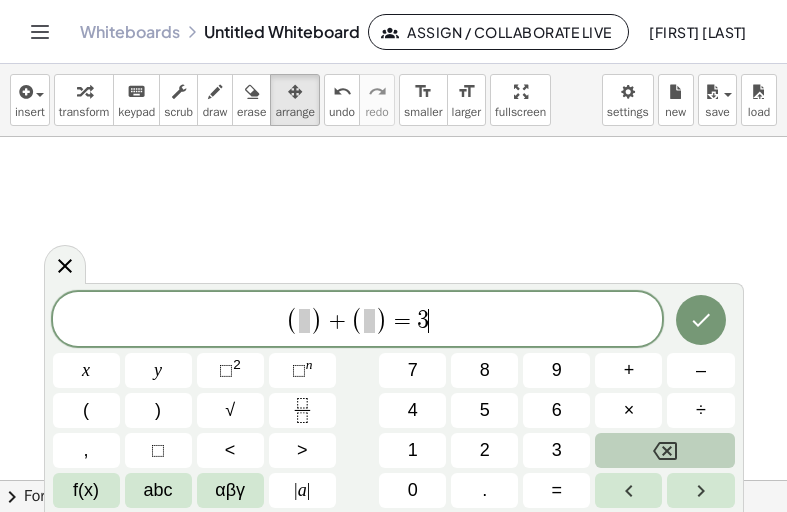 click at bounding box center (664, 450) 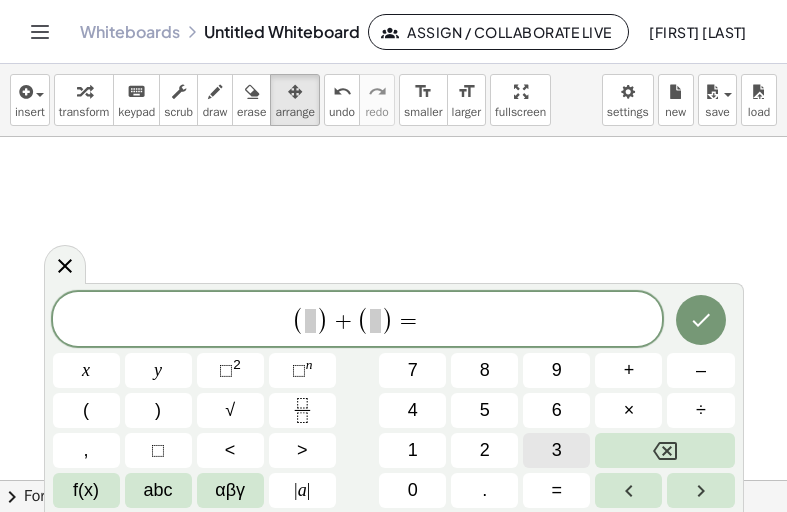 click on "3" at bounding box center [557, 450] 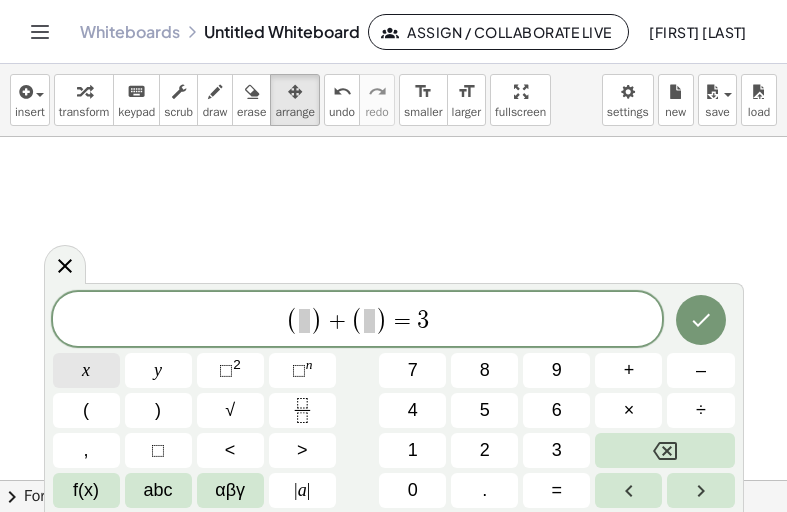 click on "x" at bounding box center [86, 370] 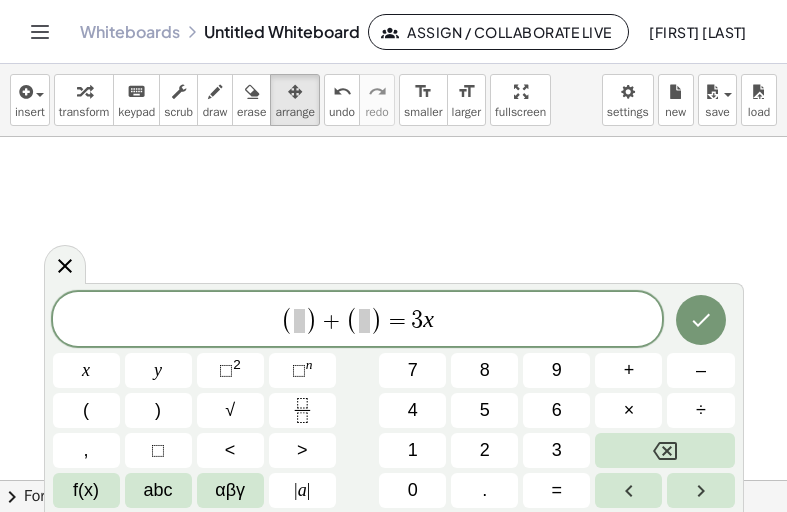 click on "( ) + ( ) = 3 x ​ x y ⬚ 2 ⬚ n 7 8 9 + – ( ) √ 4 5 6 × ÷ , ⬚ < > 1 2 3 f(x) abc αβγ | a | 0 . =" at bounding box center (394, 400) 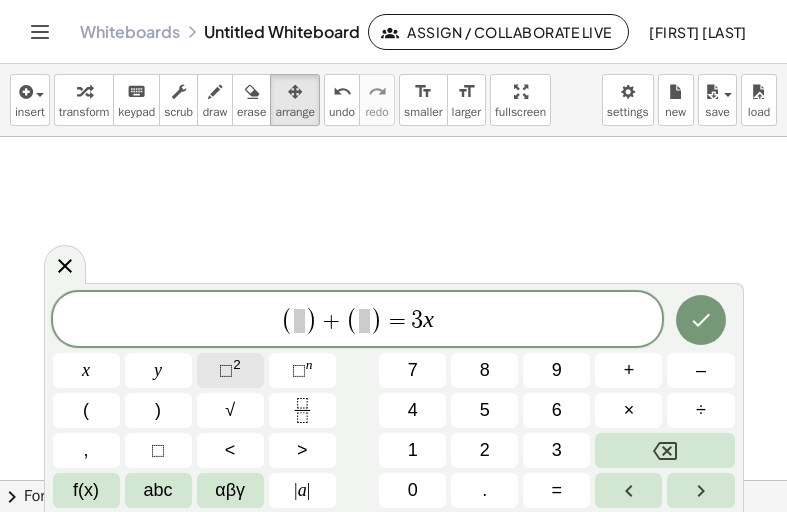 click on "⬚" at bounding box center [226, 370] 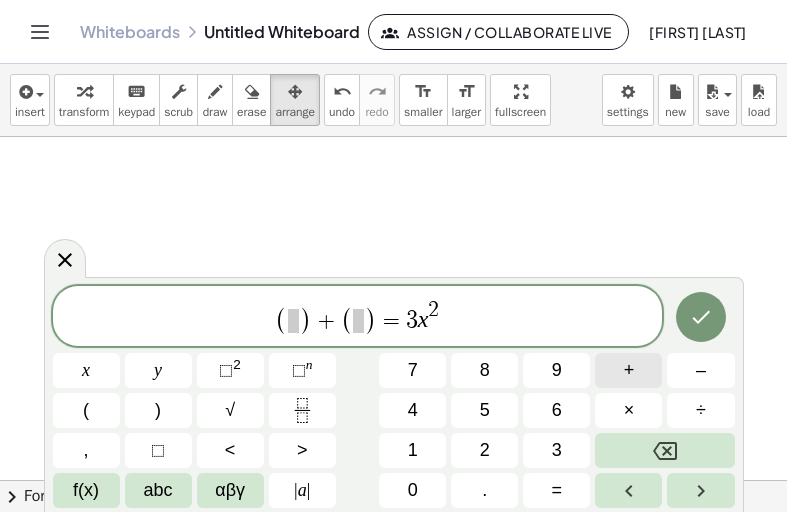 click on "+" at bounding box center [628, 370] 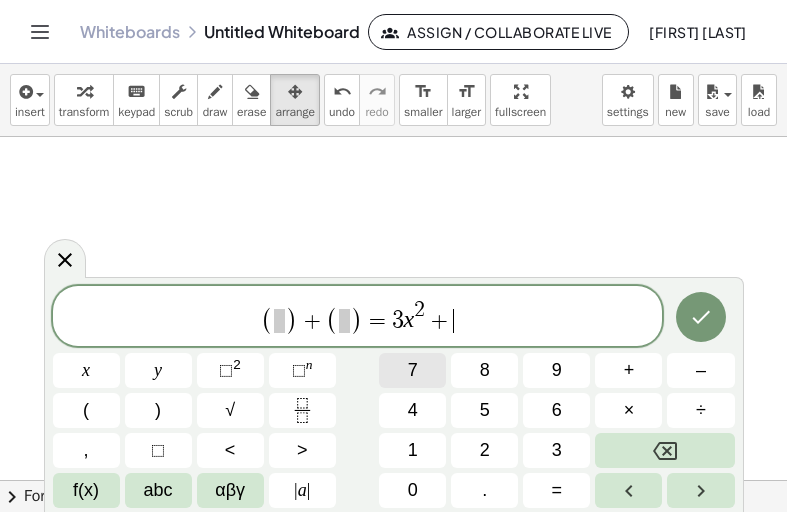 click on "7" at bounding box center (412, 370) 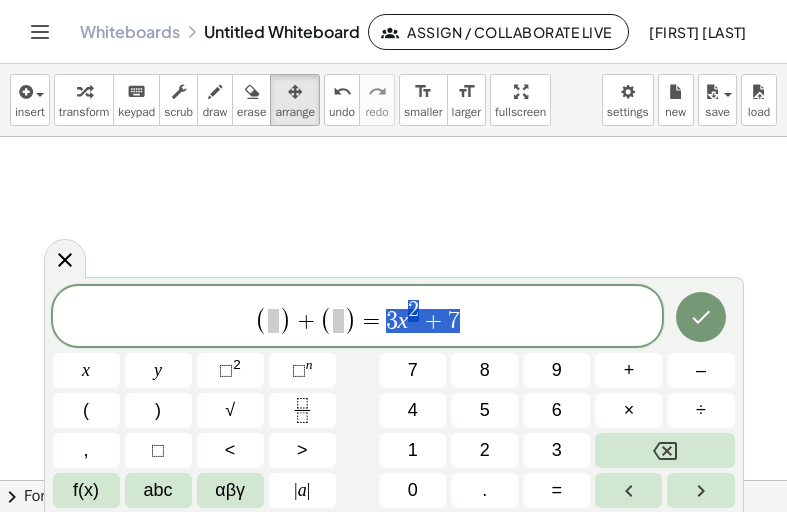 drag, startPoint x: 388, startPoint y: 318, endPoint x: 516, endPoint y: 326, distance: 128.24976 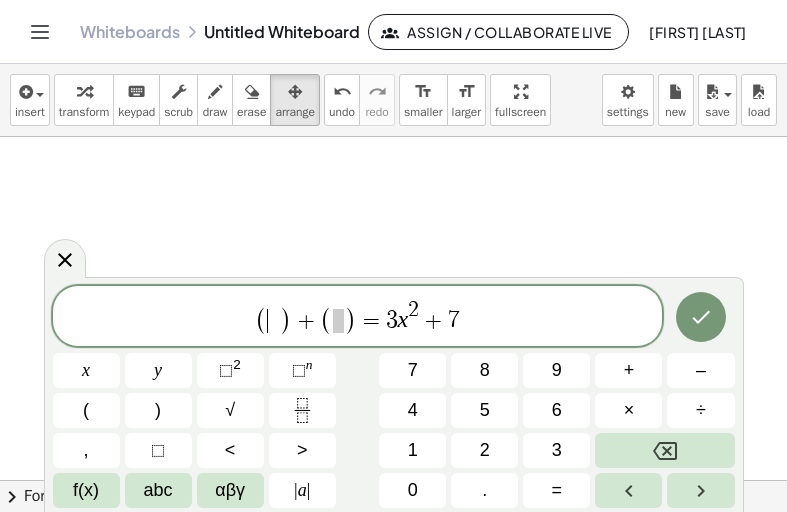 click on "​" at bounding box center [273, 321] 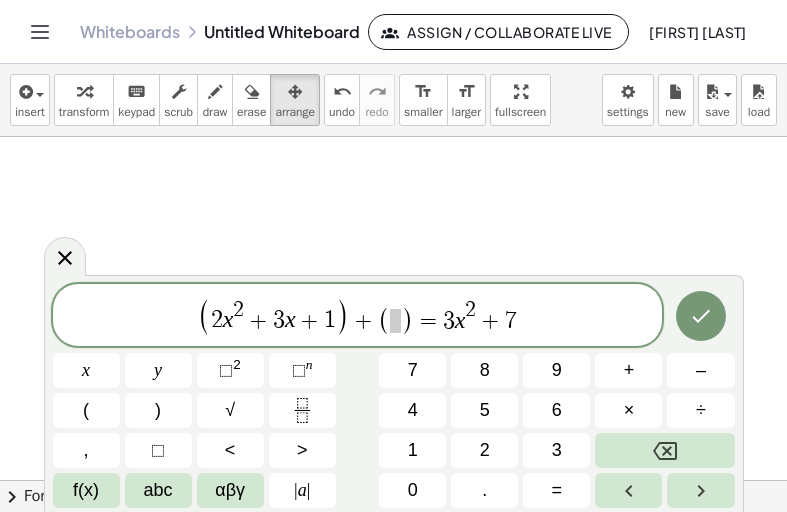 click at bounding box center (395, 321) 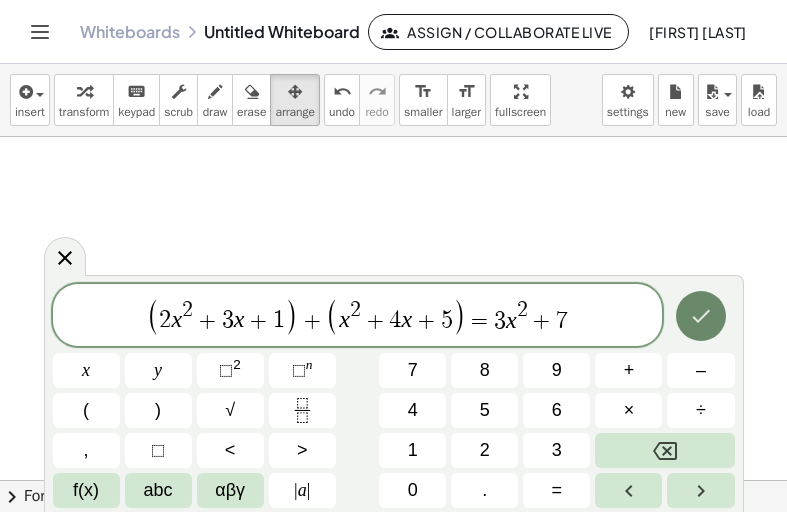 click 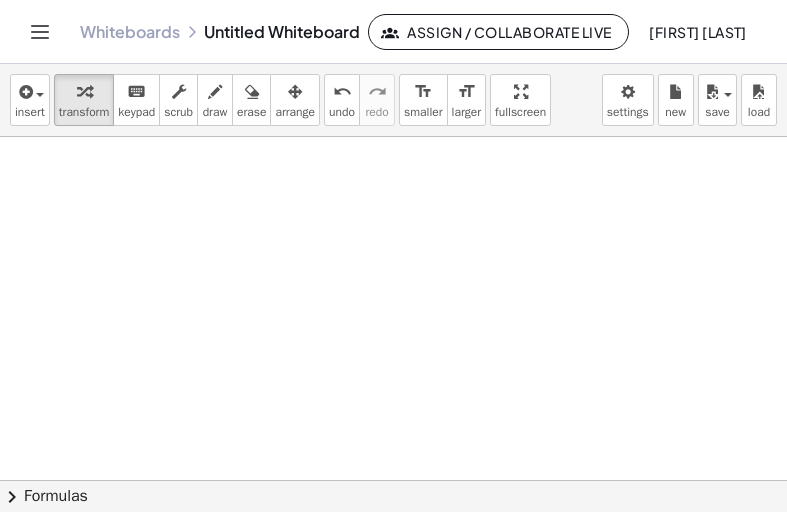 scroll, scrollTop: 0, scrollLeft: 0, axis: both 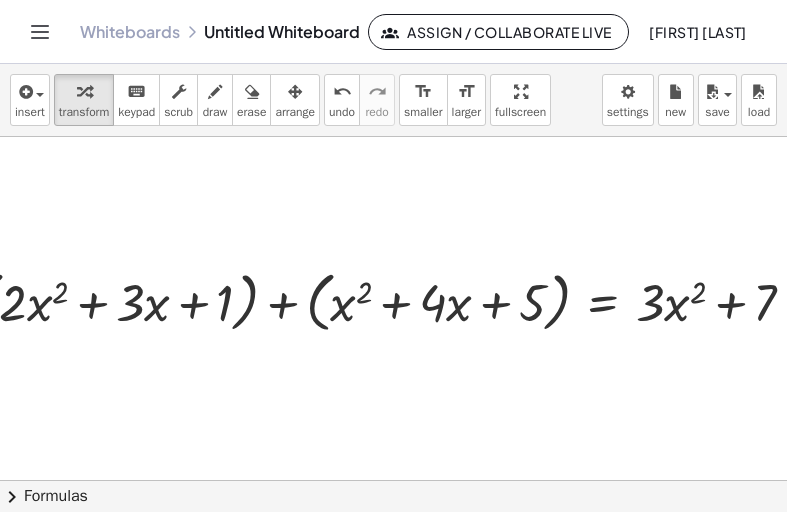 drag, startPoint x: 541, startPoint y: 108, endPoint x: 1666, endPoint y: 238, distance: 1132.4862 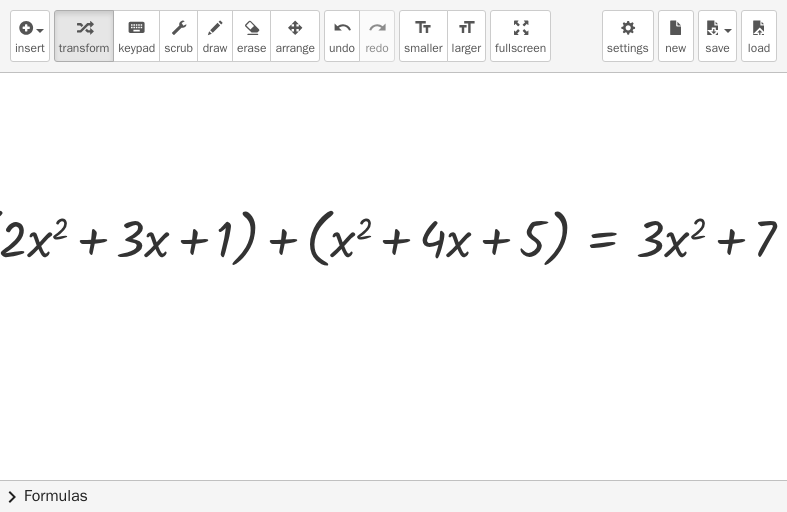 click on "insert select one: Math Expression Function Text Youtube Video Graphing Geometry Geometry 3D transform keyboard keypad scrub draw erase arrange undo undo redo redo format_size smaller format_size larger fullscreen load   save new settings + ( + · 2 · x 2 + · 3 · x + 1 ) + ( + x 2 + · 4 · x + 5 ) = + · 3 · x 2 + 7 × chevron_right  Formulas
Drag one side of a formula onto a highlighted expression on the canvas to apply it.
Quadratic Formula
+ · a · x 2 + · b · x + c = 0
⇔
x = · ( − b ± 2 √ ( + b 2 − · 4 · a · c ) ) · 2 · a
+ x 2 + · p · x + q = 0
⇔
x = − · p · 2 ± 2 √ ( + ( · p · 2 ) 2 − q )
Manually Factoring a Quadratic
+" at bounding box center (393, 256) 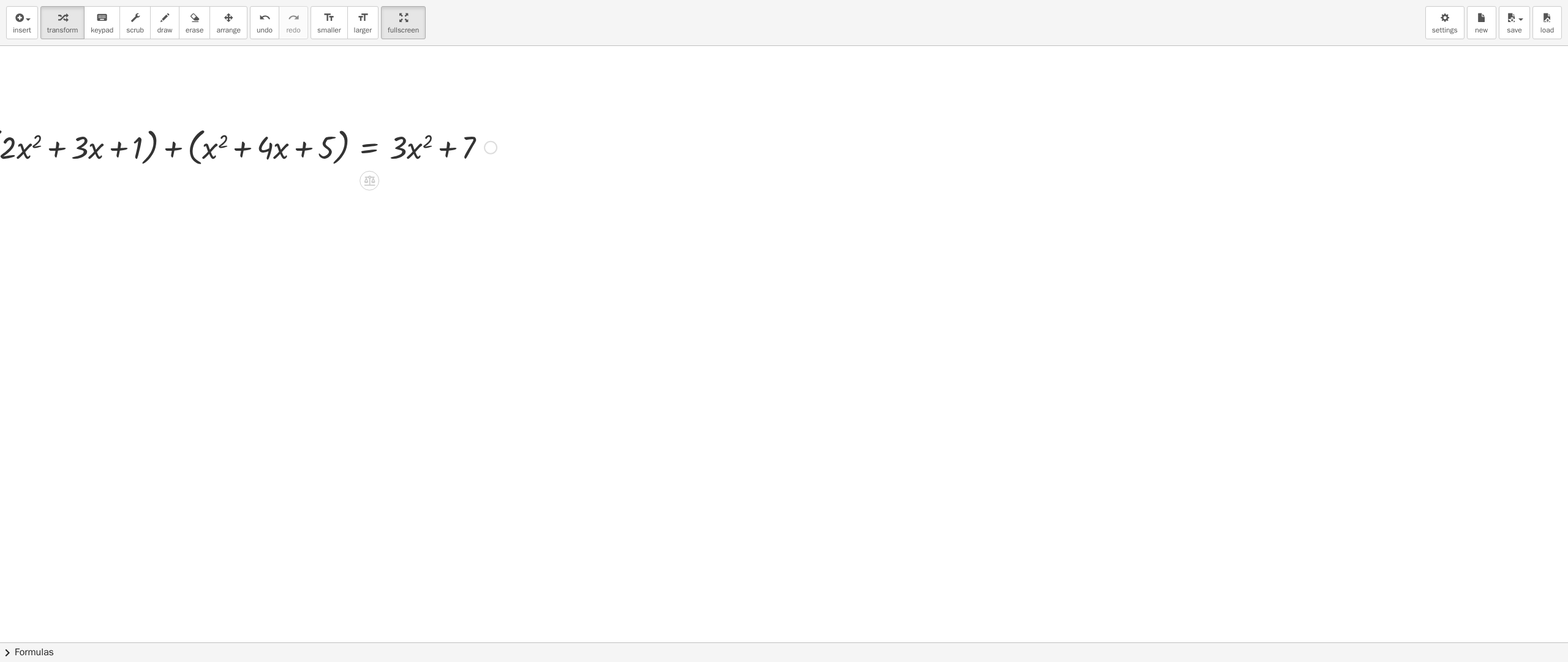 click at bounding box center [241, 146] 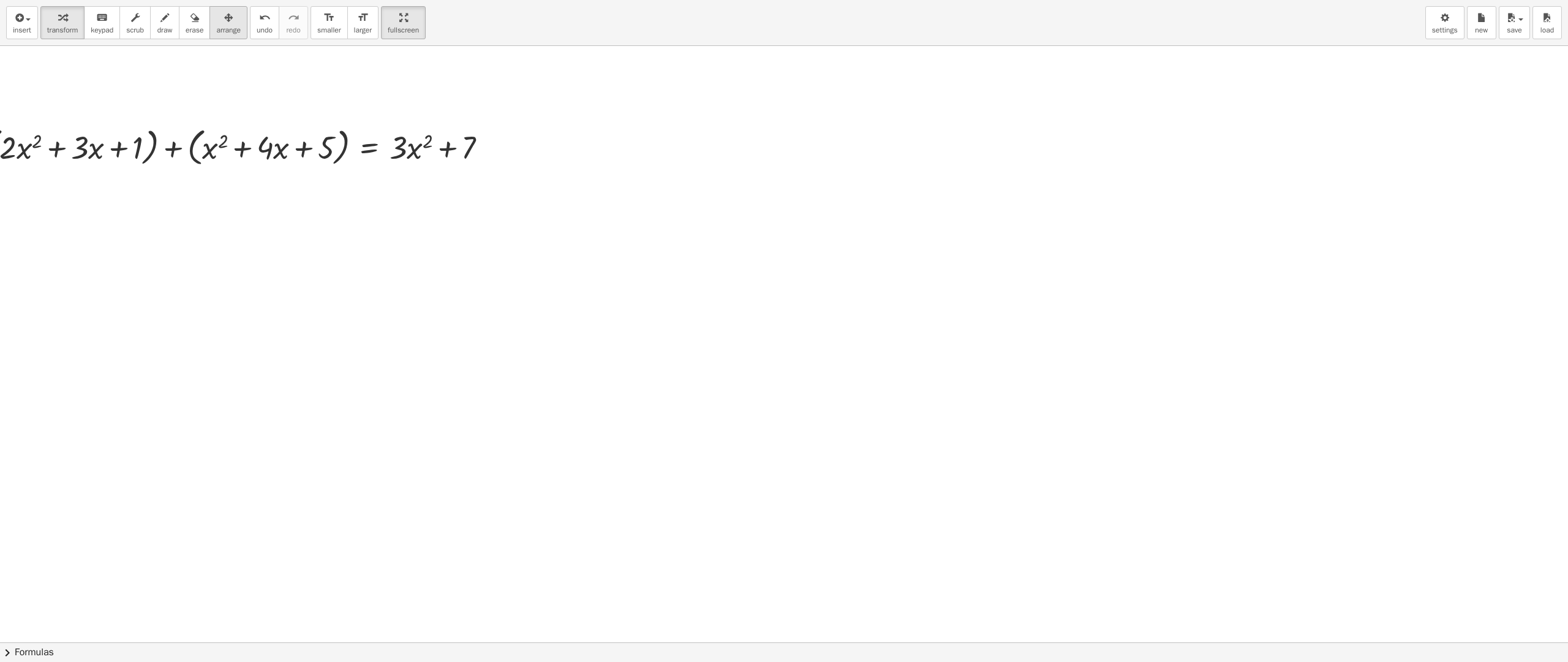 click on "arrange" at bounding box center [228, 30] 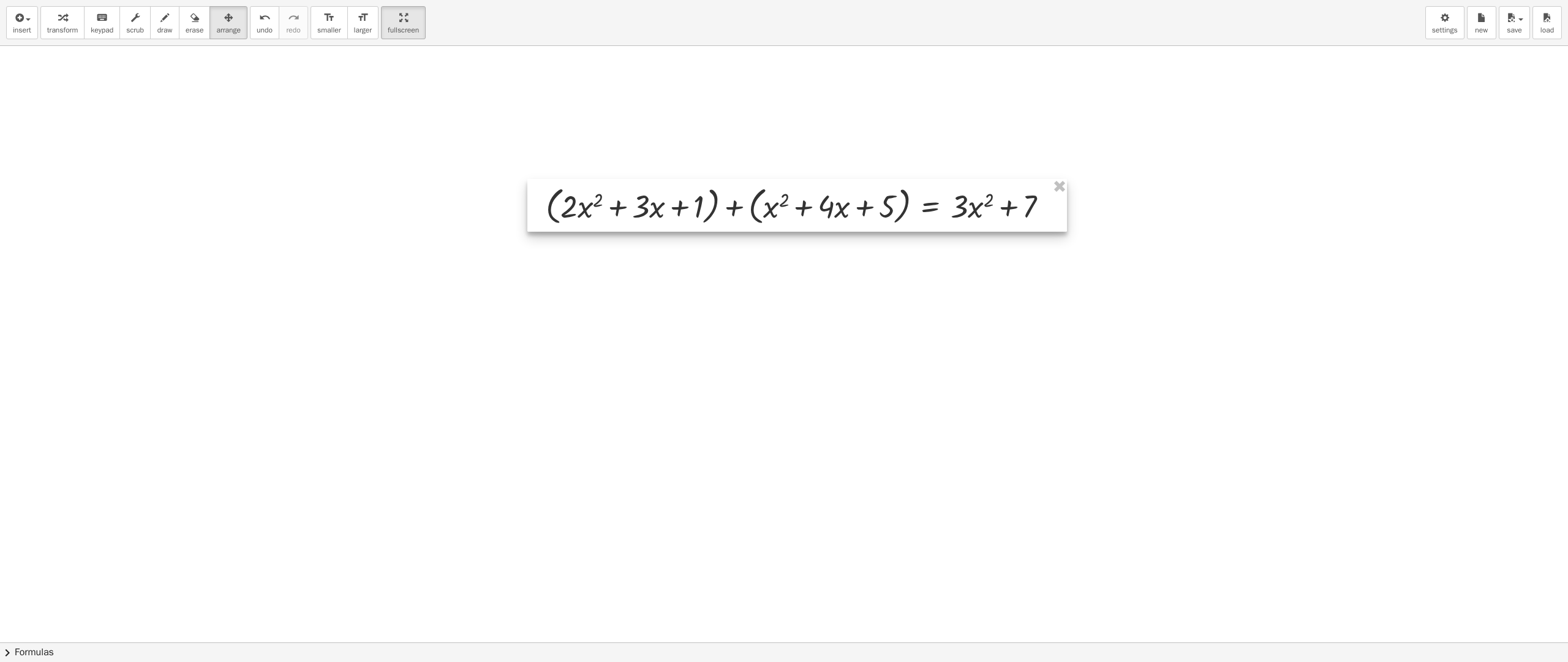 drag, startPoint x: 293, startPoint y: 129, endPoint x: 863, endPoint y: 211, distance: 575.868 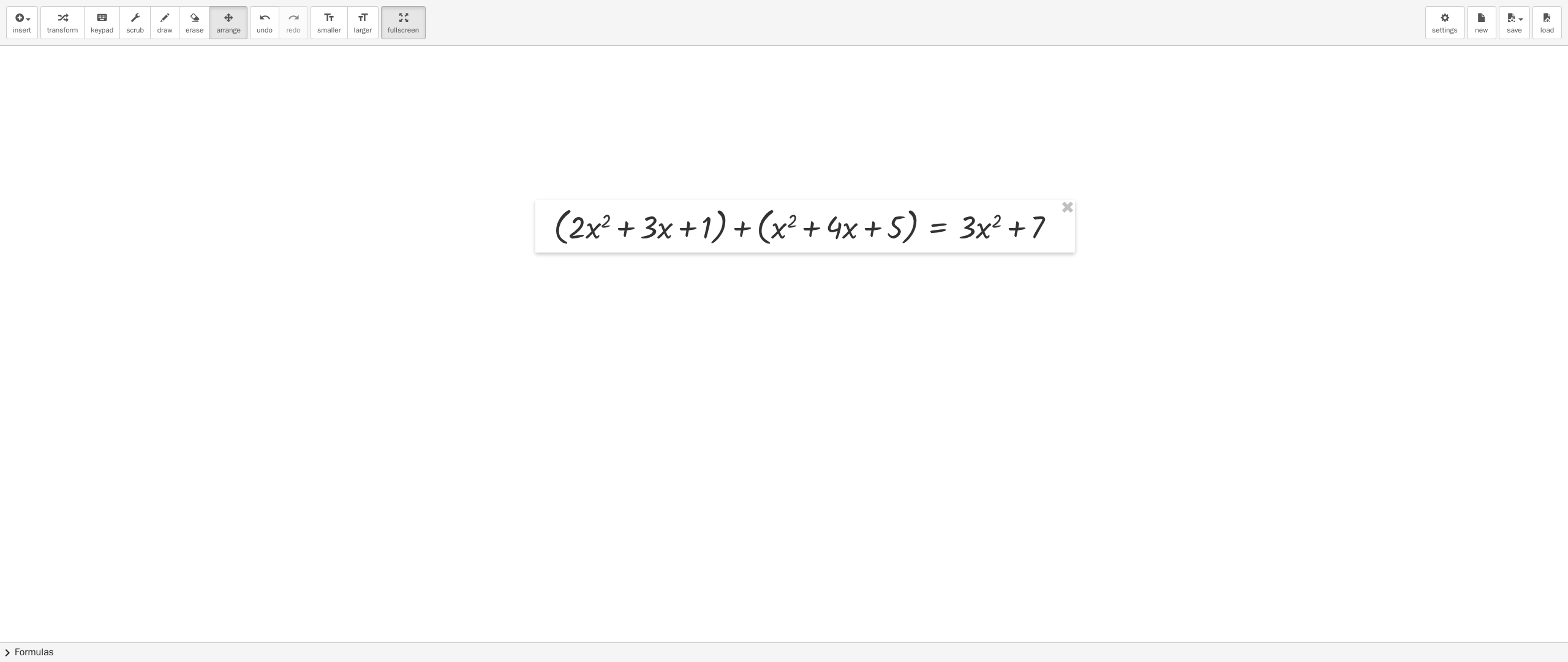 drag, startPoint x: 412, startPoint y: 19, endPoint x: -277, endPoint y: -61, distance: 693.6289 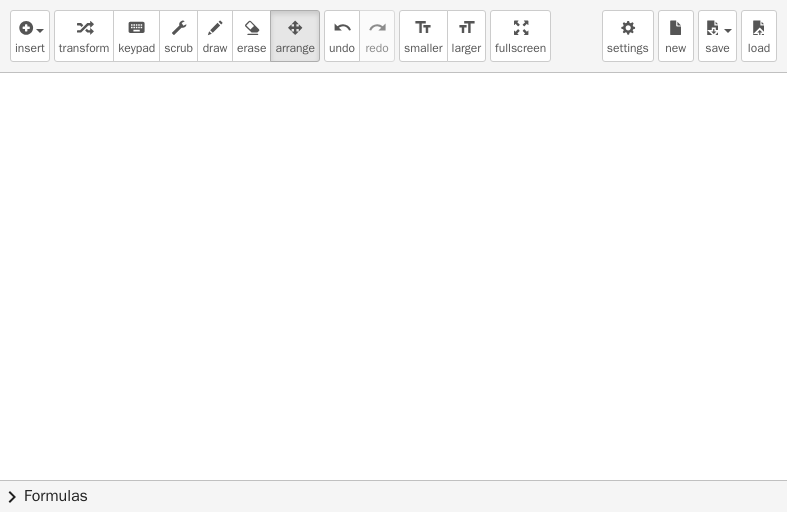 scroll, scrollTop: 701, scrollLeft: 0, axis: vertical 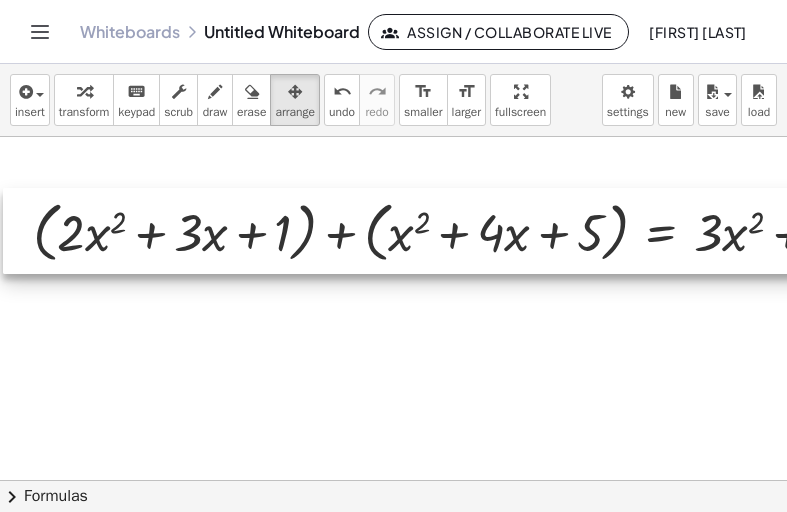 click on "+ ( + · 2 · x 2 + · 3 · x + 1 ) + ( + x 2 + · 4 · x + 5 ) = + · 3 · x 2 + 7 ×" at bounding box center (393, 308) 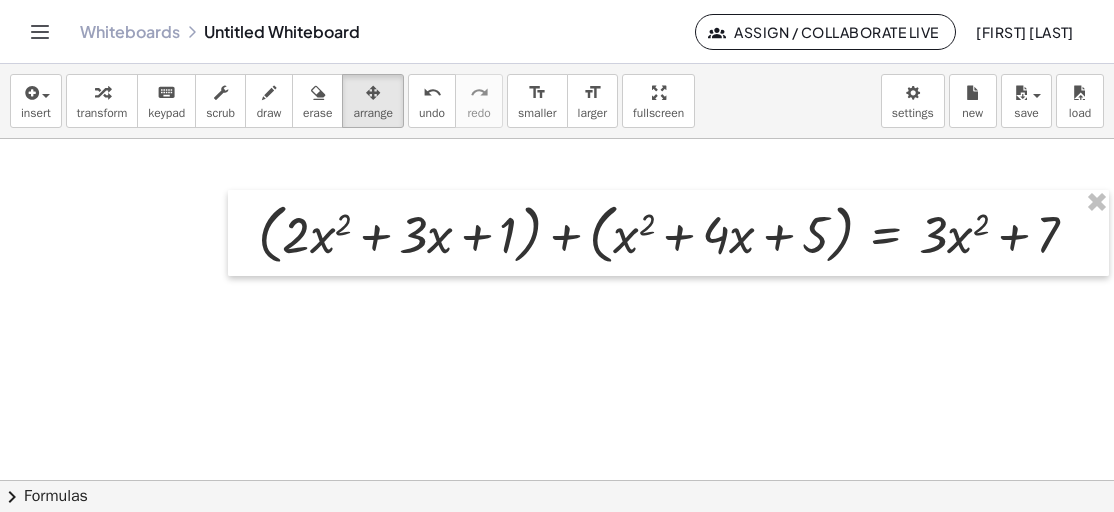 scroll, scrollTop: 100, scrollLeft: 661, axis: both 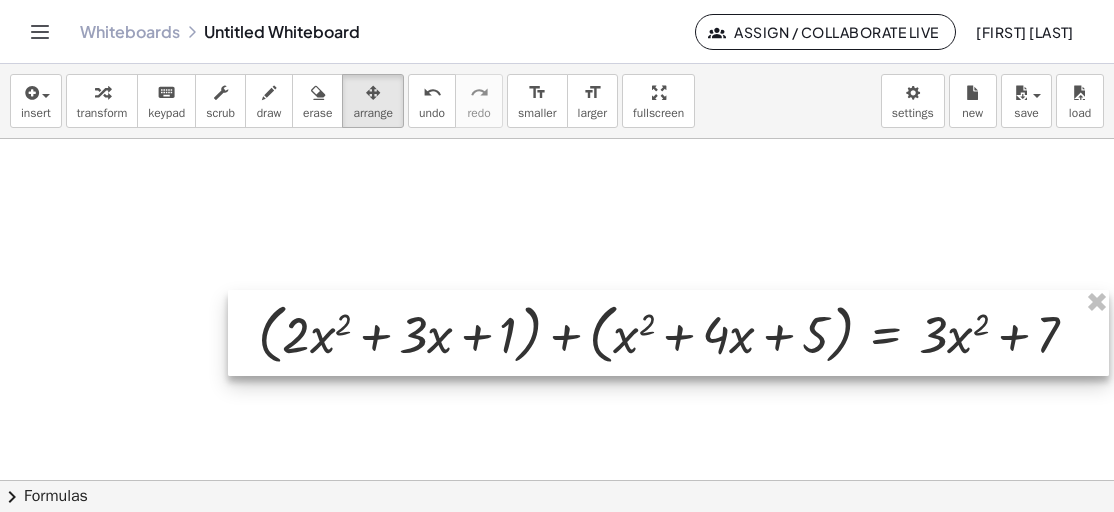 click at bounding box center (668, 333) 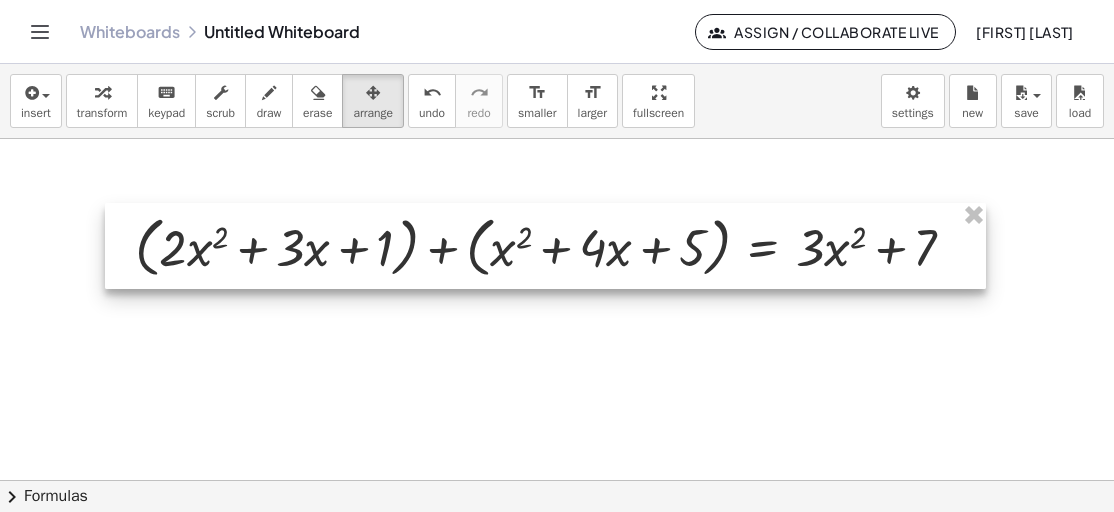 drag, startPoint x: 705, startPoint y: 297, endPoint x: 574, endPoint y: 198, distance: 164.2011 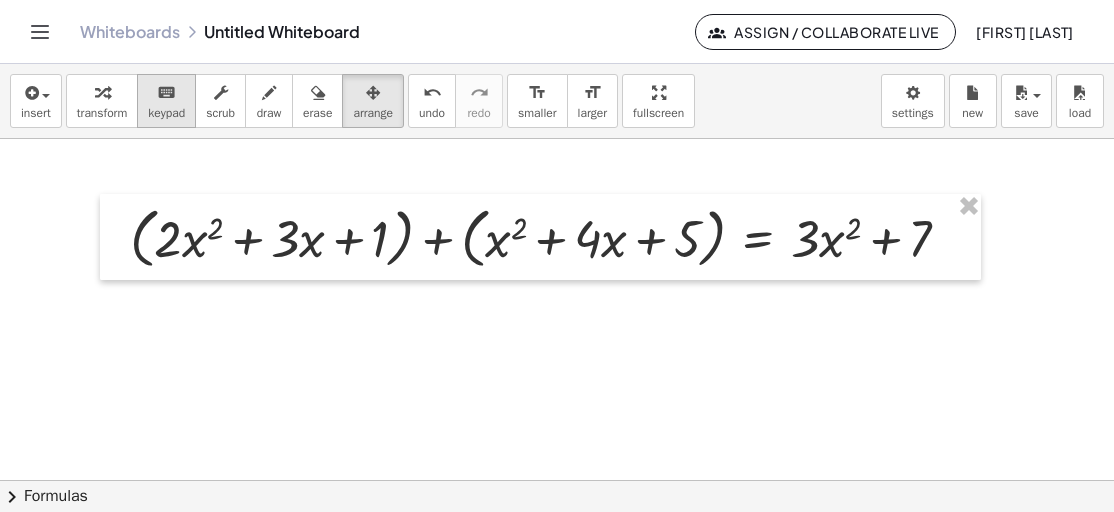 click on "keyboard" at bounding box center [166, 93] 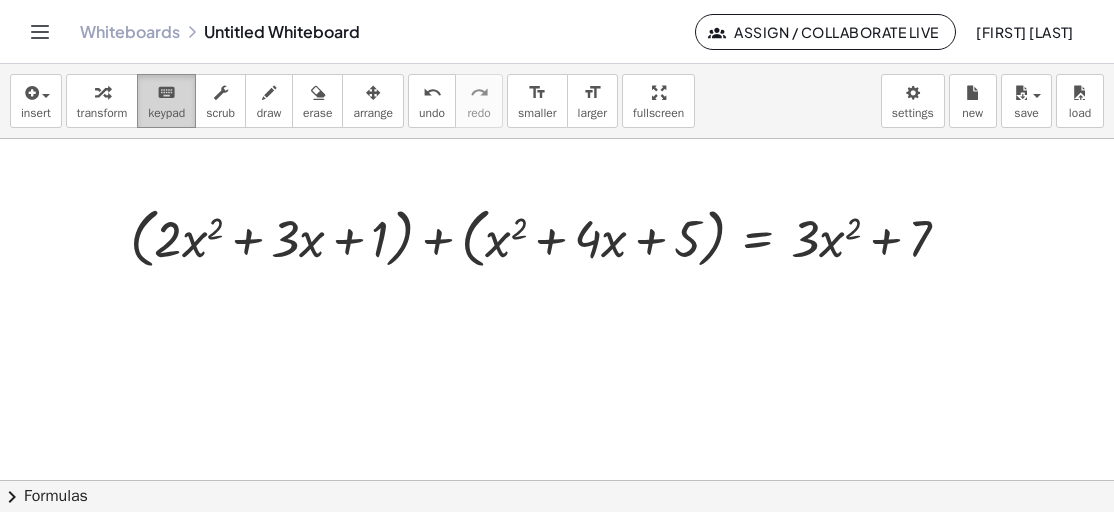 click on "keyboard keypad" at bounding box center (166, 101) 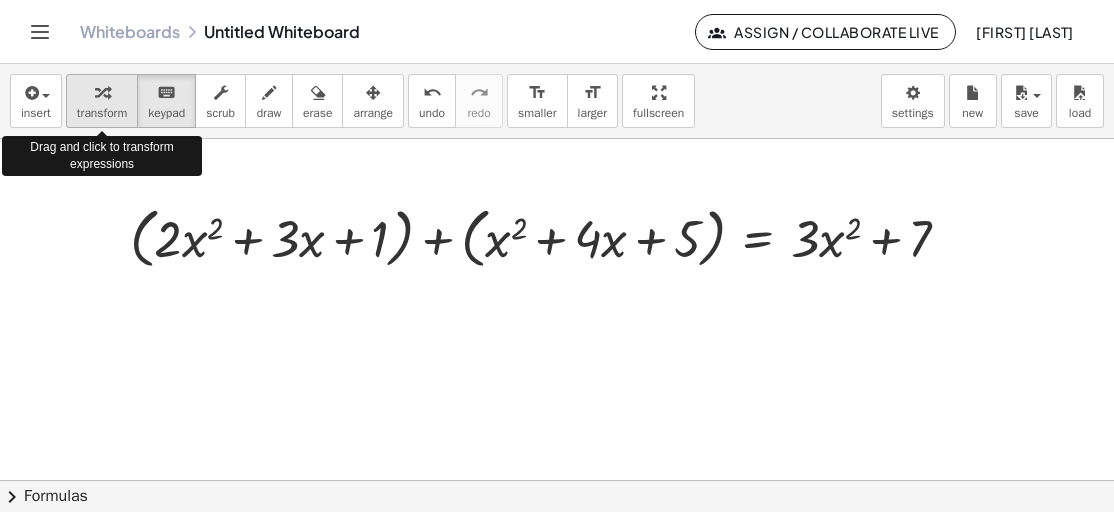 click on "transform" at bounding box center (102, 101) 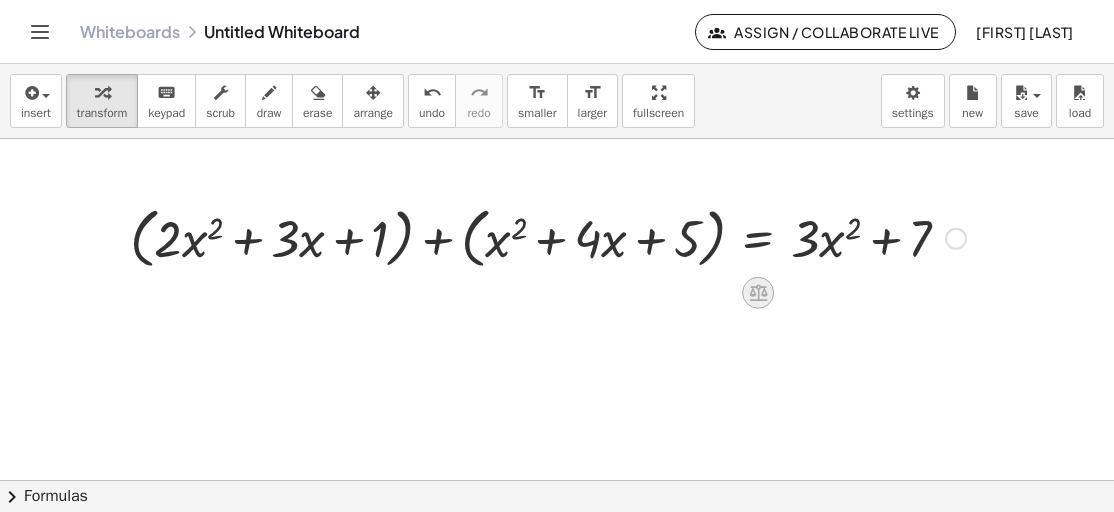 click 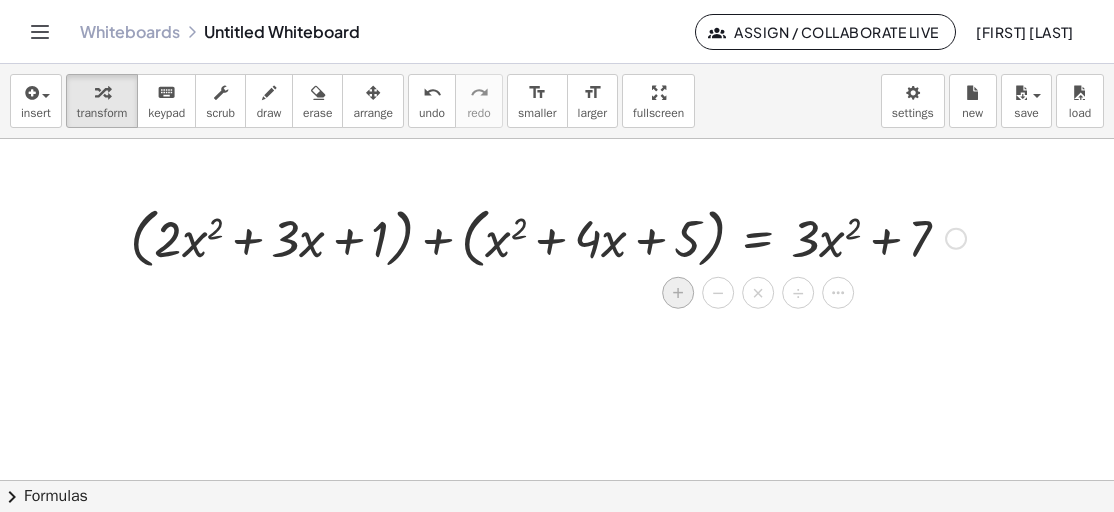 click on "+" at bounding box center (678, 293) 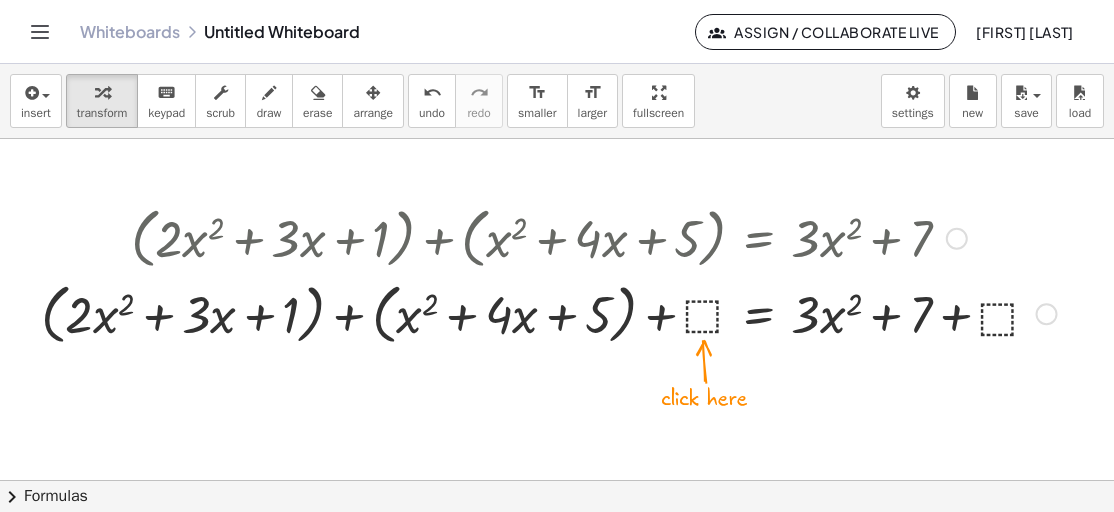click at bounding box center [549, 313] 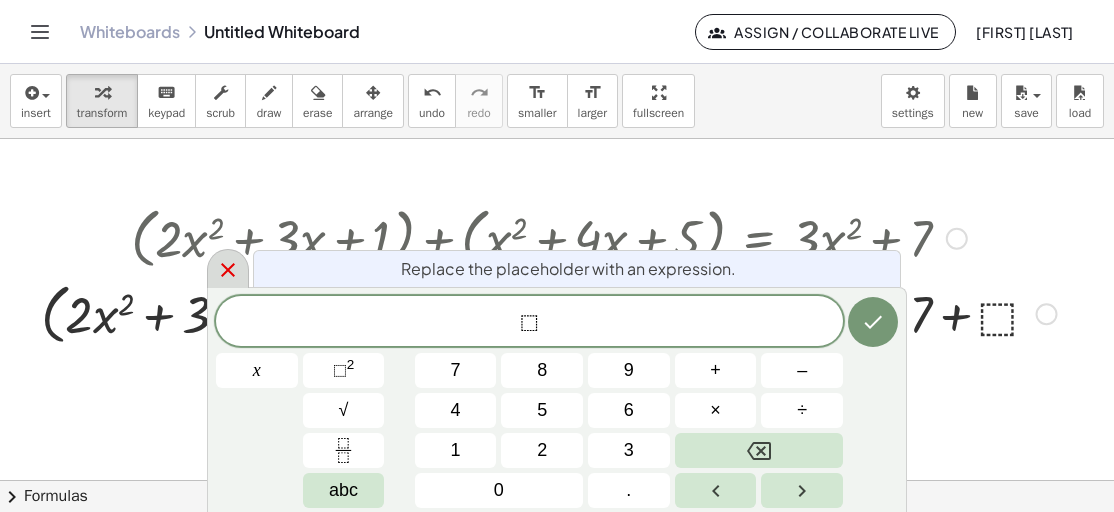 click 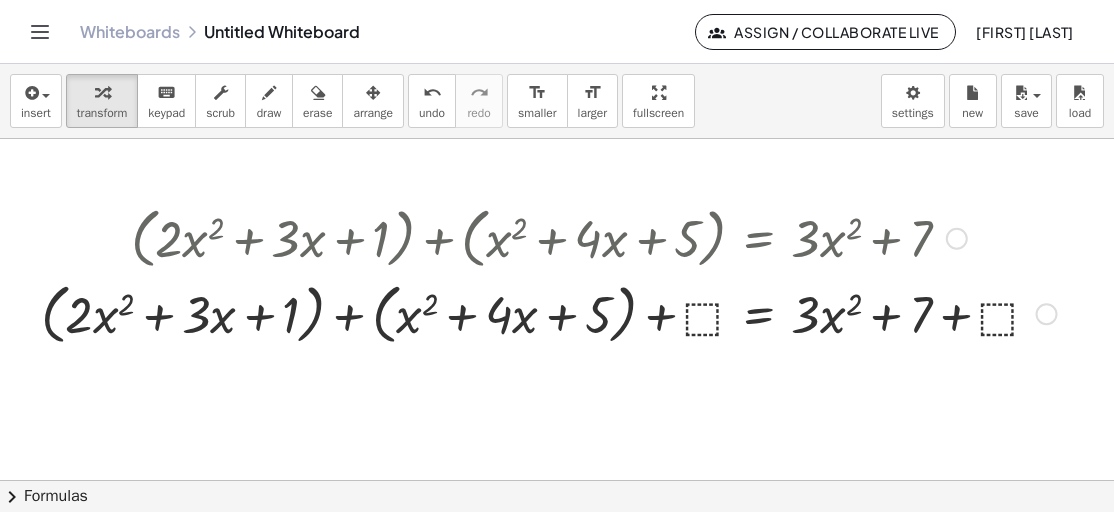 click at bounding box center (1047, 314) 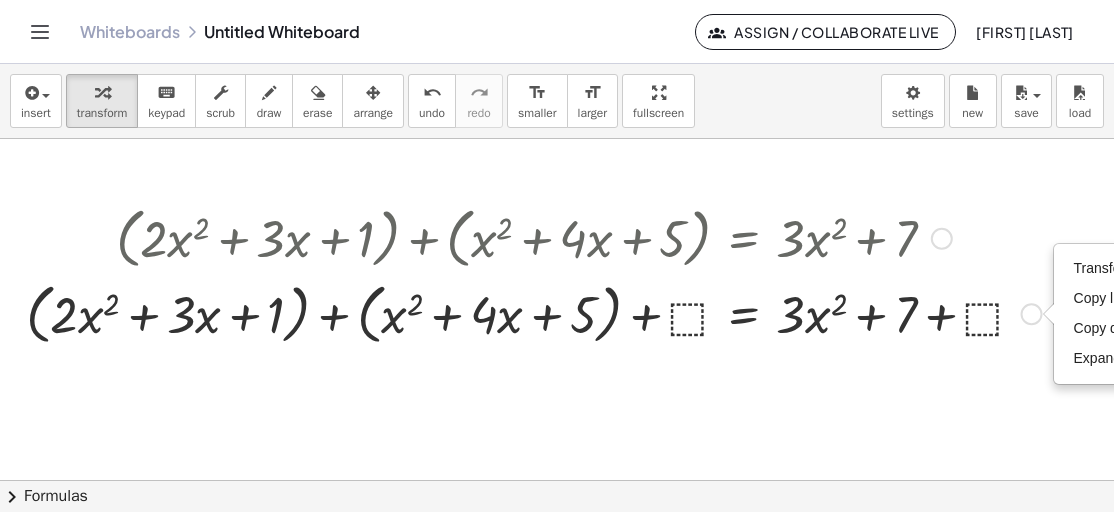 click at bounding box center (534, 313) 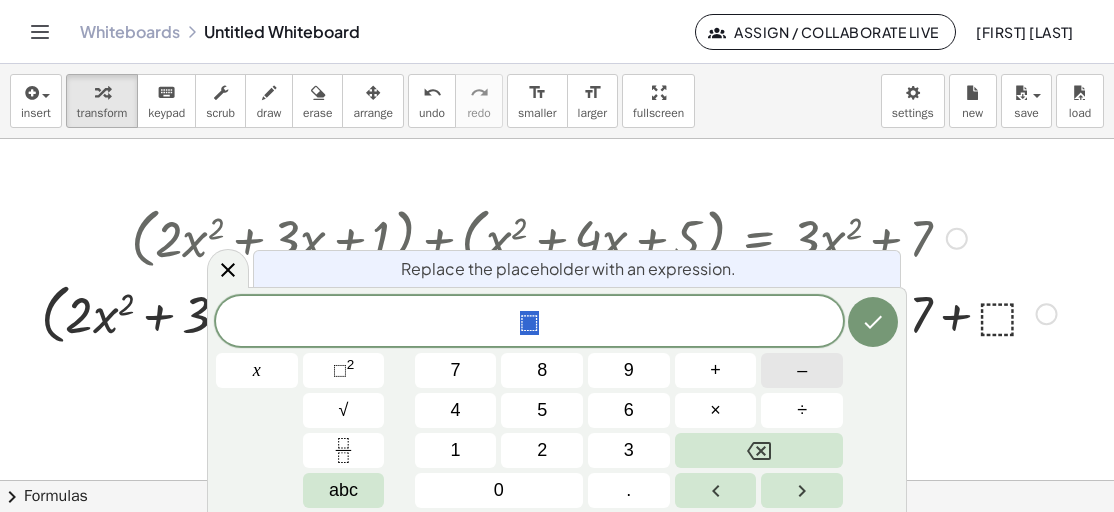 click on "–" at bounding box center [802, 370] 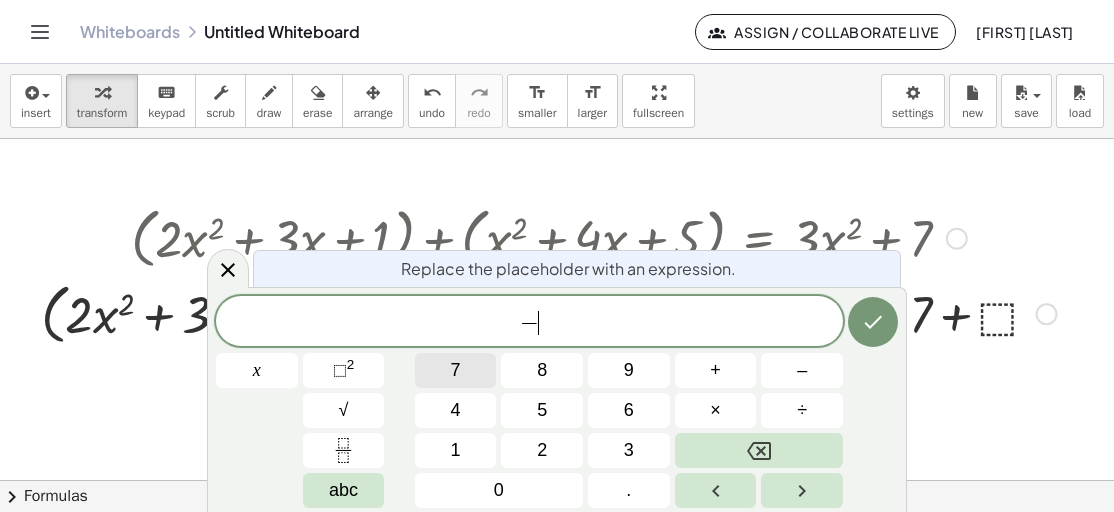 click on "7" at bounding box center [456, 370] 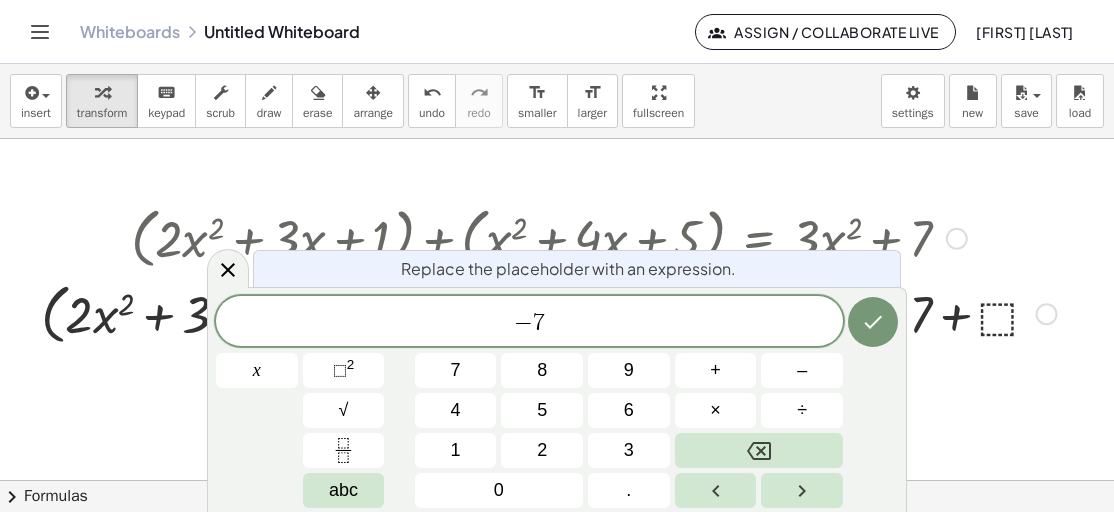 click at bounding box center [873, 322] 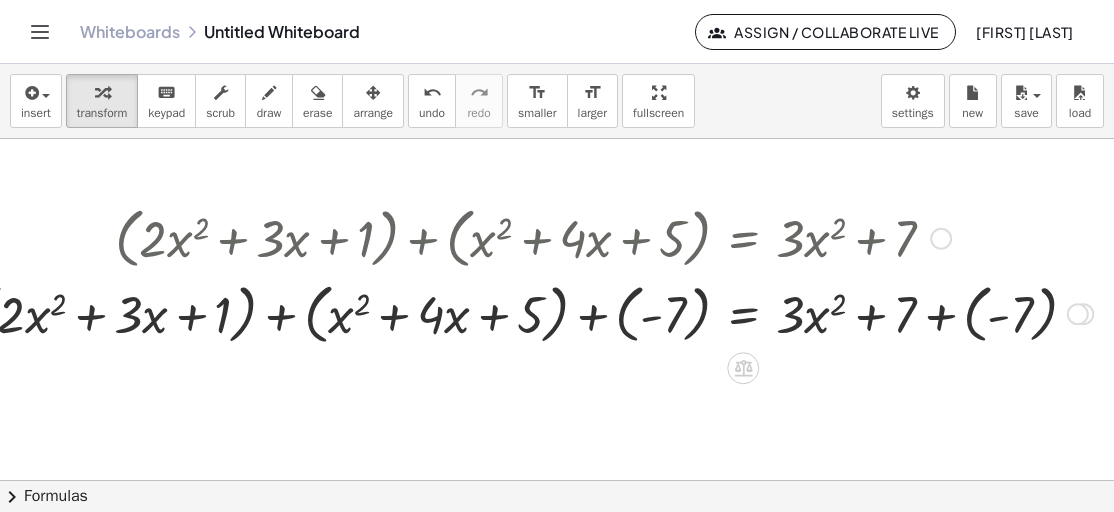 click at bounding box center (533, 313) 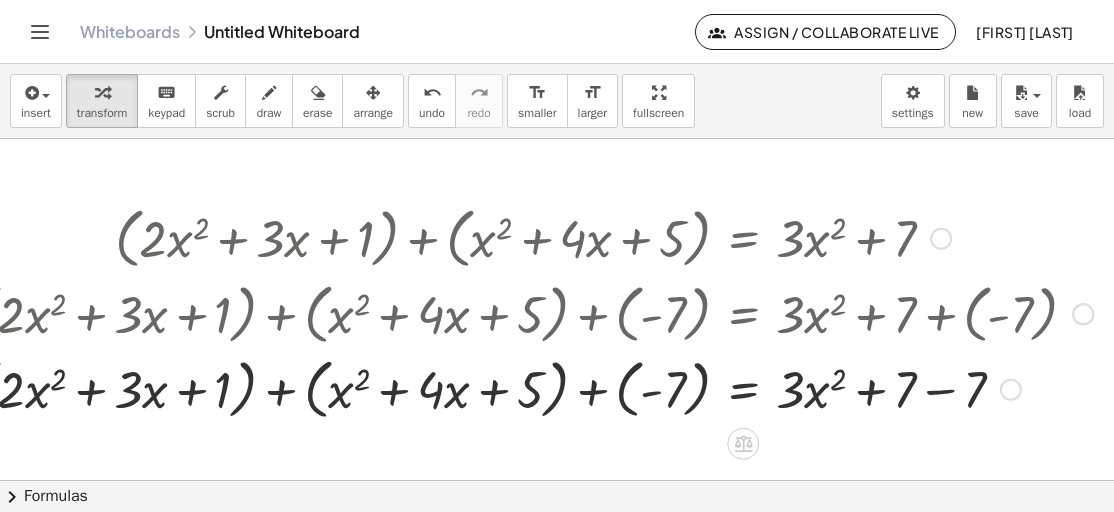 click at bounding box center (533, 388) 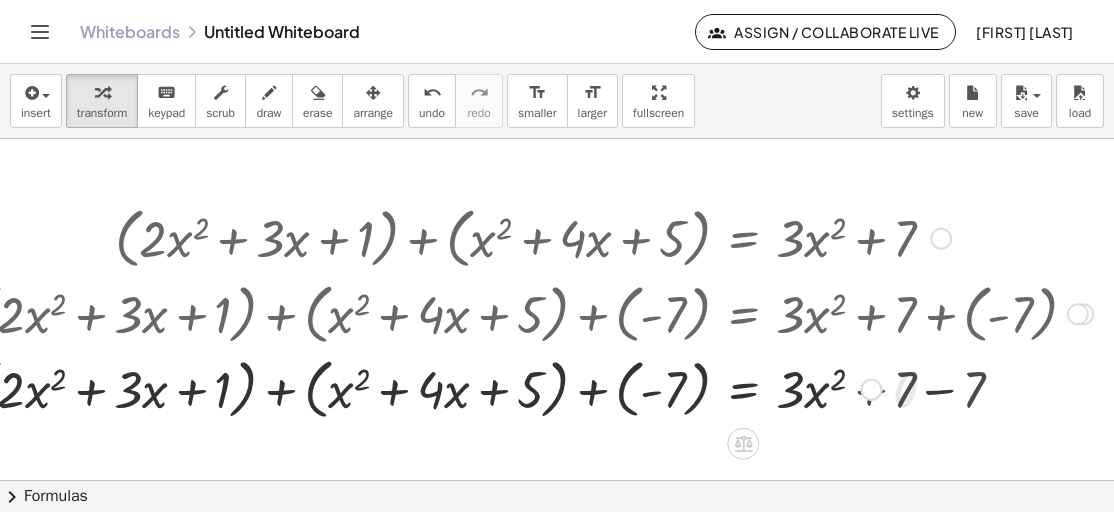 click at bounding box center [533, 388] 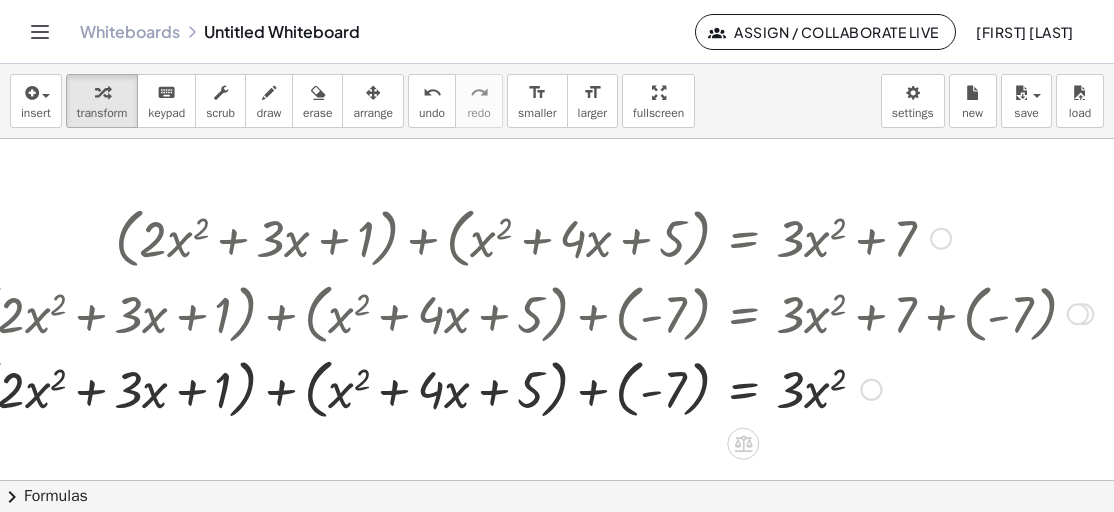 click at bounding box center [533, 388] 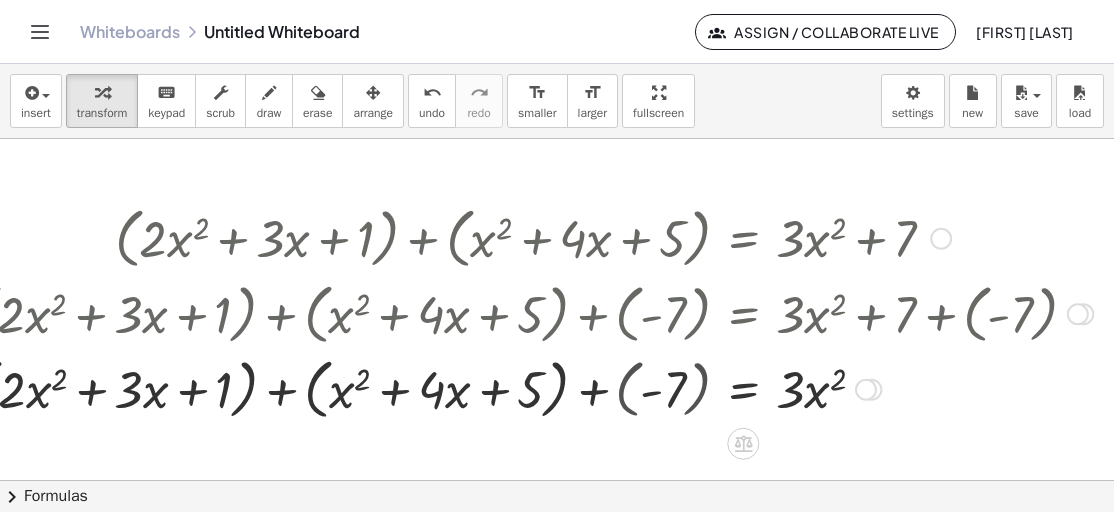 click at bounding box center [533, 388] 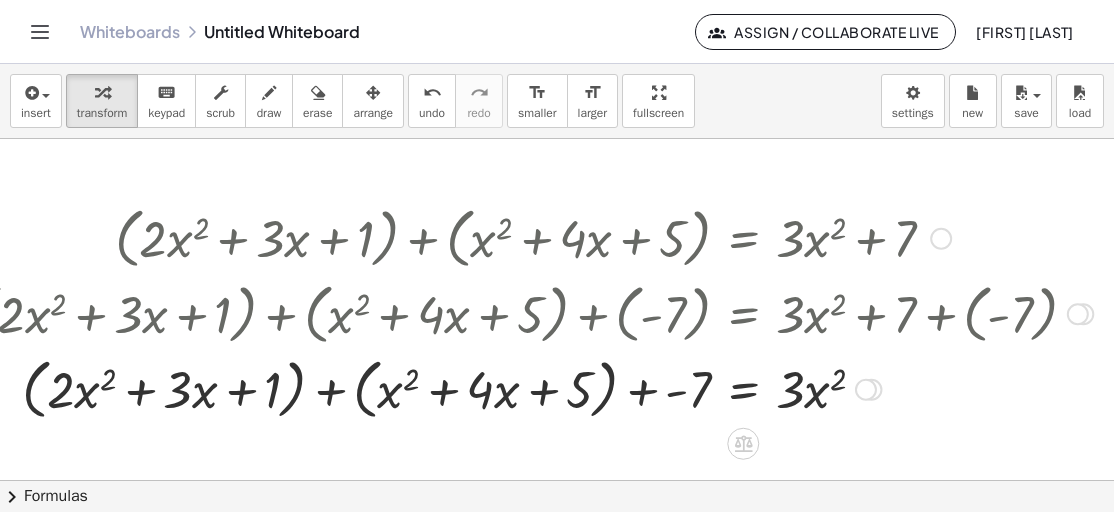 scroll, scrollTop: 200, scrollLeft: 661, axis: both 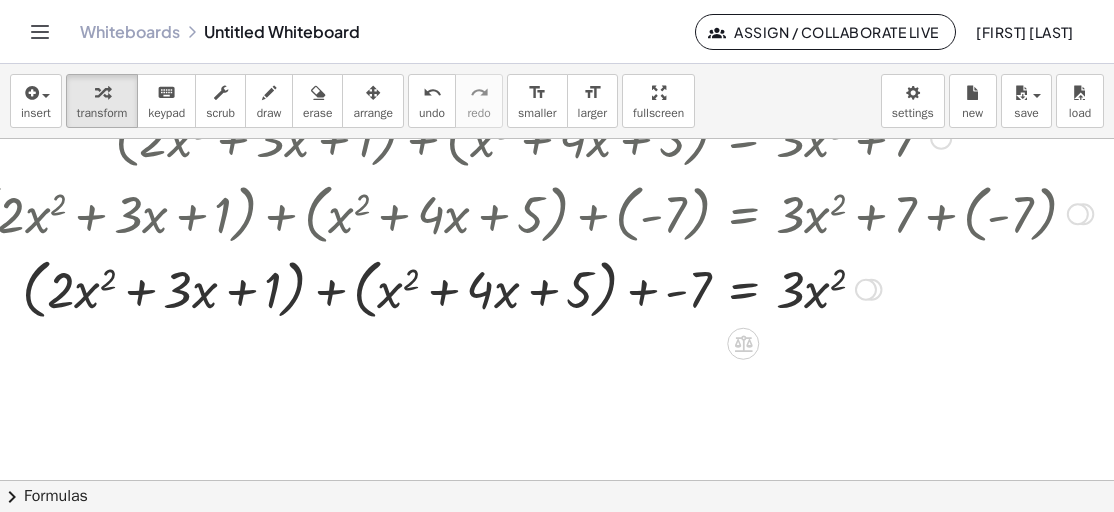 click at bounding box center (533, 288) 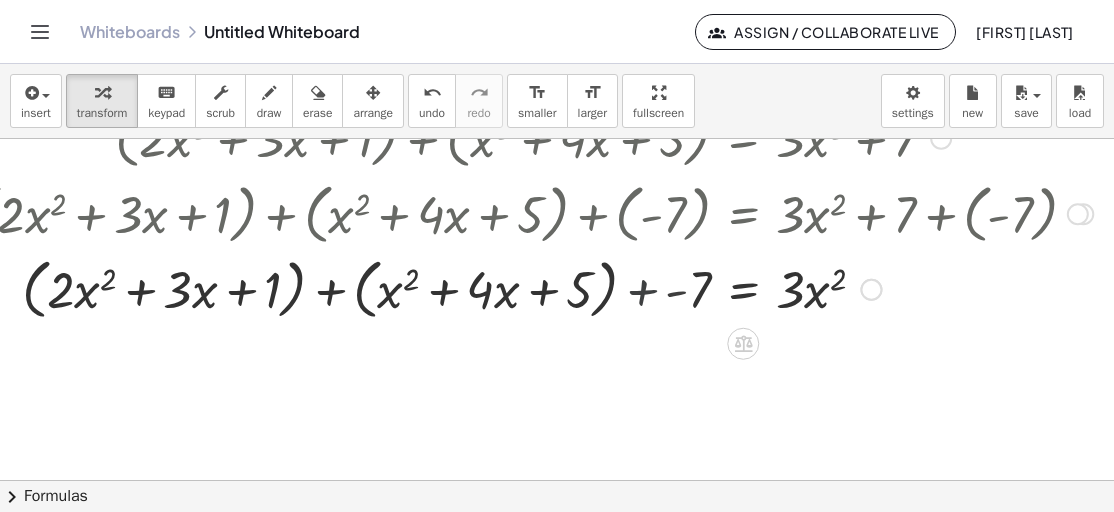 click at bounding box center [533, 288] 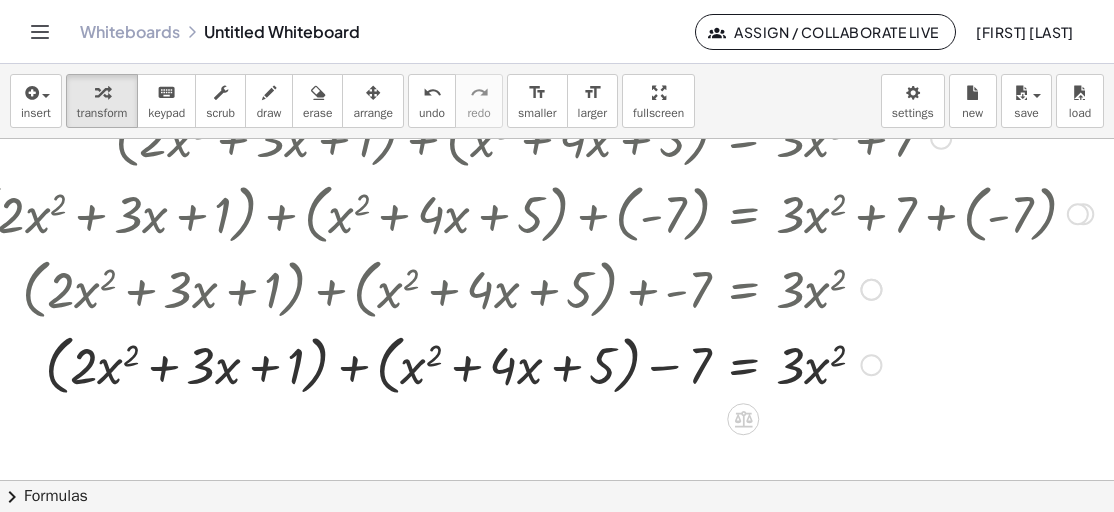 click at bounding box center [533, 364] 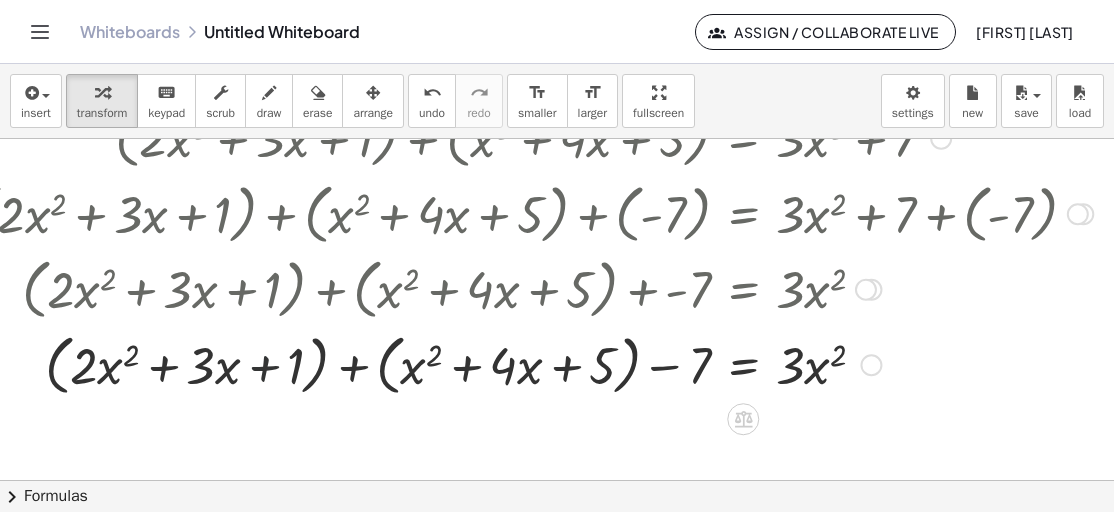 click at bounding box center [533, 364] 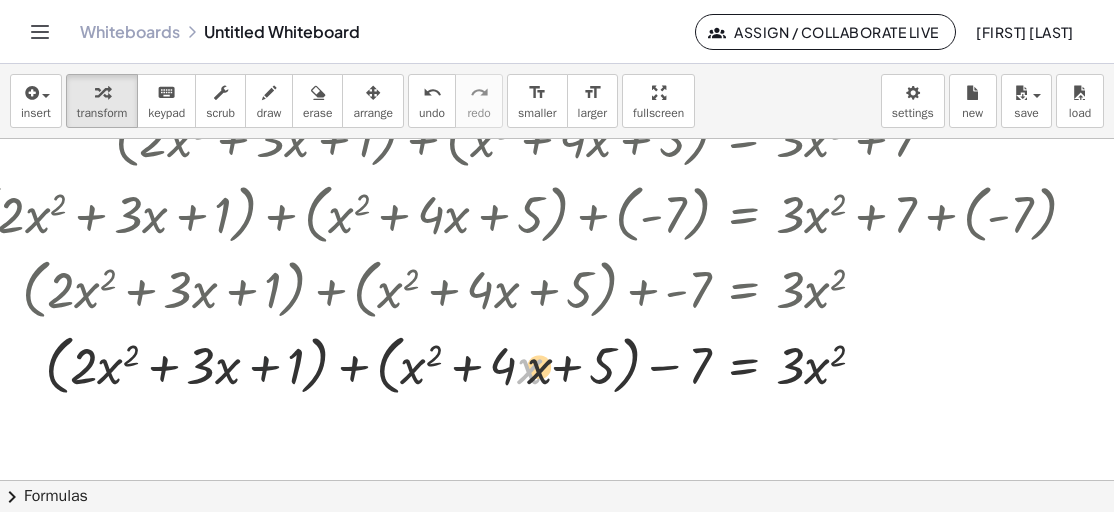 drag, startPoint x: 566, startPoint y: 370, endPoint x: 628, endPoint y: 365, distance: 62.201286 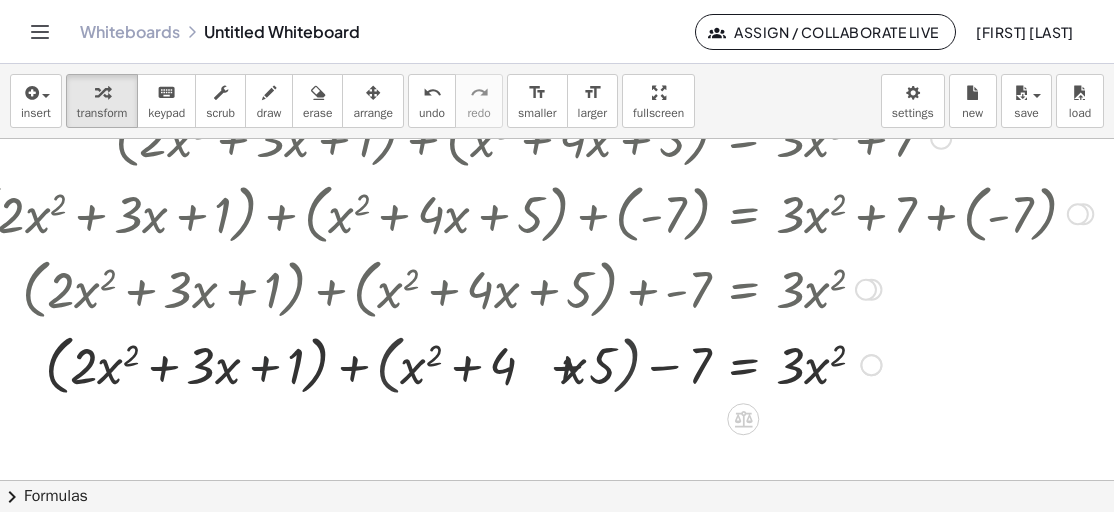 click at bounding box center [533, 364] 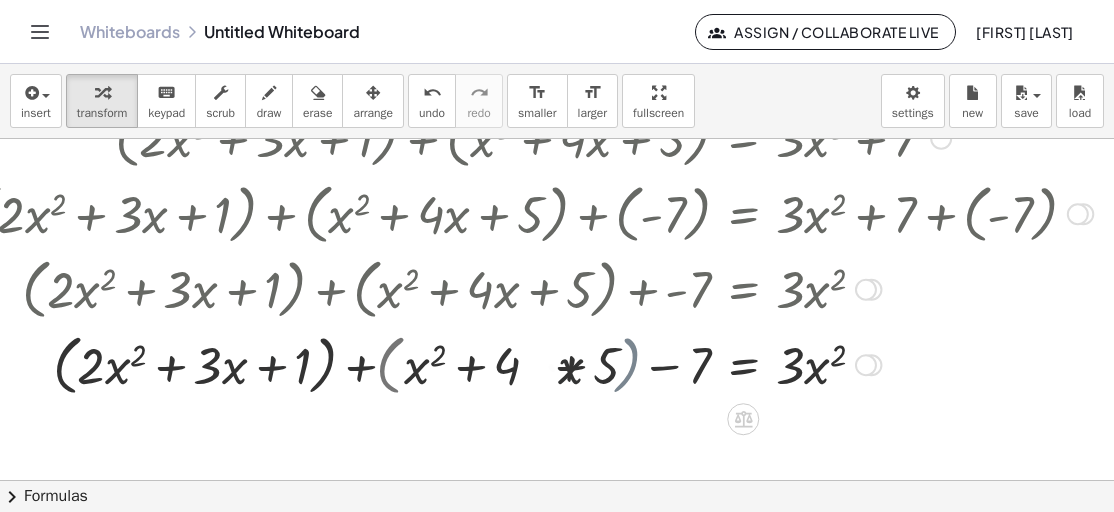 click at bounding box center [533, 364] 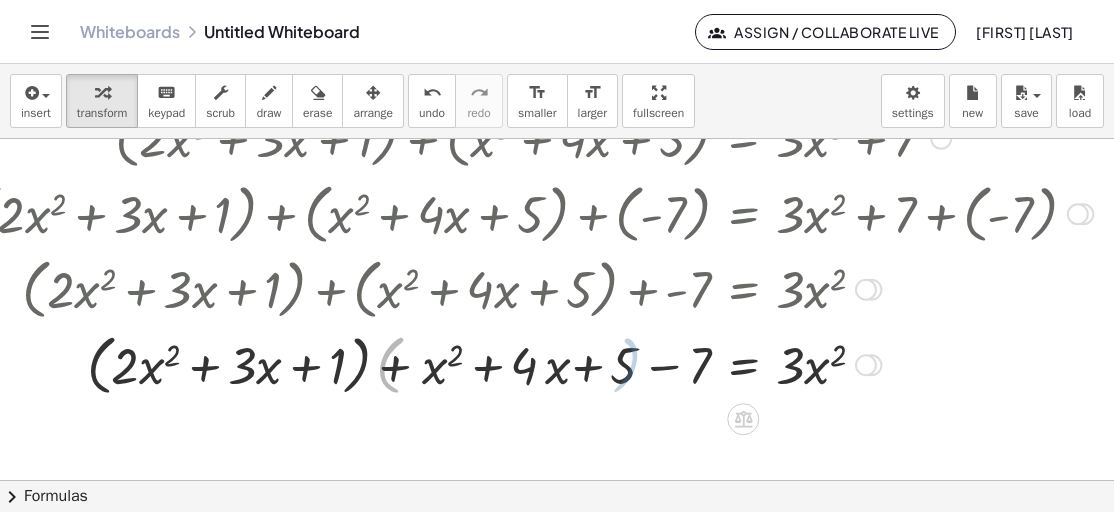 click at bounding box center [533, 364] 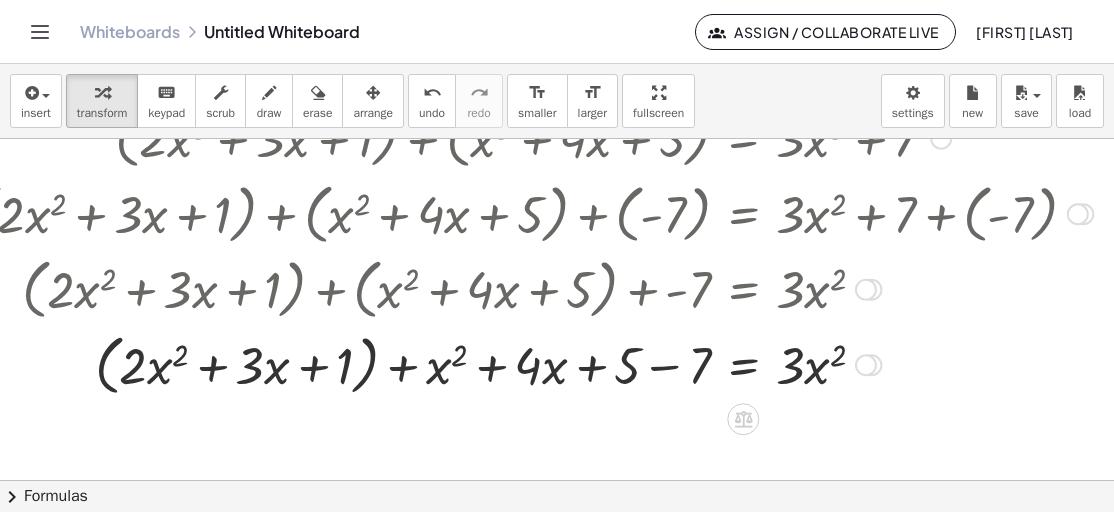 drag, startPoint x: 630, startPoint y: 367, endPoint x: 618, endPoint y: 368, distance: 12.0415945 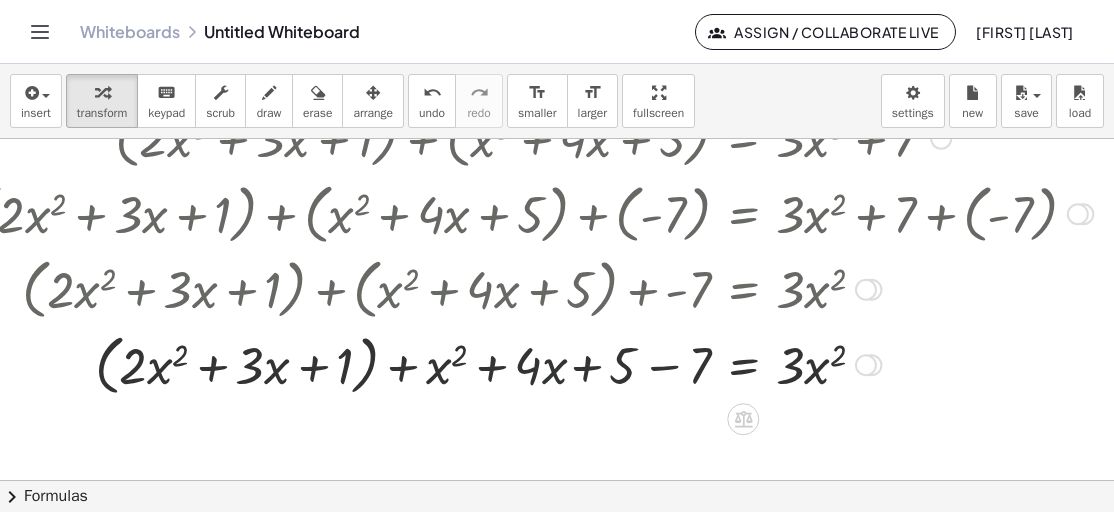 click at bounding box center [533, 364] 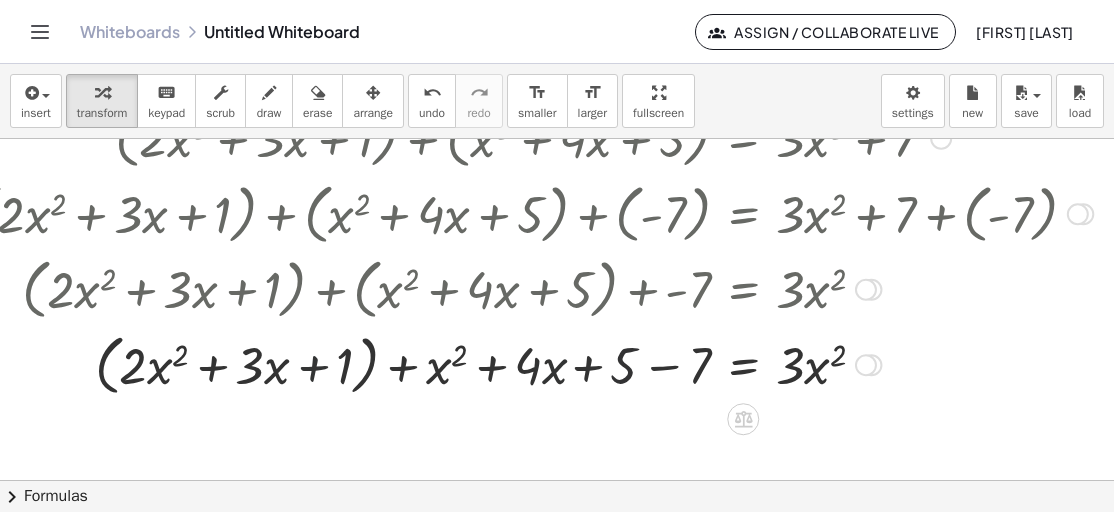 click at bounding box center (533, 364) 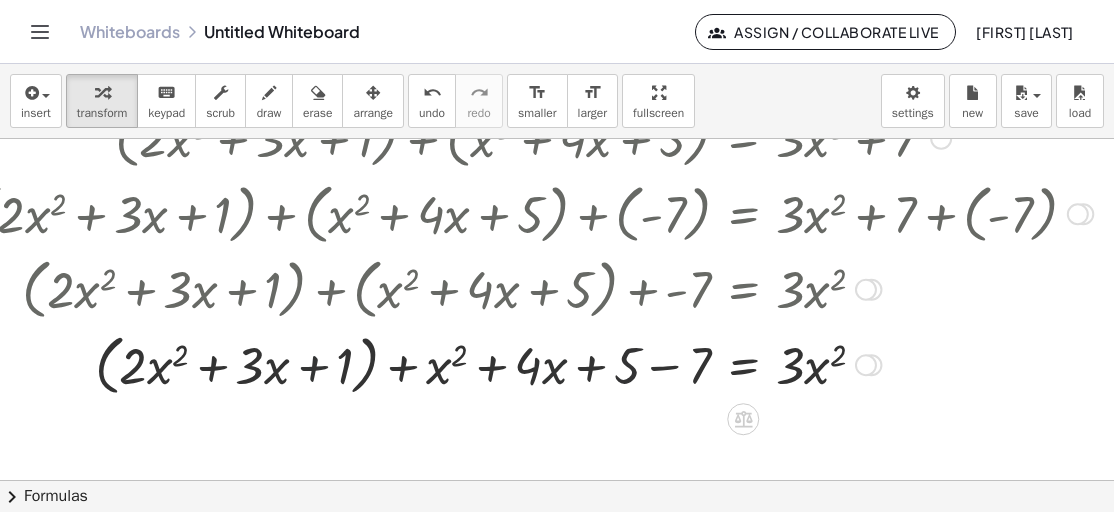 click at bounding box center (533, 364) 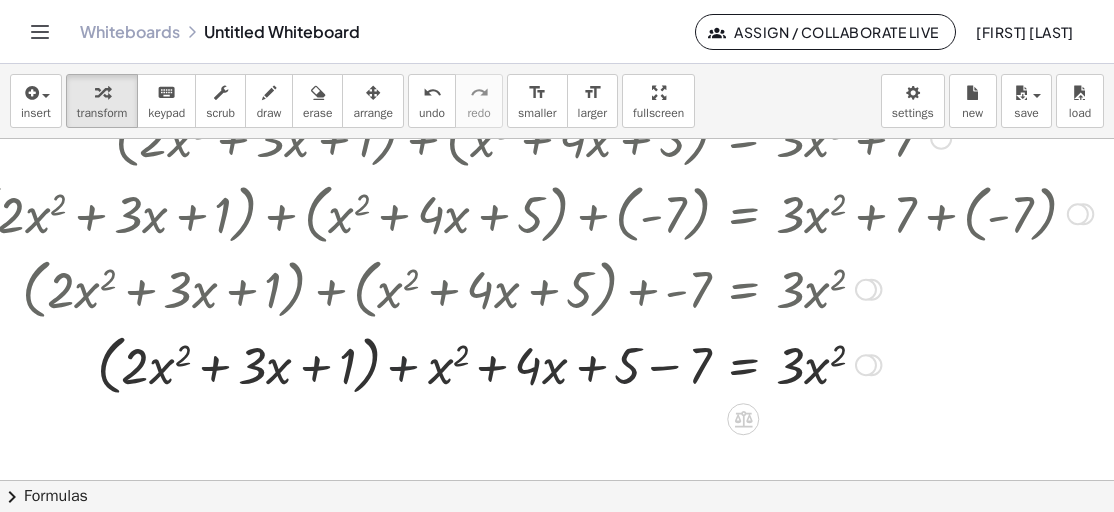 click at bounding box center [533, 364] 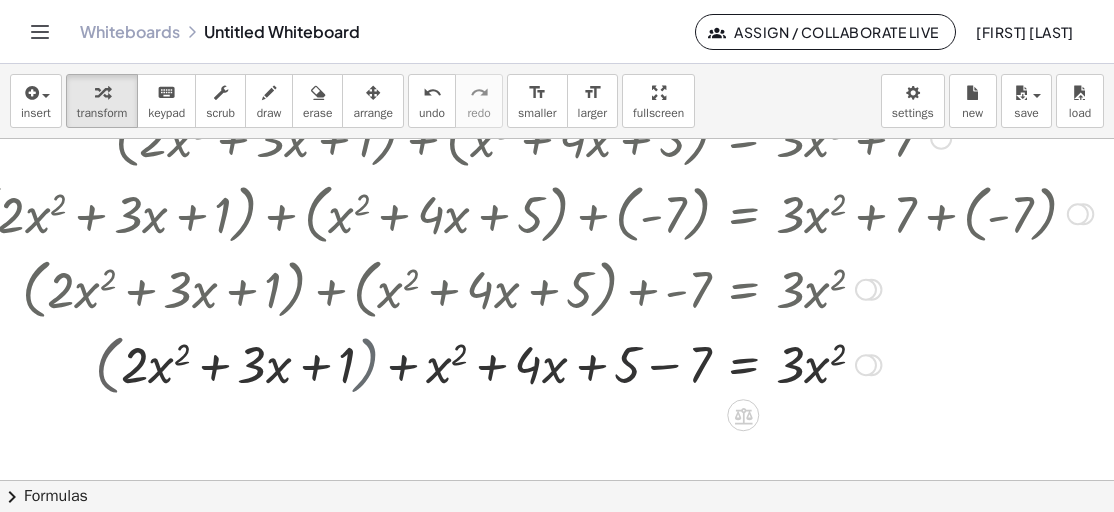 click at bounding box center [533, 363] 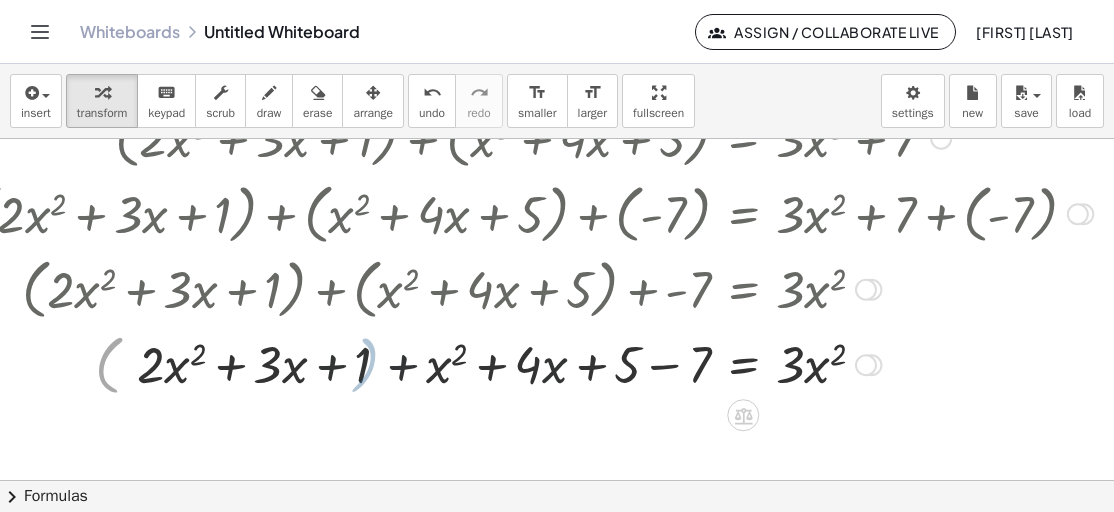 click at bounding box center [533, 363] 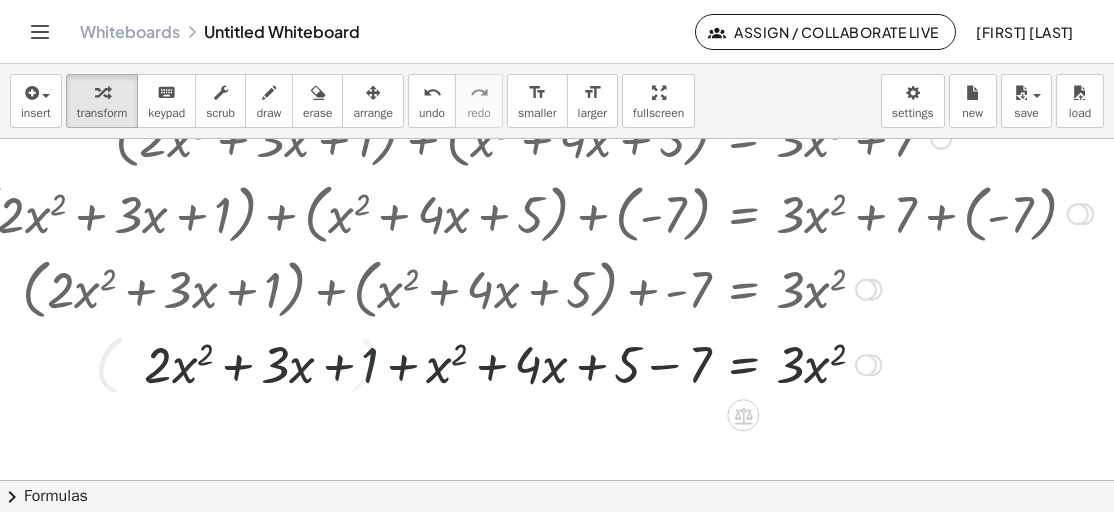 click at bounding box center (533, 363) 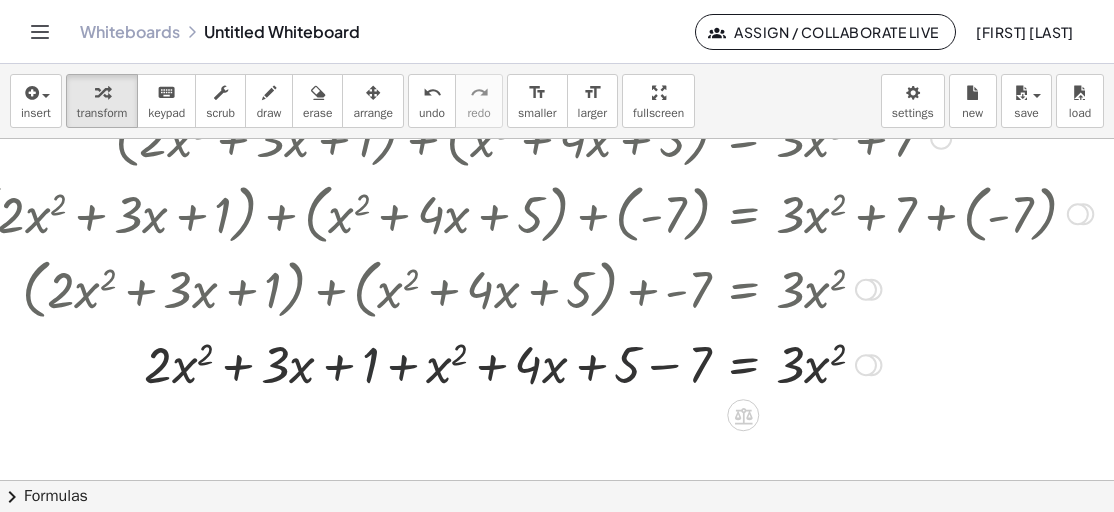 click at bounding box center [533, 363] 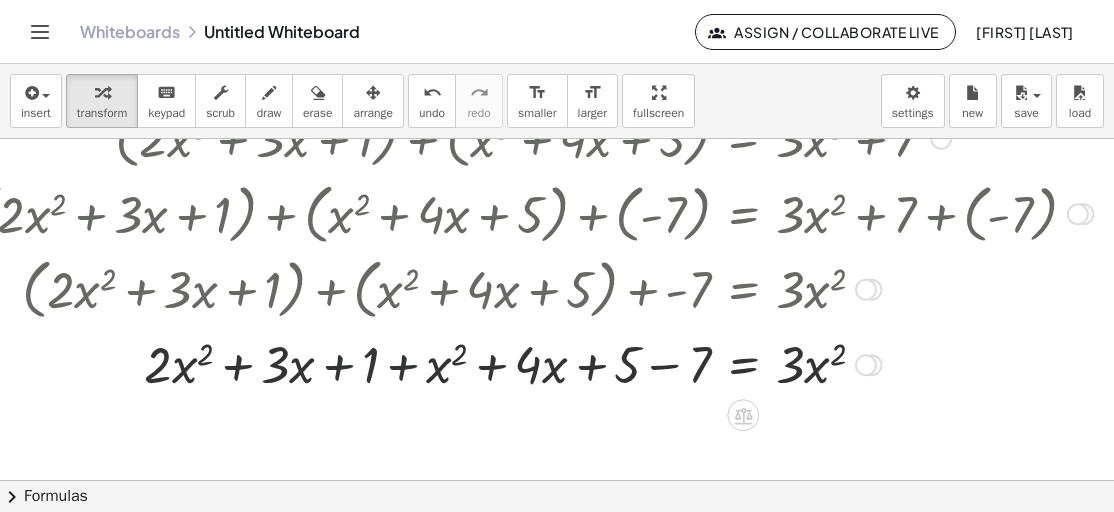 click at bounding box center (533, 363) 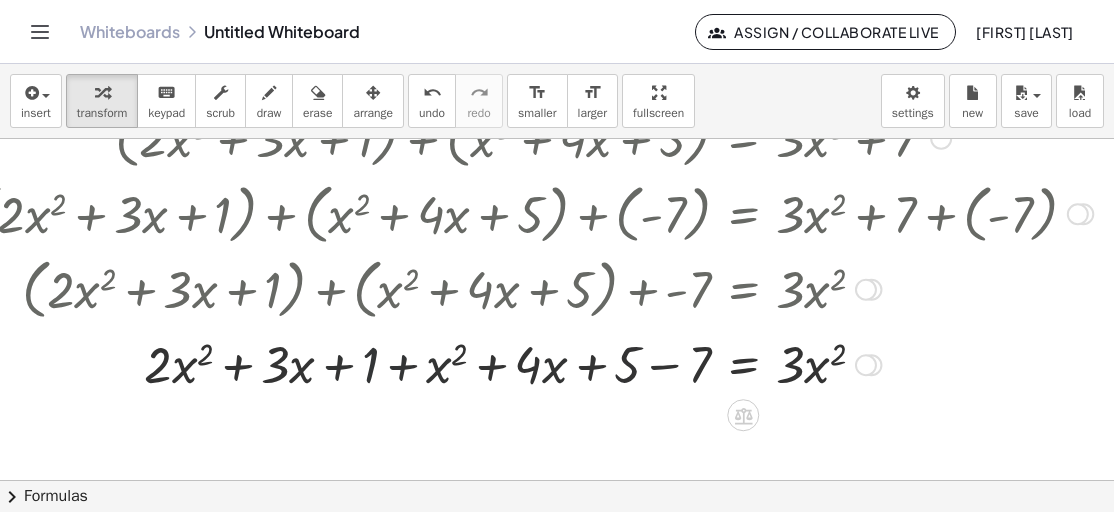 drag, startPoint x: 462, startPoint y: 374, endPoint x: 474, endPoint y: 374, distance: 12 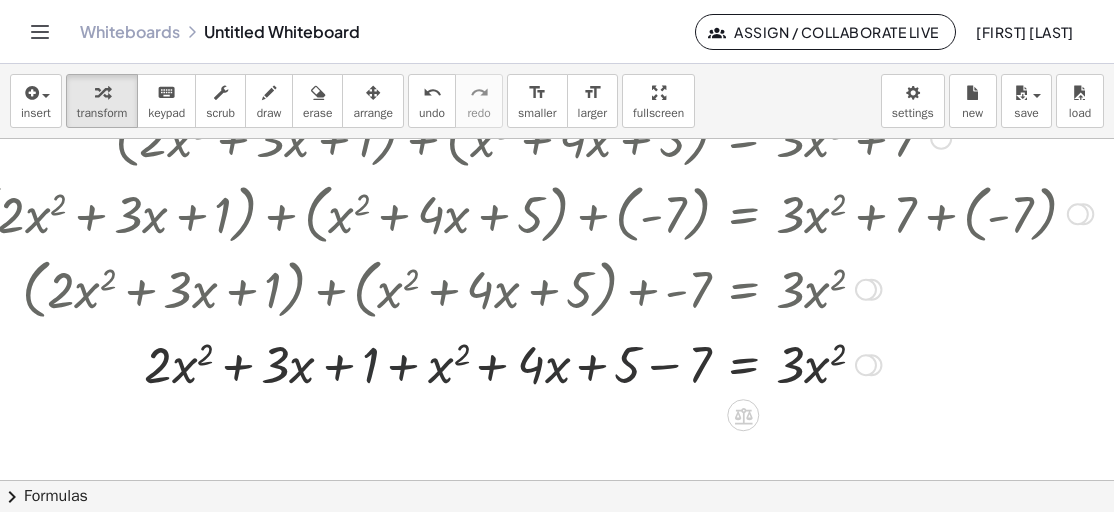 click at bounding box center [533, 363] 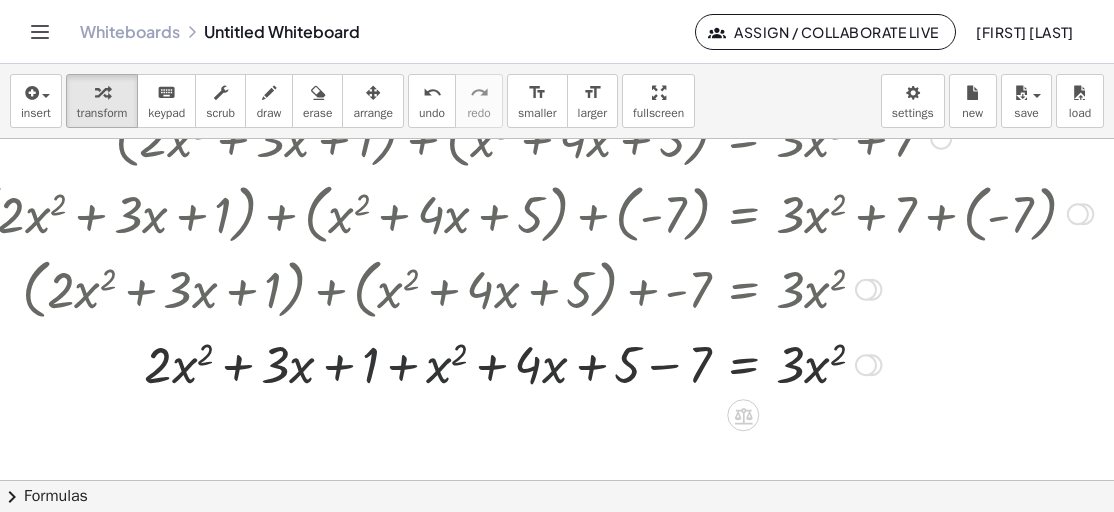 click at bounding box center (533, 363) 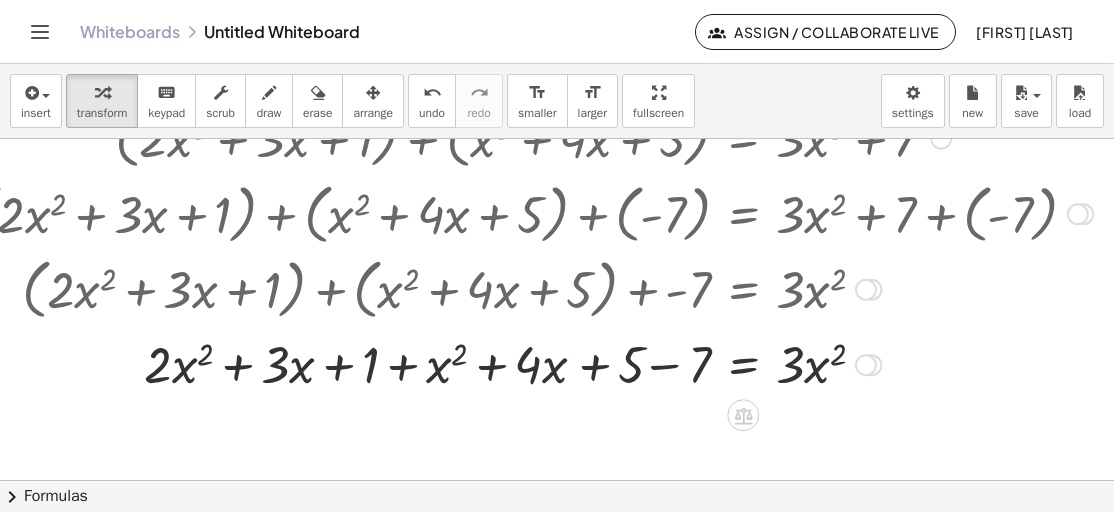 click at bounding box center [533, 363] 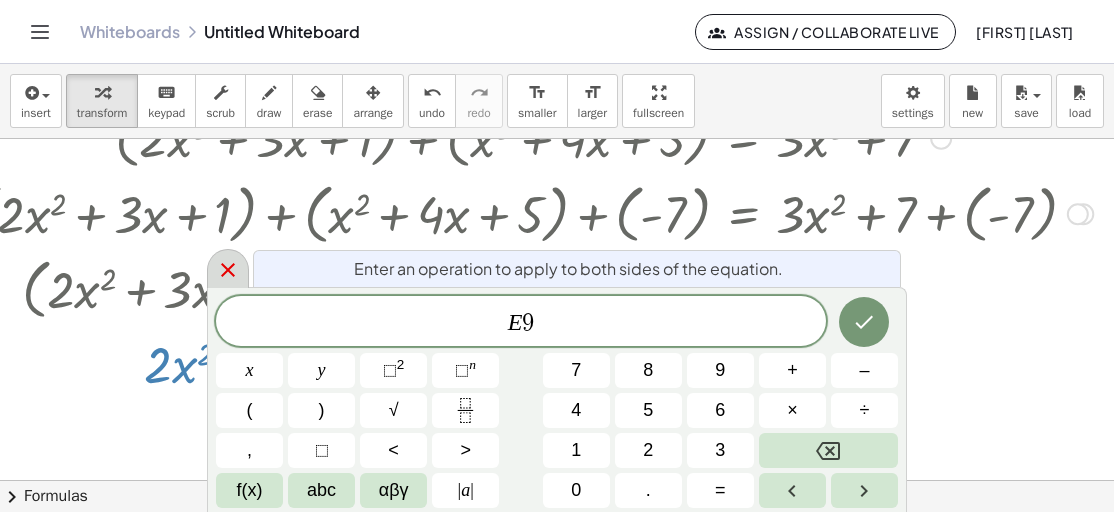click 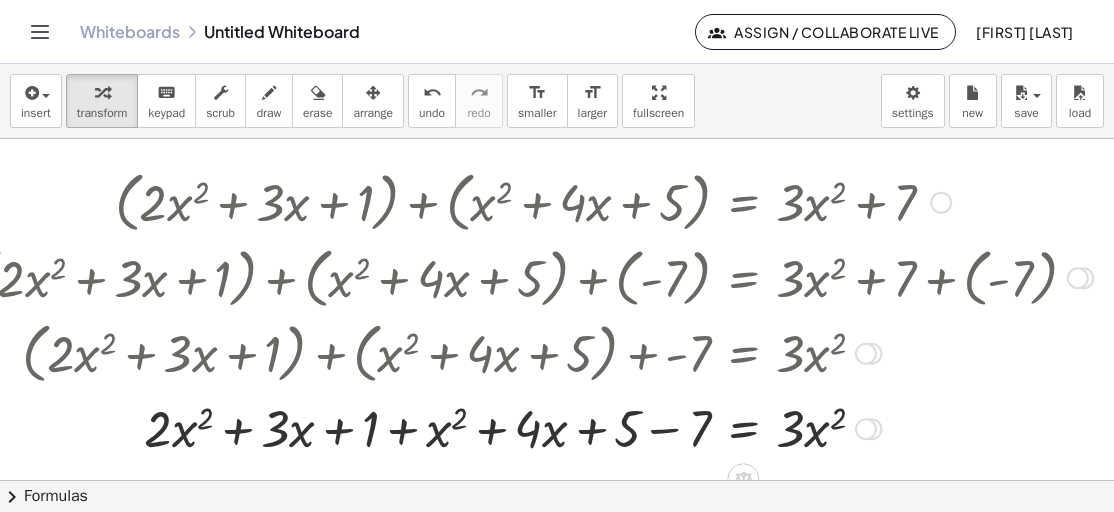scroll, scrollTop: 100, scrollLeft: 661, axis: both 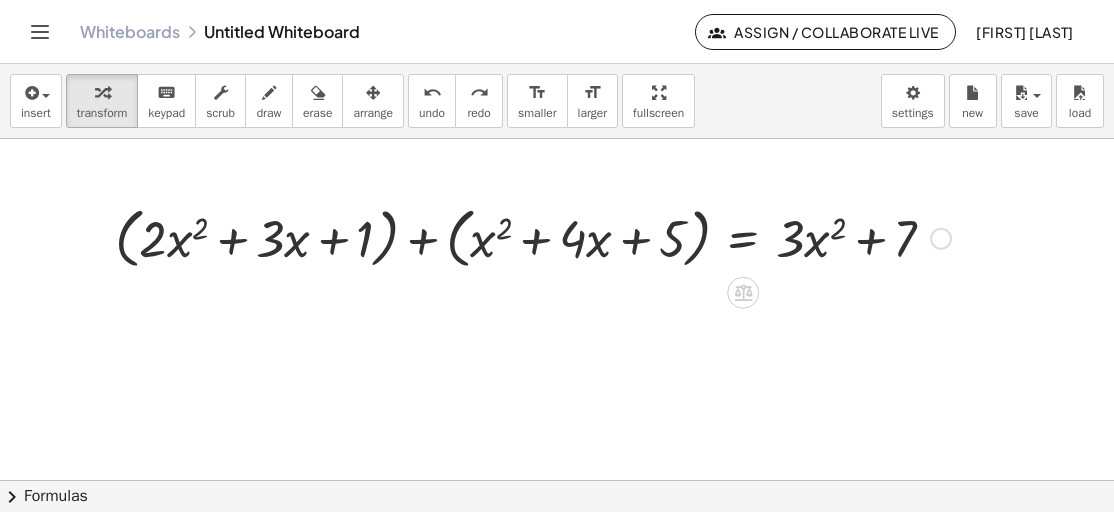 click at bounding box center [533, 237] 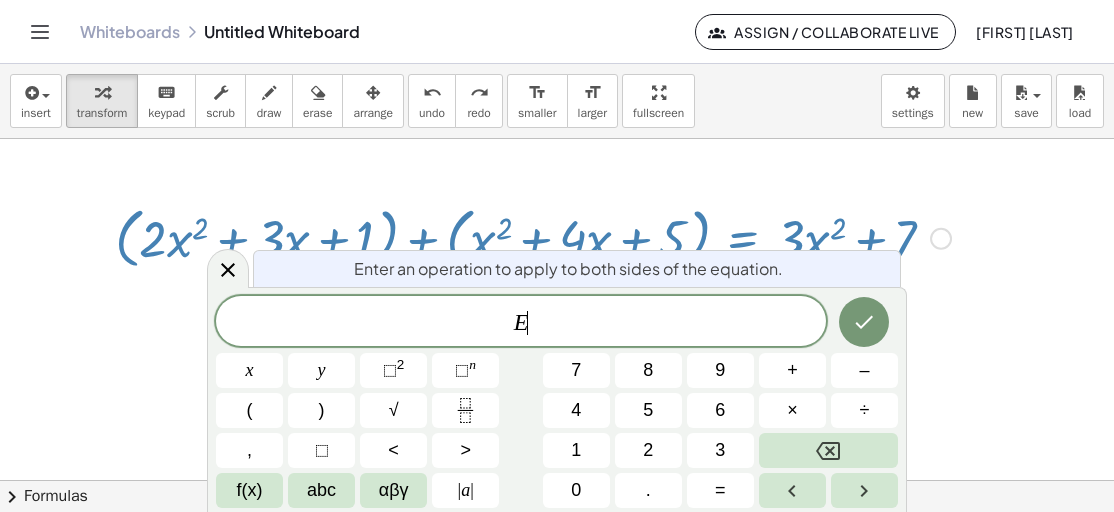 click at bounding box center (533, 237) 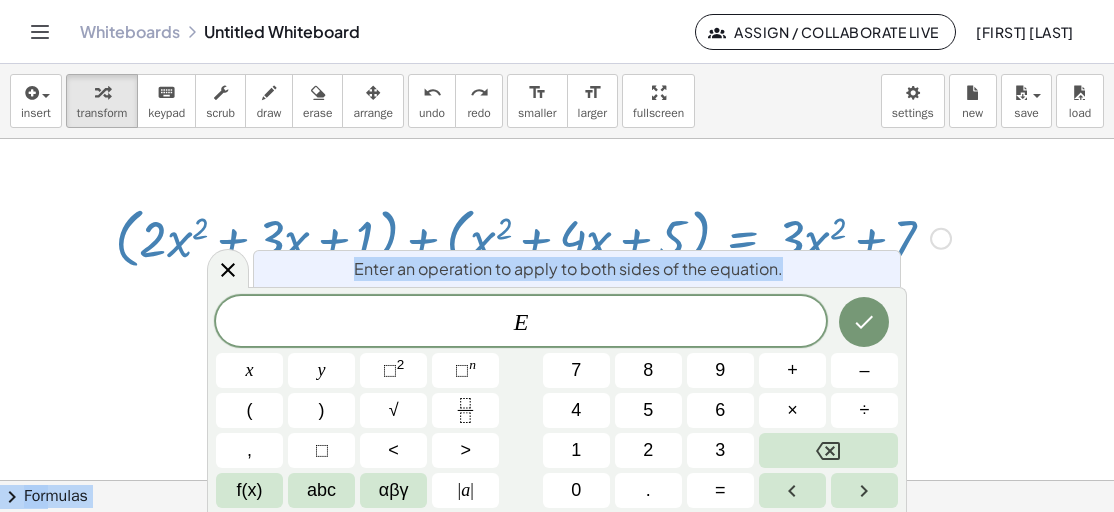 drag, startPoint x: 813, startPoint y: 272, endPoint x: 942, endPoint y: 331, distance: 141.85204 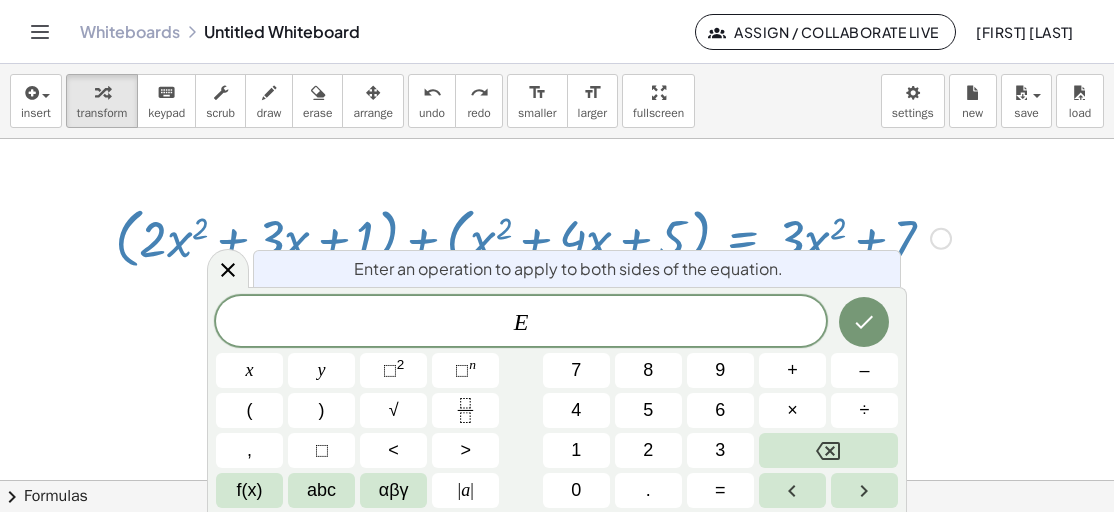 click at bounding box center [533, 237] 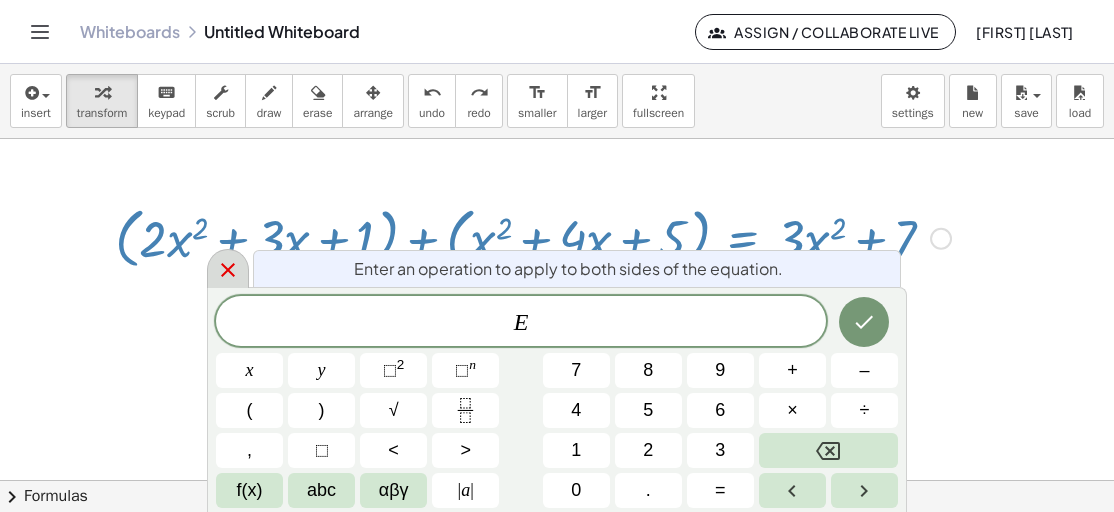 click 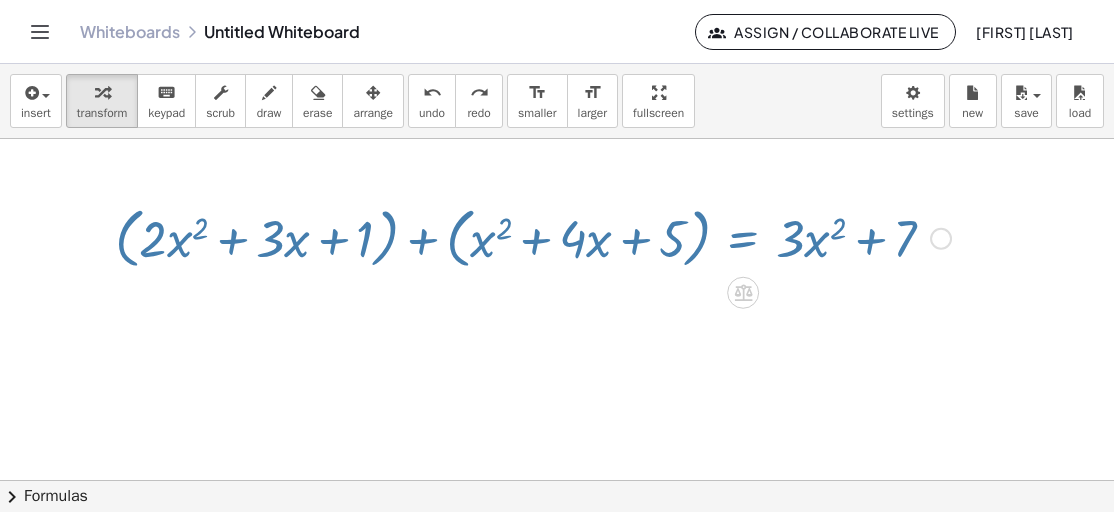 click at bounding box center [533, 237] 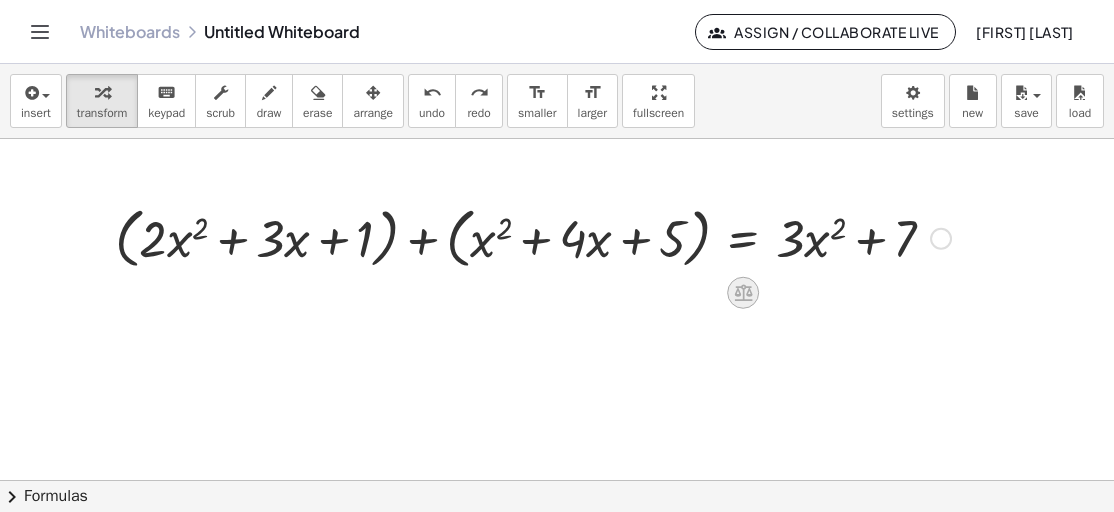 click 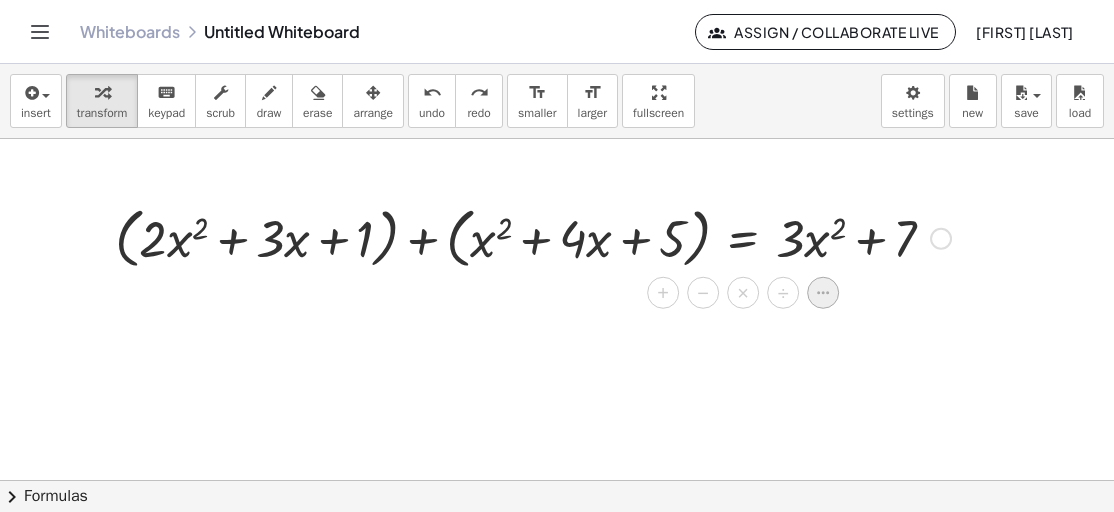 click 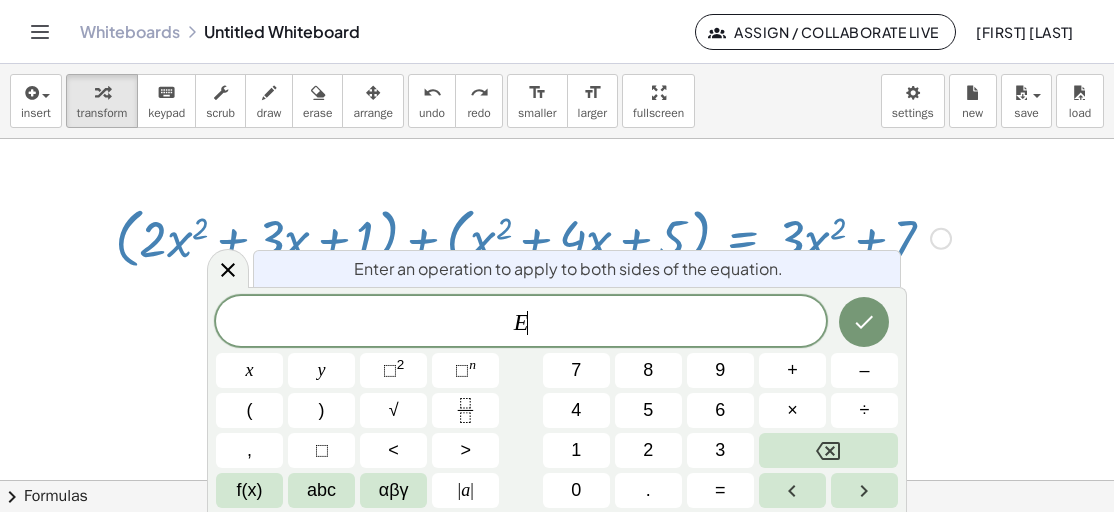 drag, startPoint x: 232, startPoint y: 272, endPoint x: 366, endPoint y: 266, distance: 134.13426 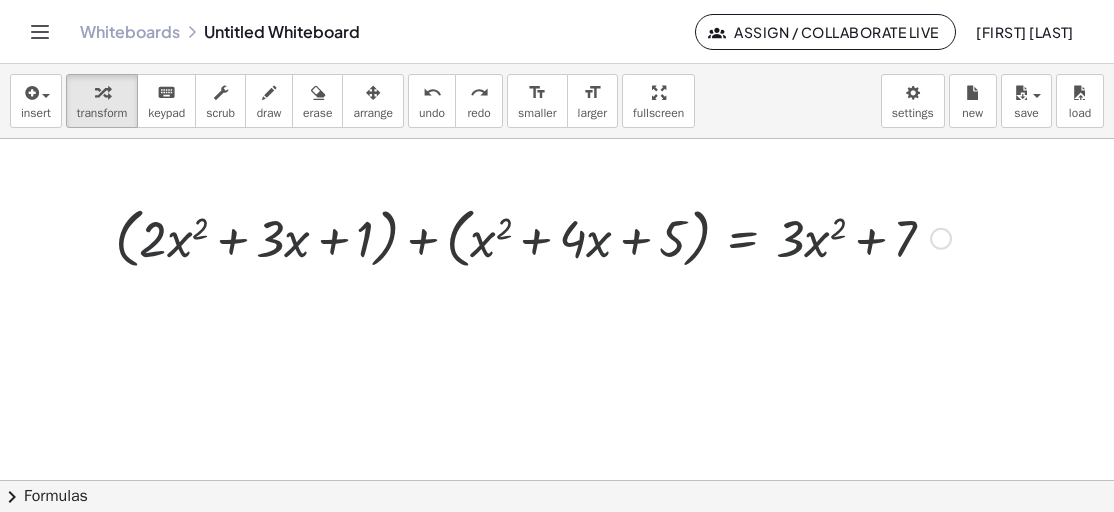 click at bounding box center (941, 239) 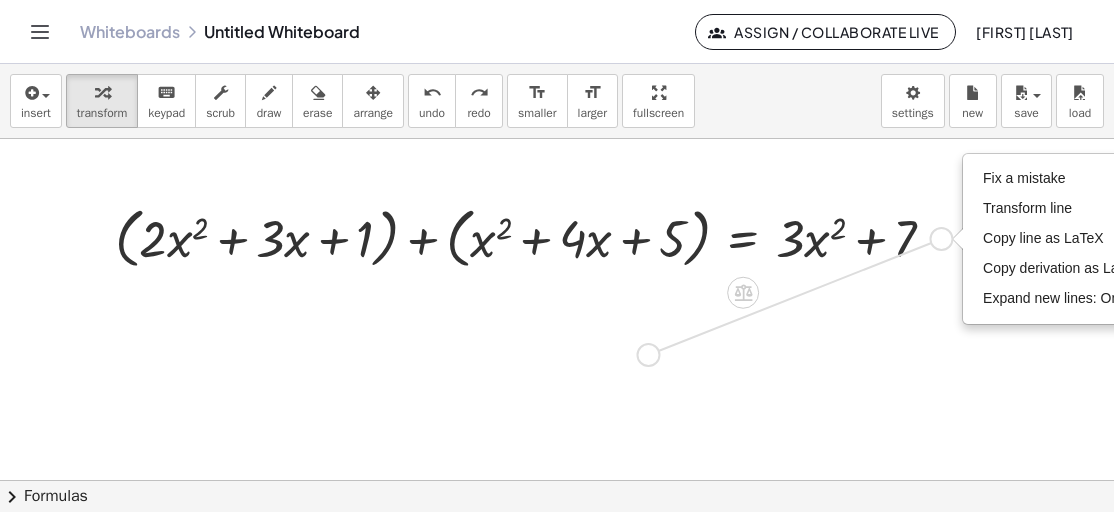 drag, startPoint x: 938, startPoint y: 245, endPoint x: 652, endPoint y: 367, distance: 310.93408 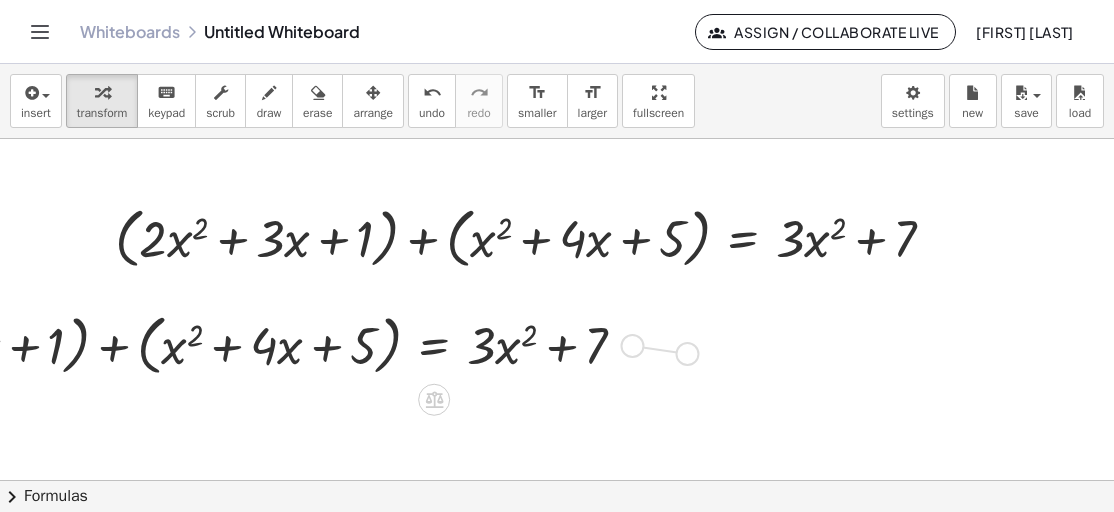 drag, startPoint x: 638, startPoint y: 347, endPoint x: 700, endPoint y: 355, distance: 62.514 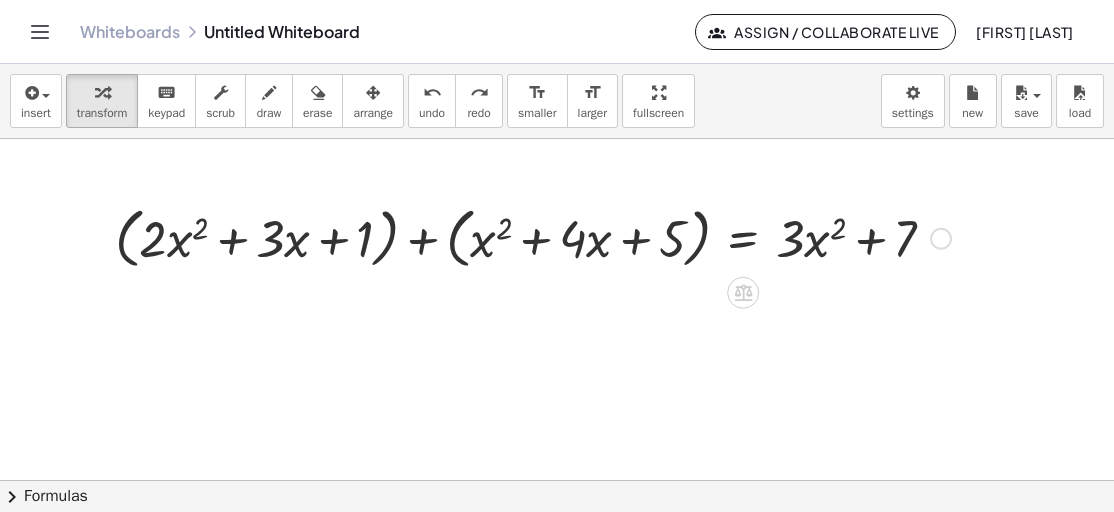 click at bounding box center (533, 237) 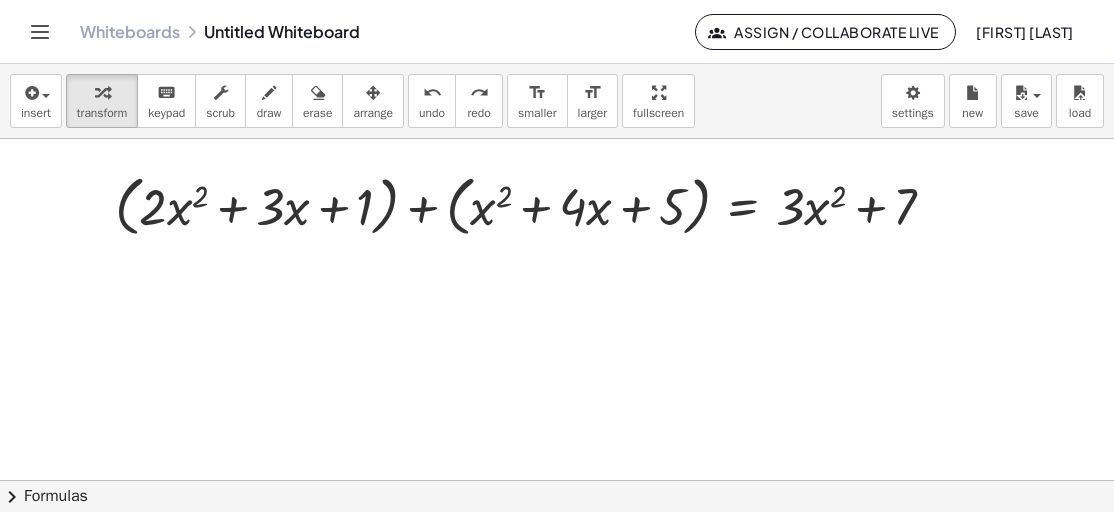 scroll, scrollTop: 100, scrollLeft: 661, axis: both 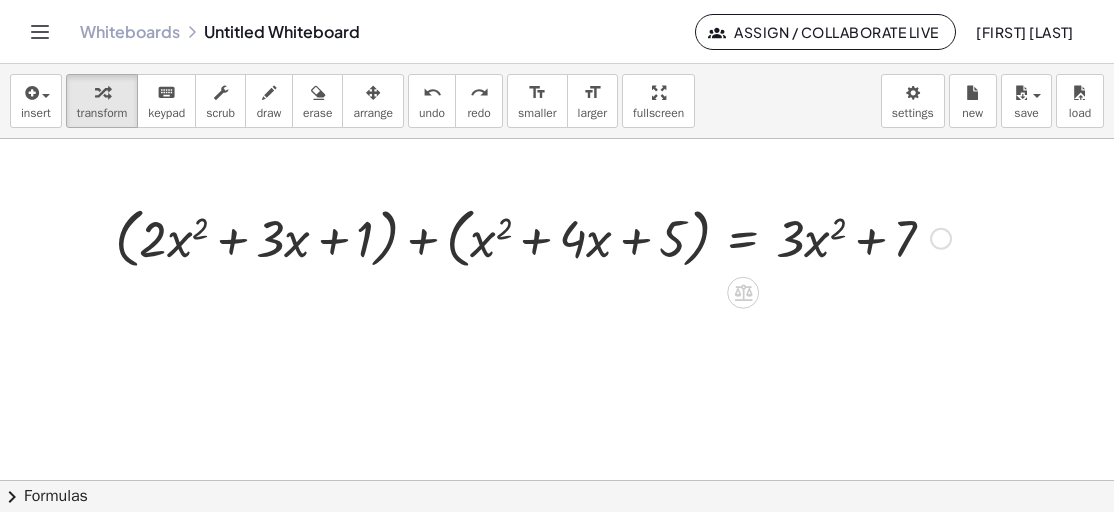 click at bounding box center [533, 237] 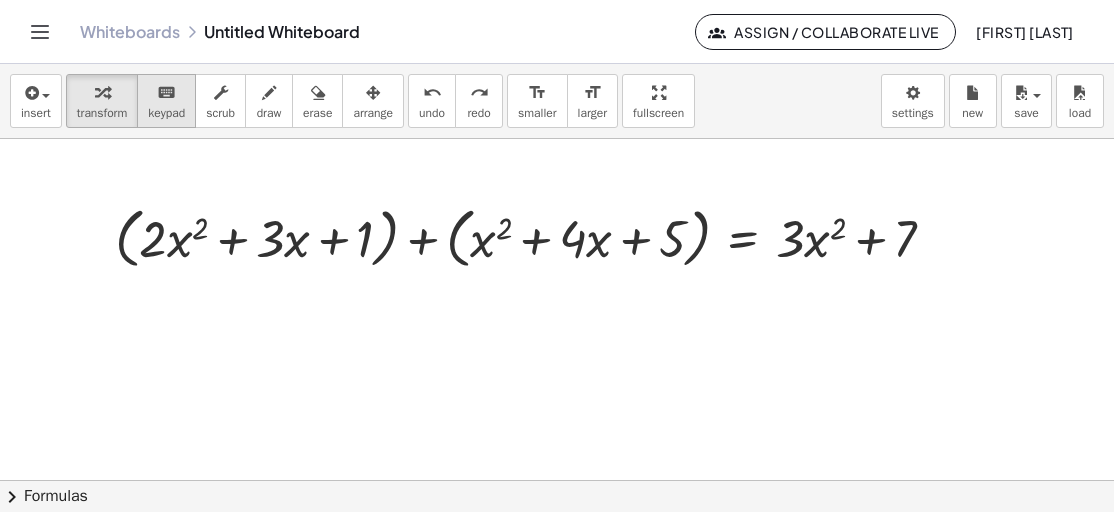 click on "keypad" at bounding box center [166, 113] 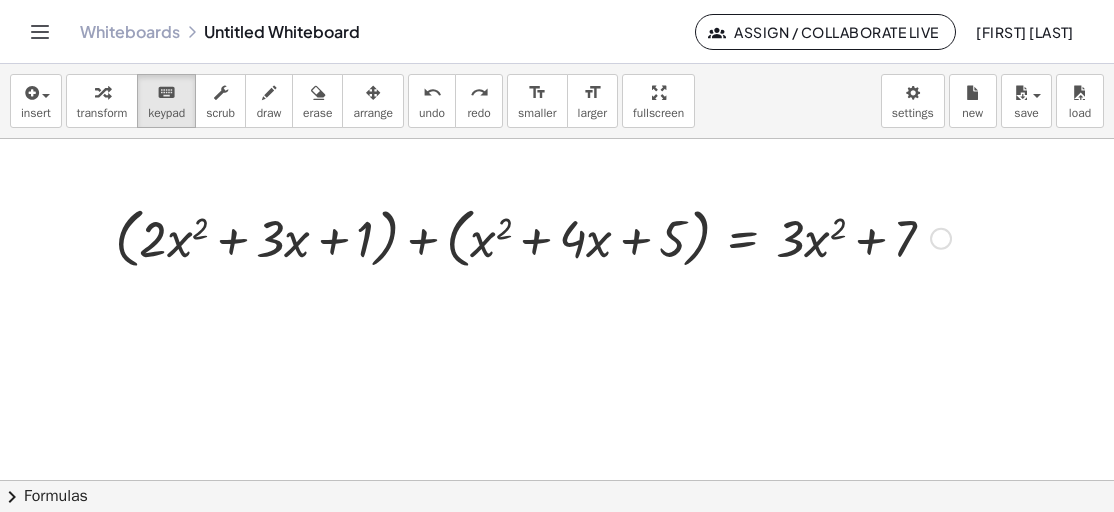 click at bounding box center [533, 237] 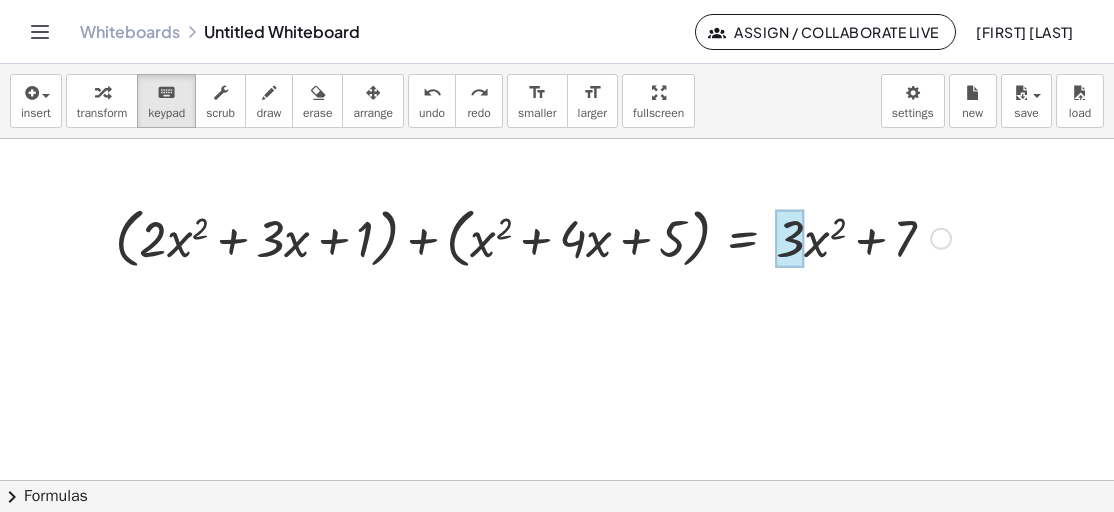 click at bounding box center (790, 239) 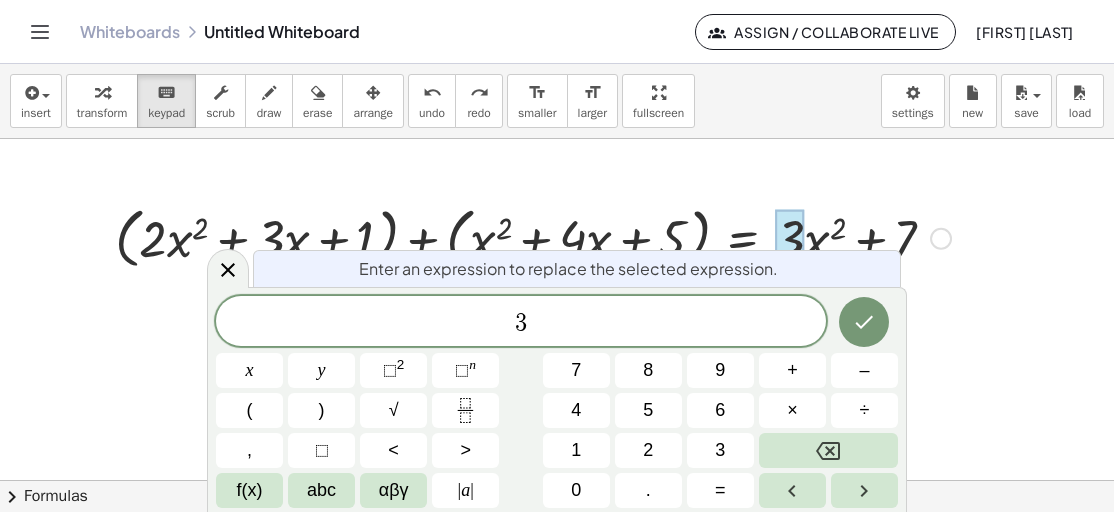 click at bounding box center [790, 239] 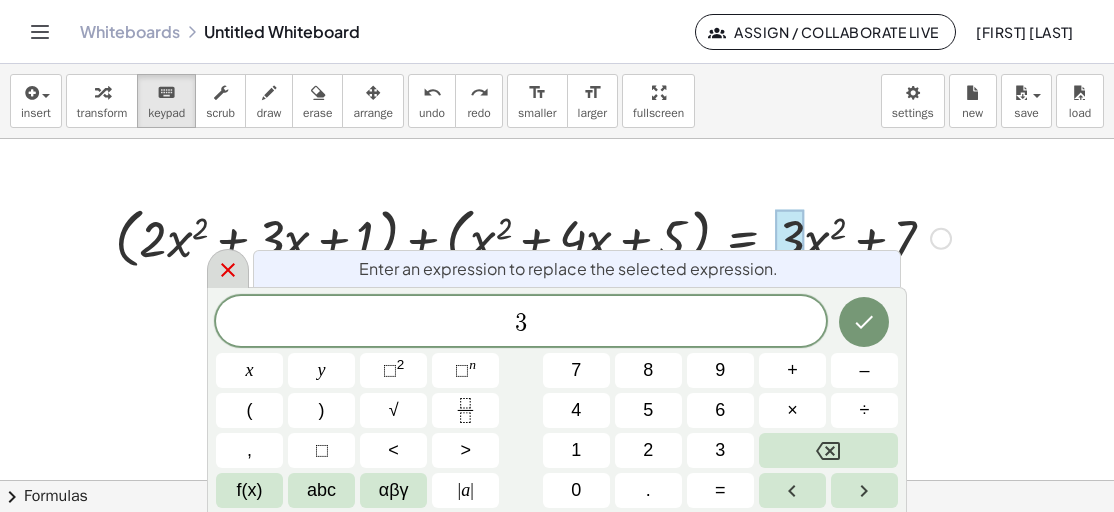click 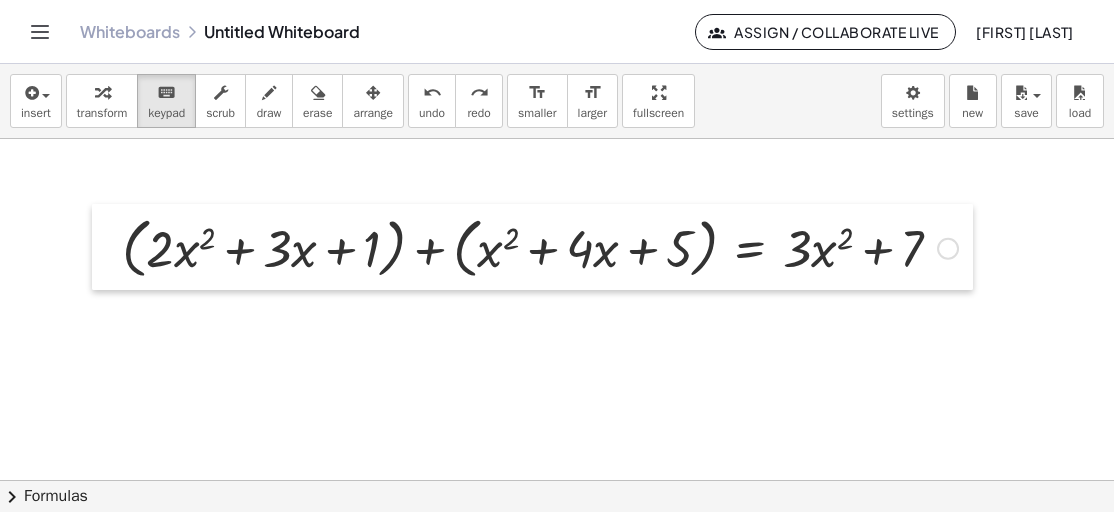 drag, startPoint x: 97, startPoint y: 194, endPoint x: 247, endPoint y: 215, distance: 151.46286 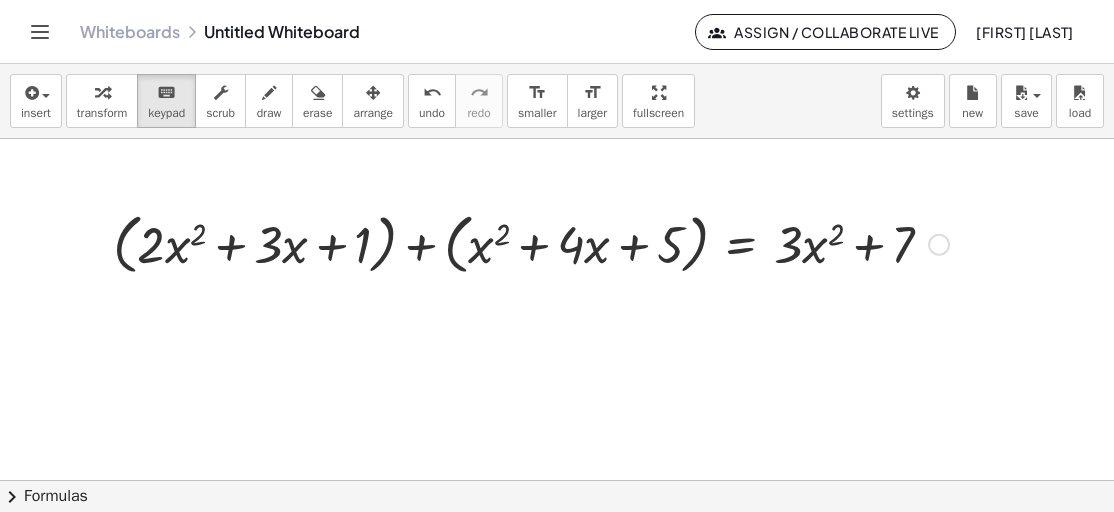 click at bounding box center [98, 243] 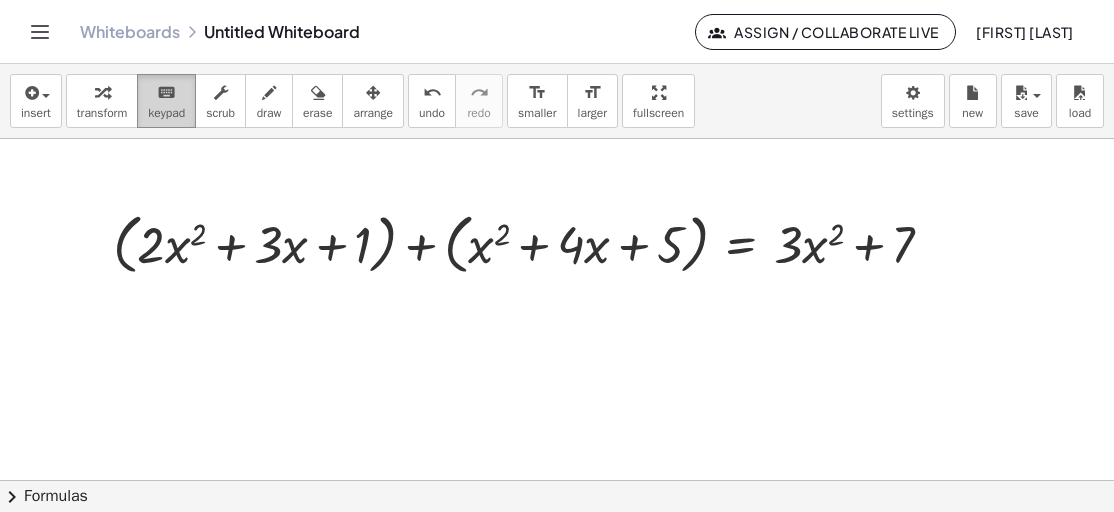 click on "keyboard" at bounding box center [166, 93] 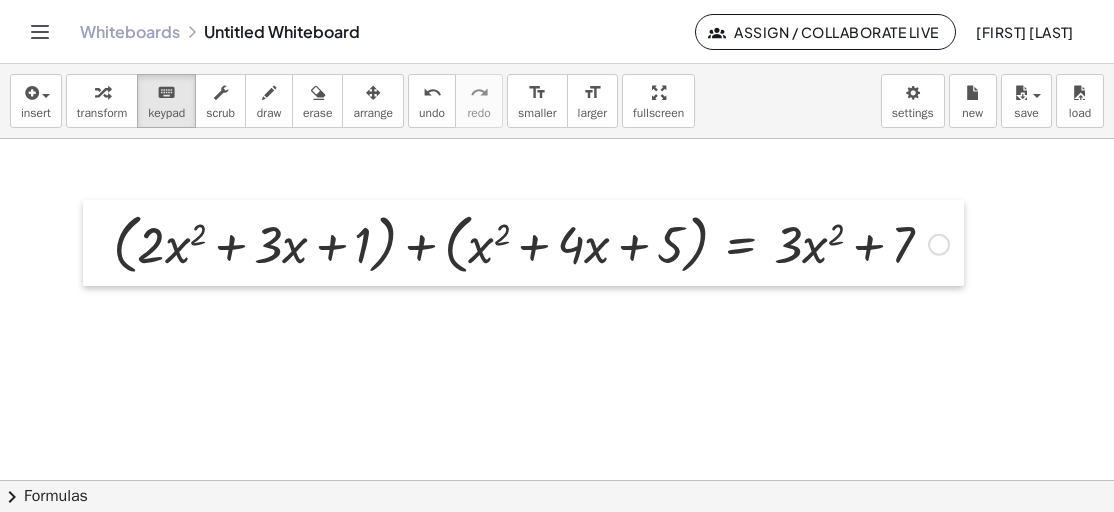 click at bounding box center (98, 243) 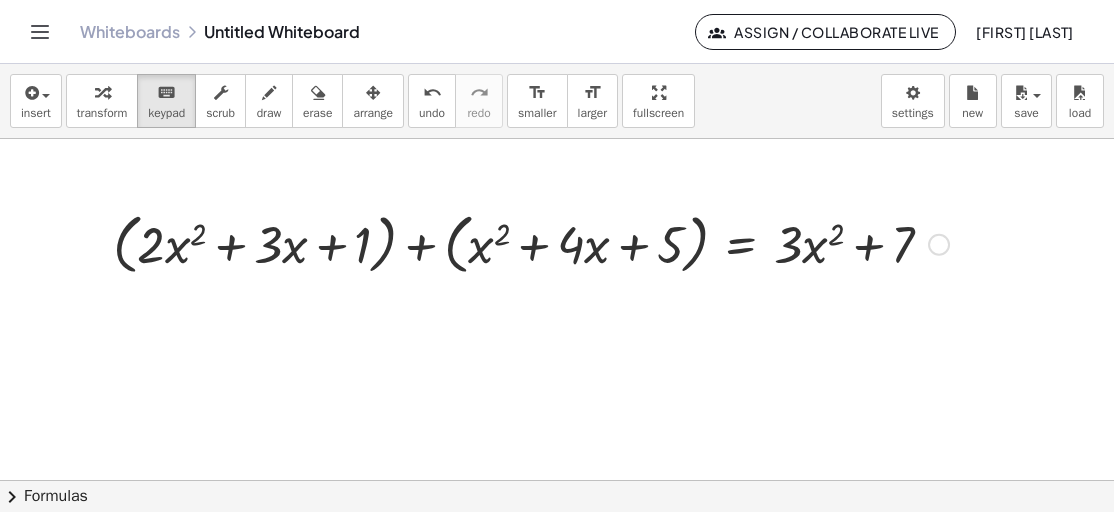click at bounding box center (98, 243) 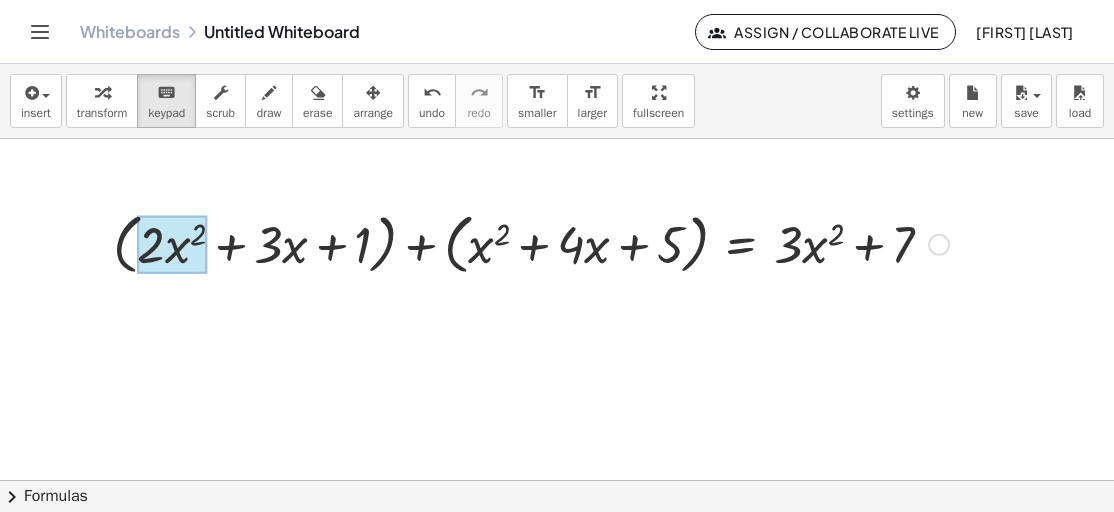 click at bounding box center [172, 245] 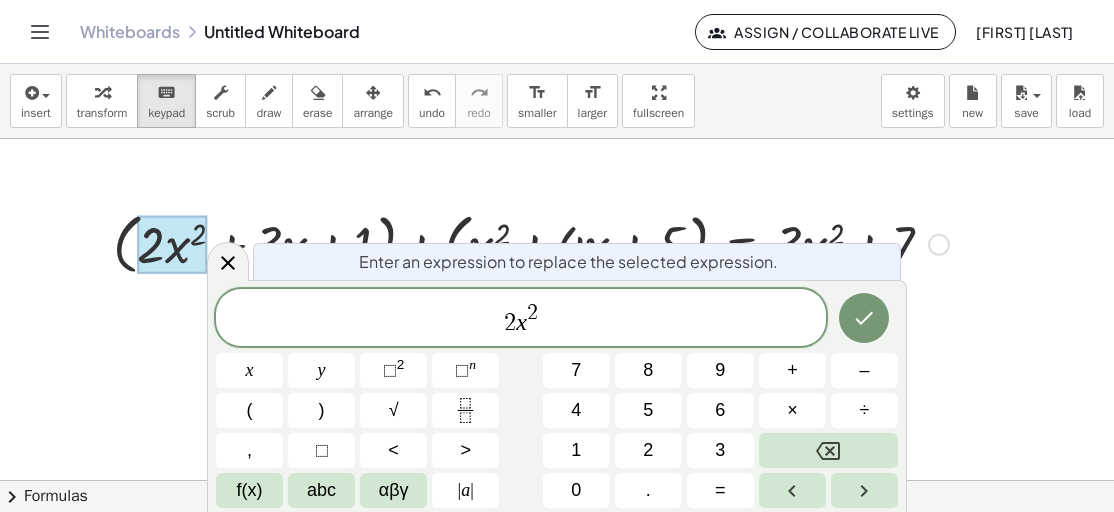 drag, startPoint x: 139, startPoint y: 263, endPoint x: 197, endPoint y: 267, distance: 58.137768 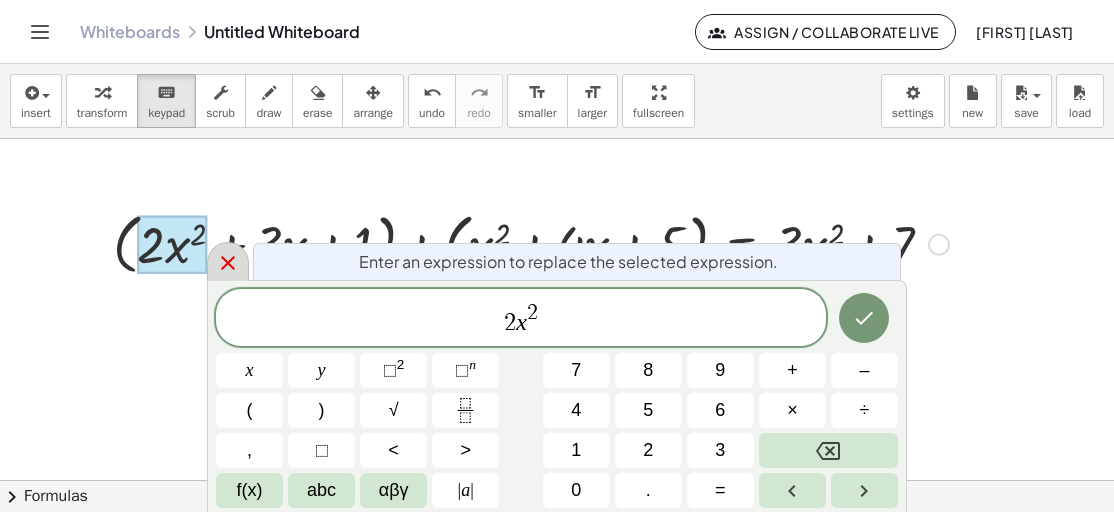 click 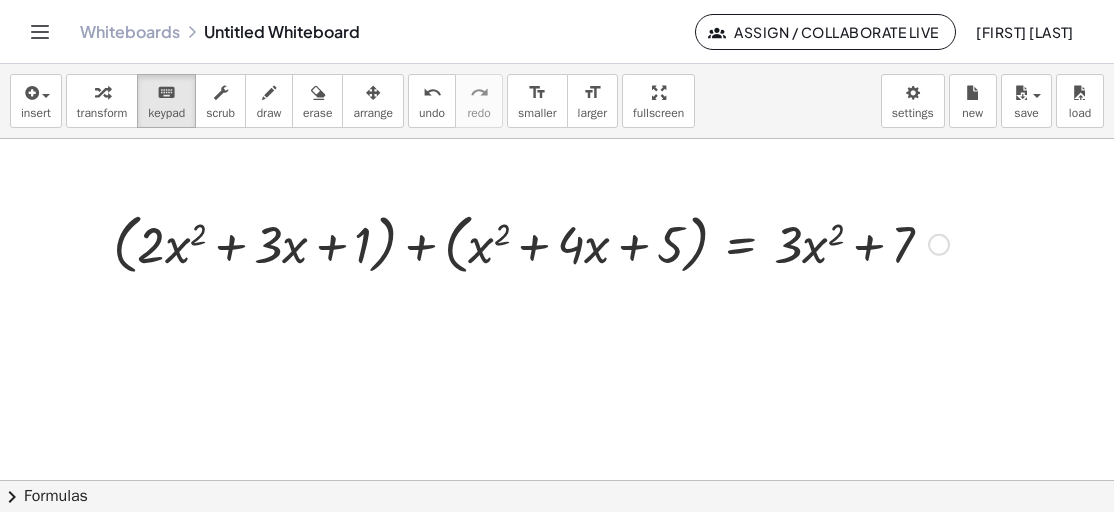 drag, startPoint x: 131, startPoint y: 268, endPoint x: 908, endPoint y: 253, distance: 777.1448 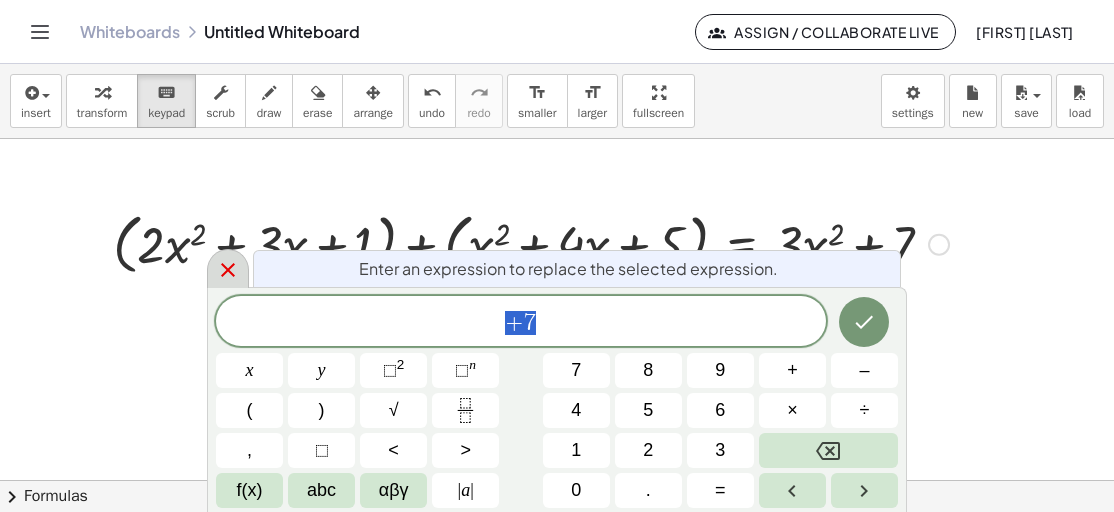 click 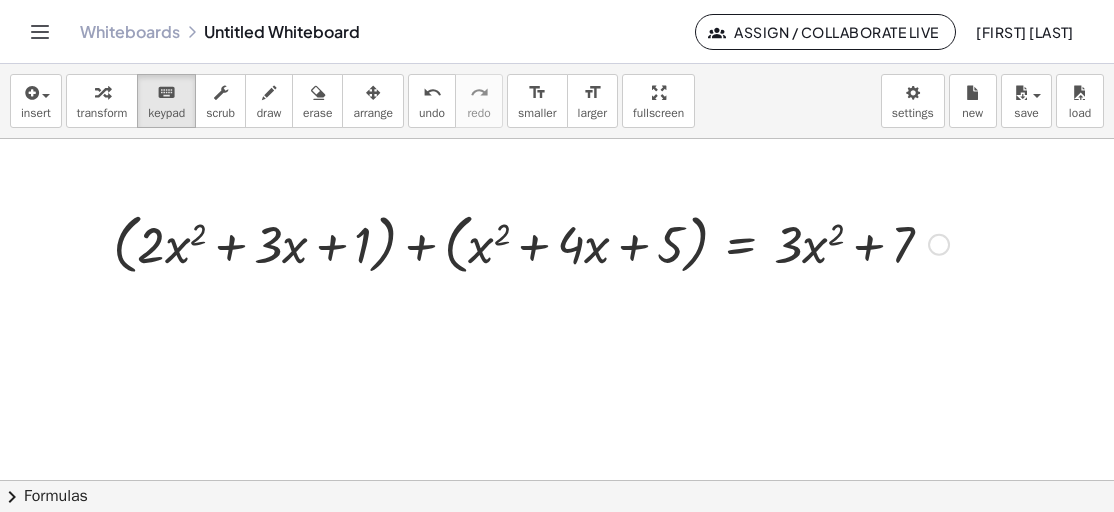 click at bounding box center (531, 243) 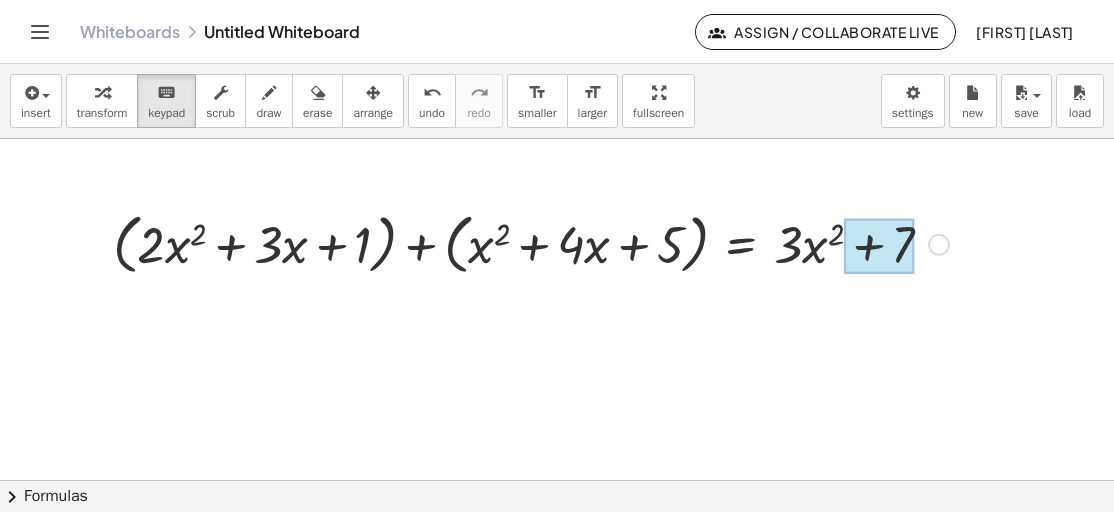 click at bounding box center [879, 247] 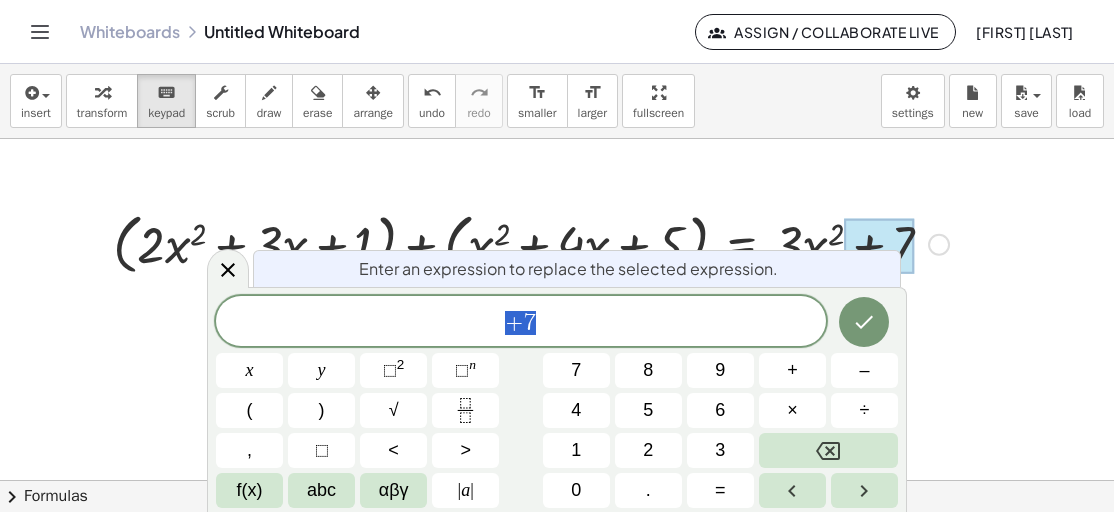 click on "+ 7" at bounding box center [521, 323] 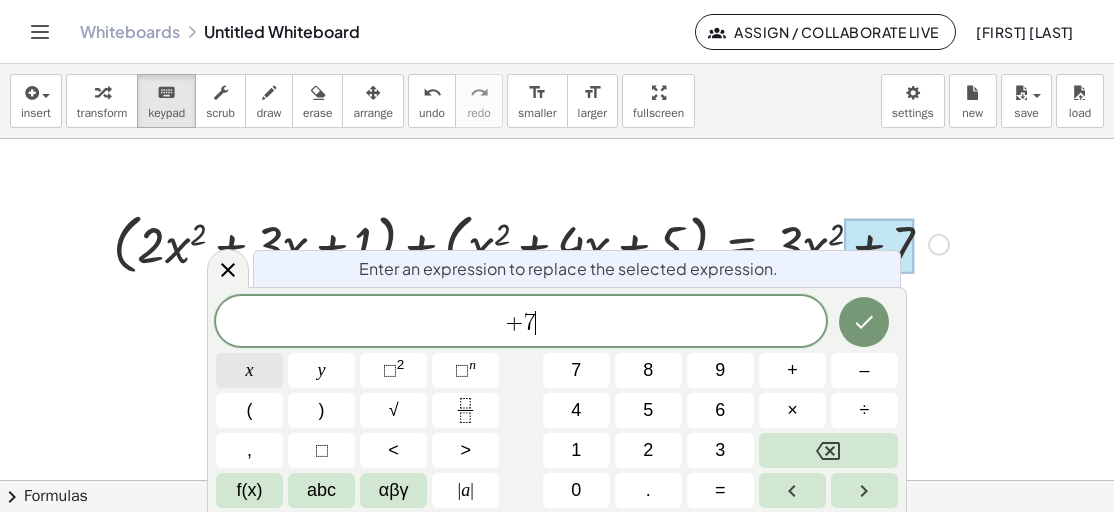 click on "x" at bounding box center (249, 370) 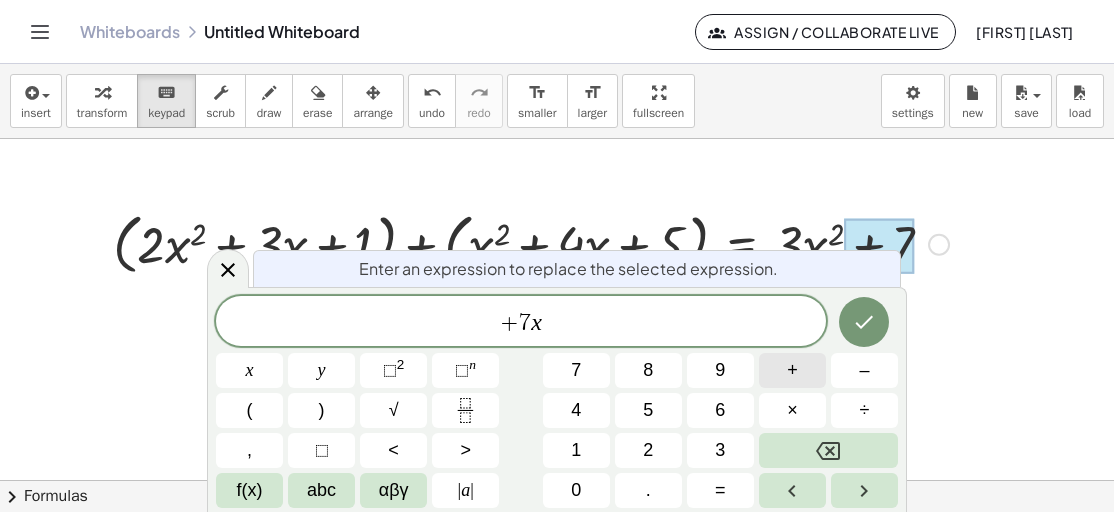 click on "+" at bounding box center [792, 370] 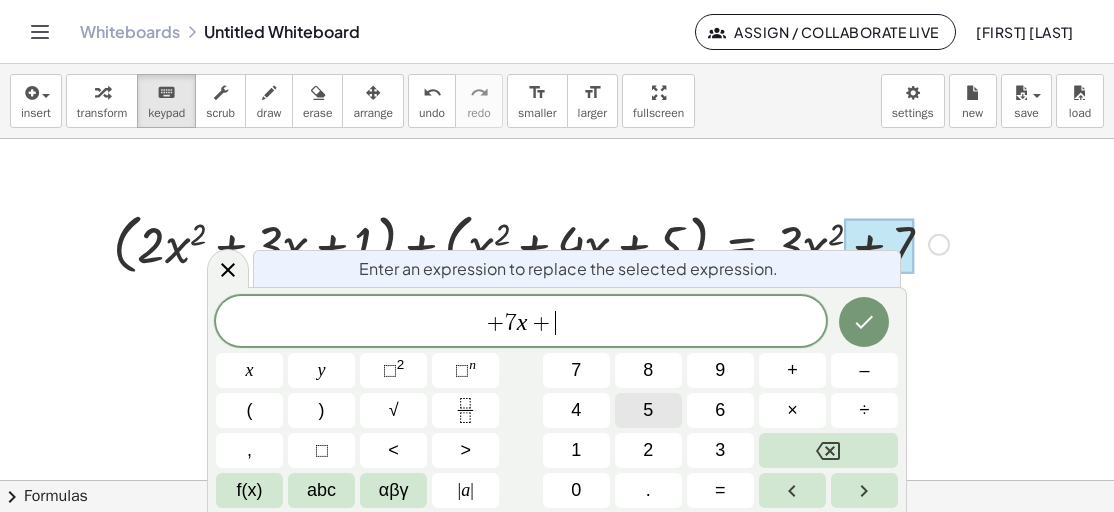 click on "5" at bounding box center [648, 410] 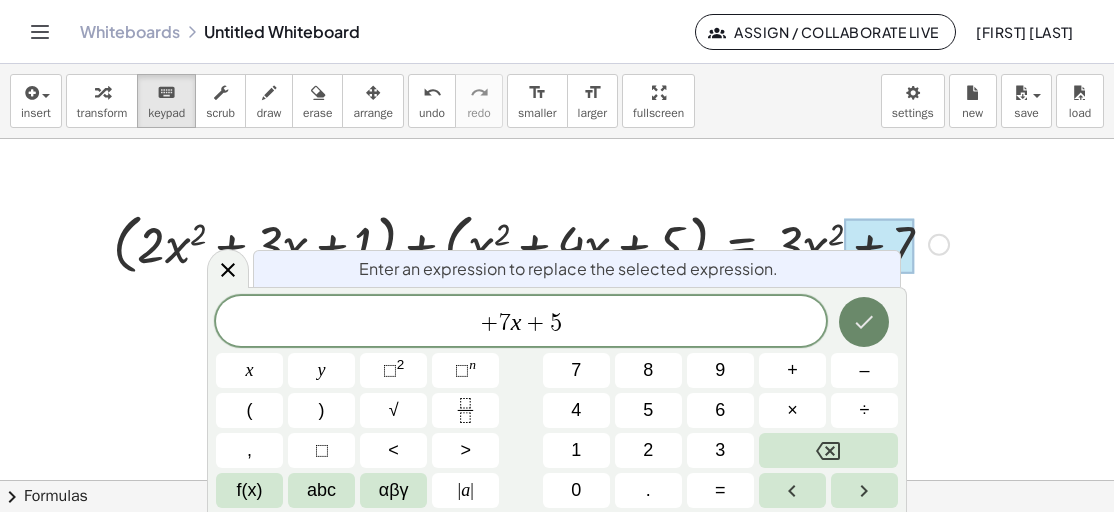 click 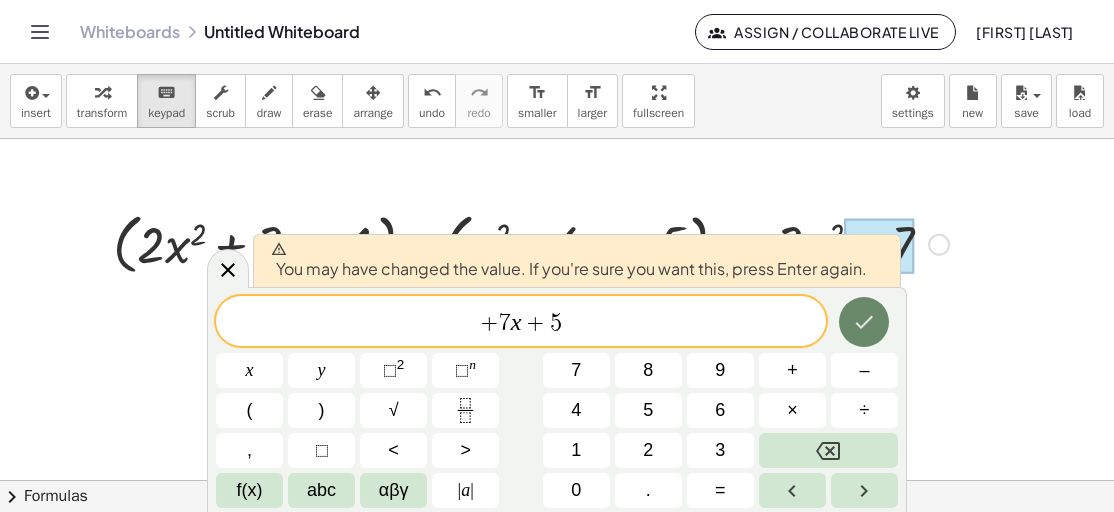 click 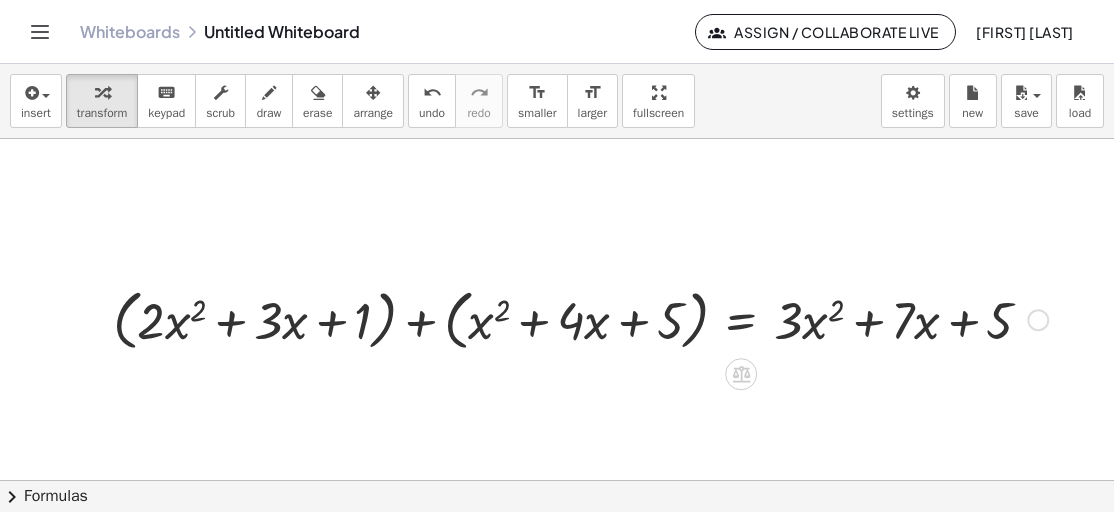 click at bounding box center (580, 319) 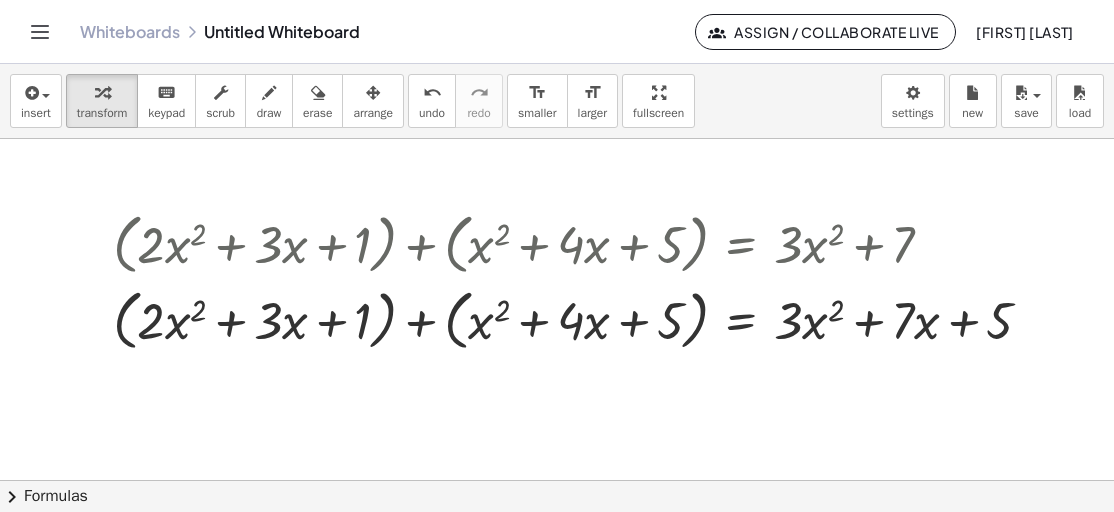 click at bounding box center [226, 382] 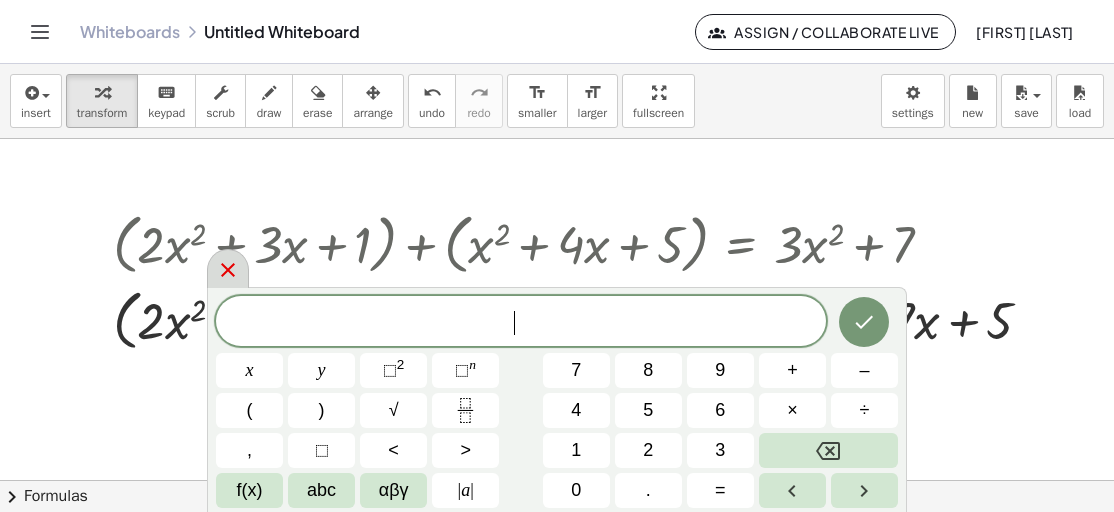 click 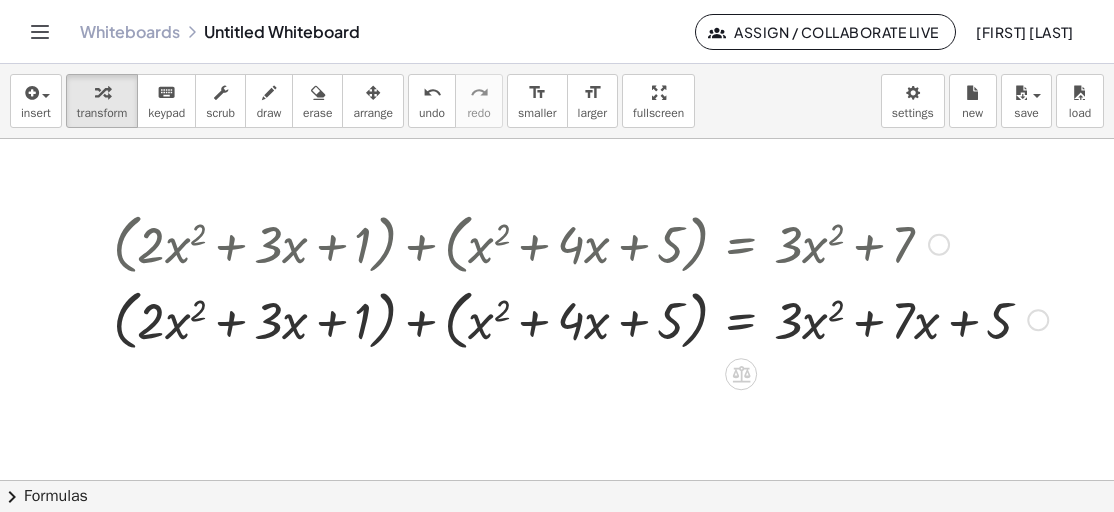 click at bounding box center (939, 245) 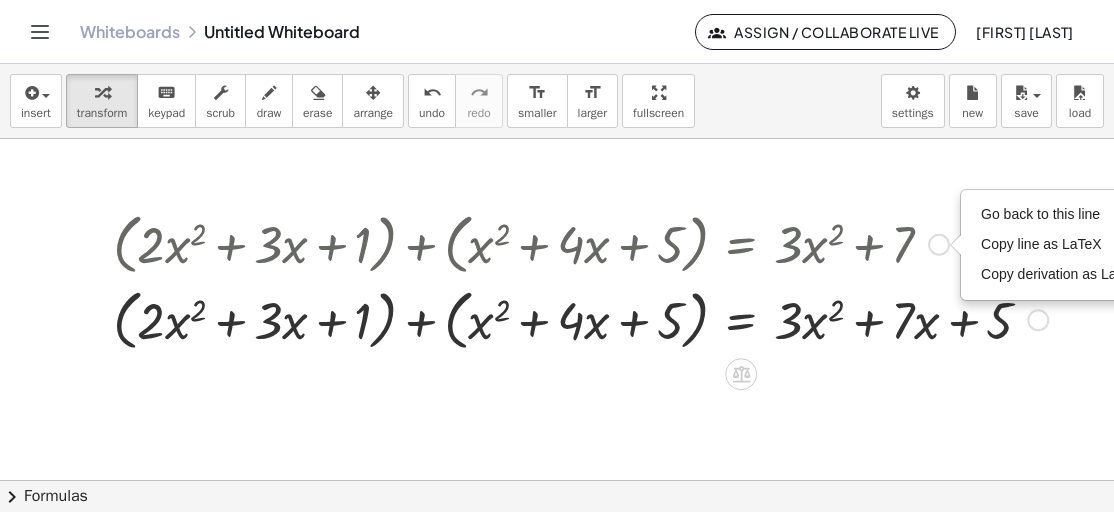click at bounding box center (580, 243) 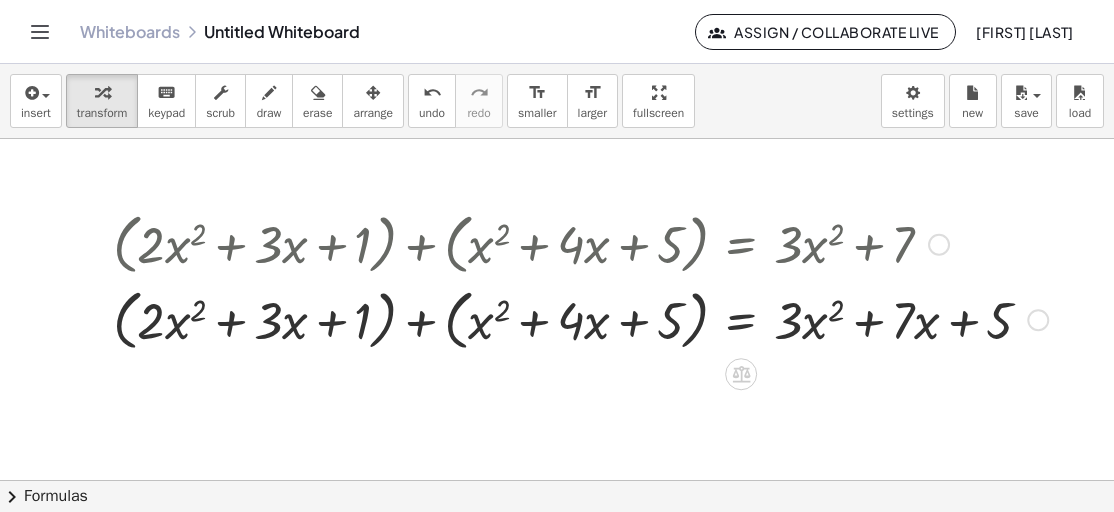 click at bounding box center (580, 319) 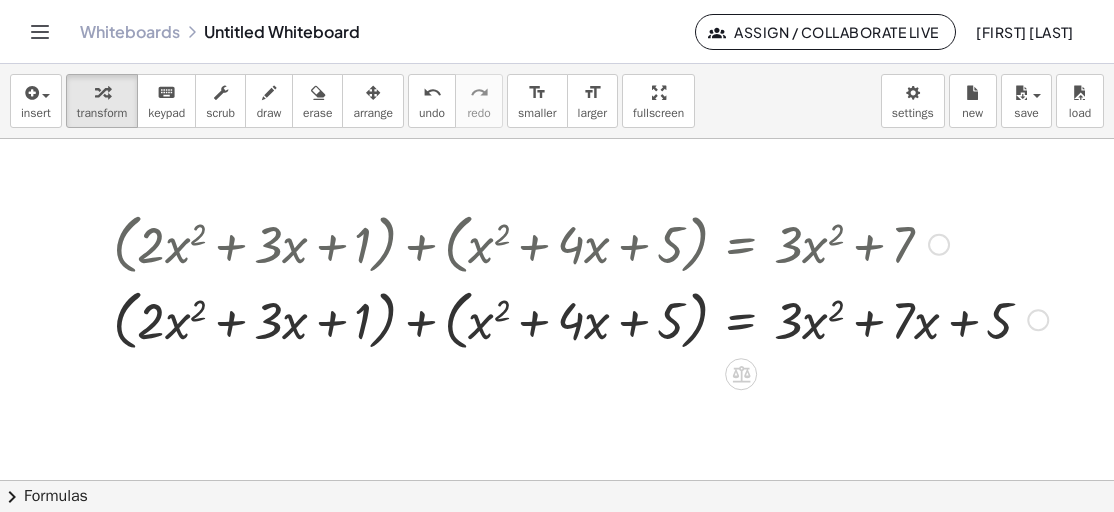 click at bounding box center (580, 243) 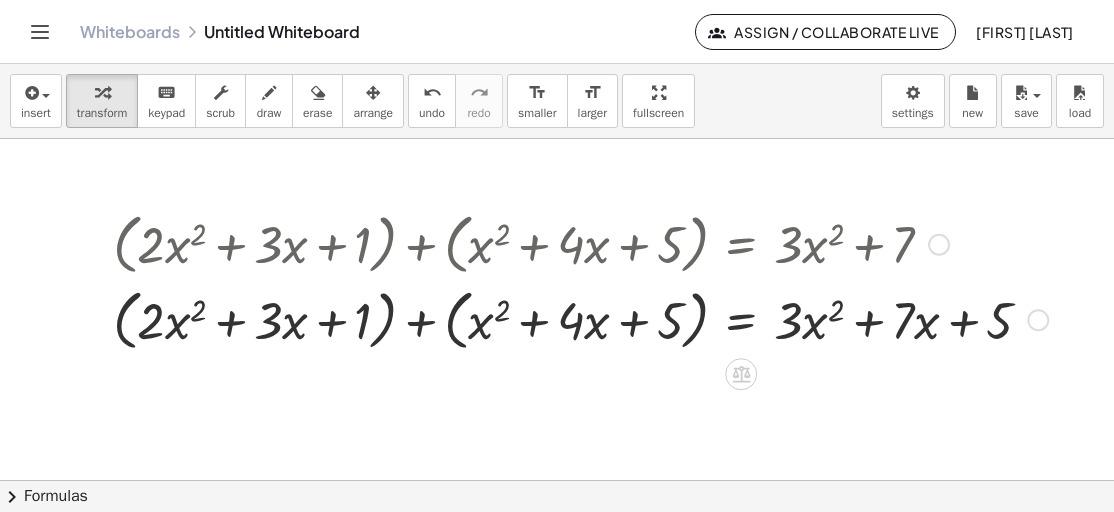 click at bounding box center (580, 243) 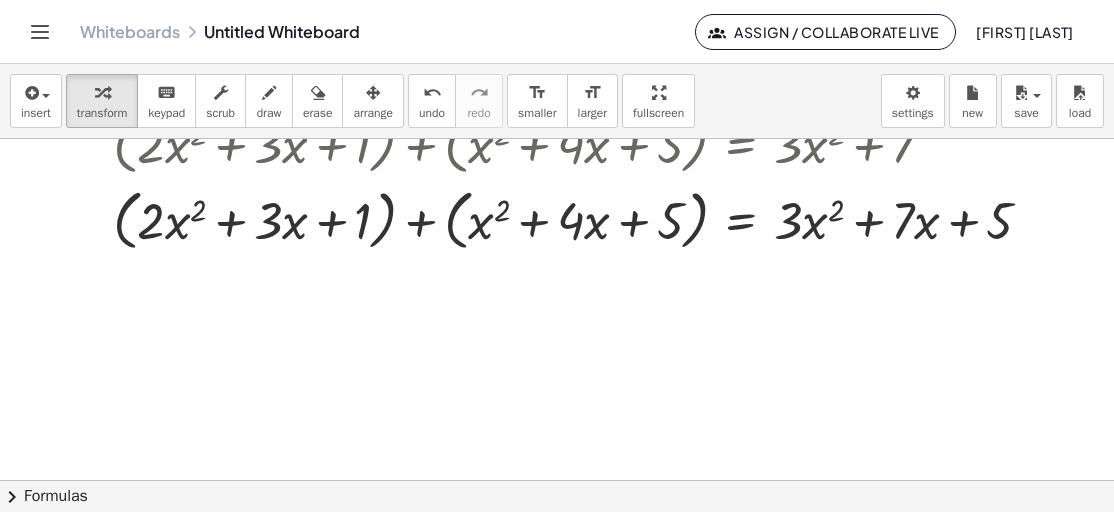 scroll, scrollTop: 100, scrollLeft: 661, axis: both 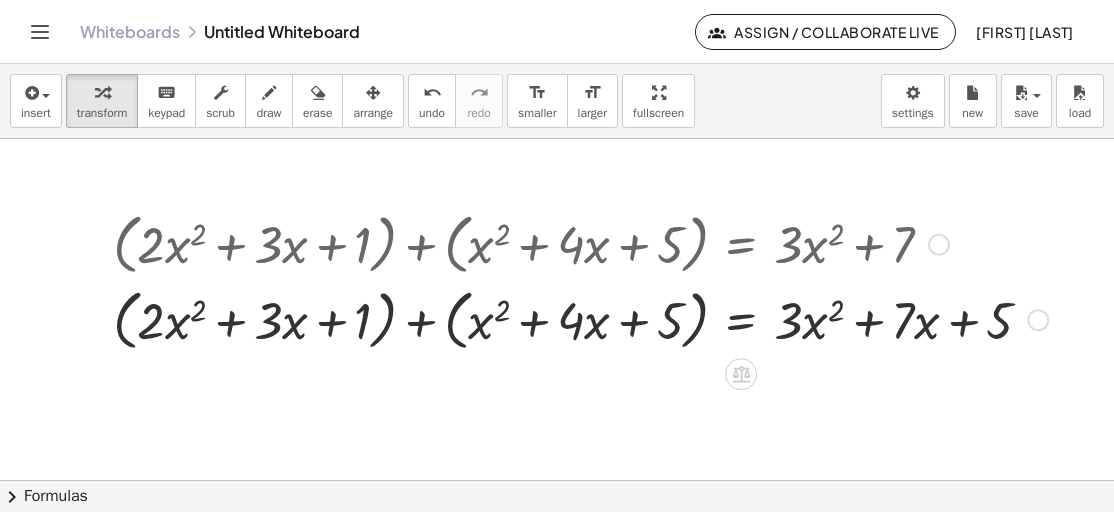 click at bounding box center [580, 243] 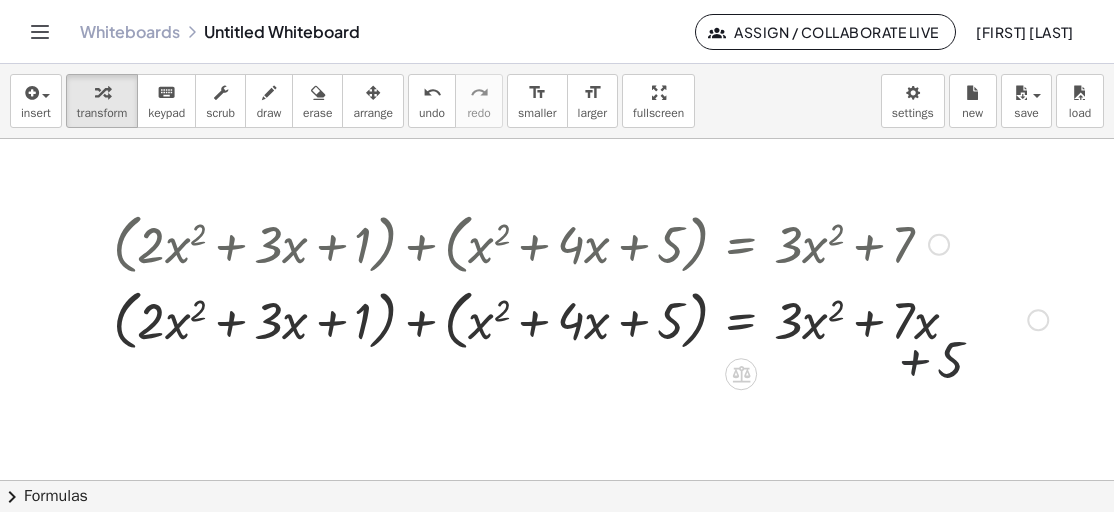 click at bounding box center [749, 371] 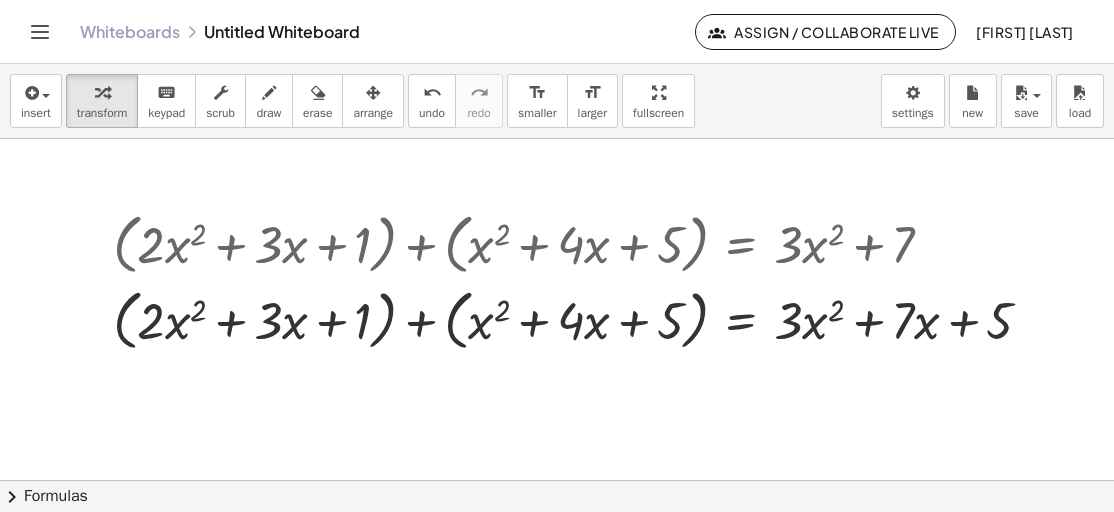 drag, startPoint x: 1017, startPoint y: 397, endPoint x: 338, endPoint y: 342, distance: 681.2239 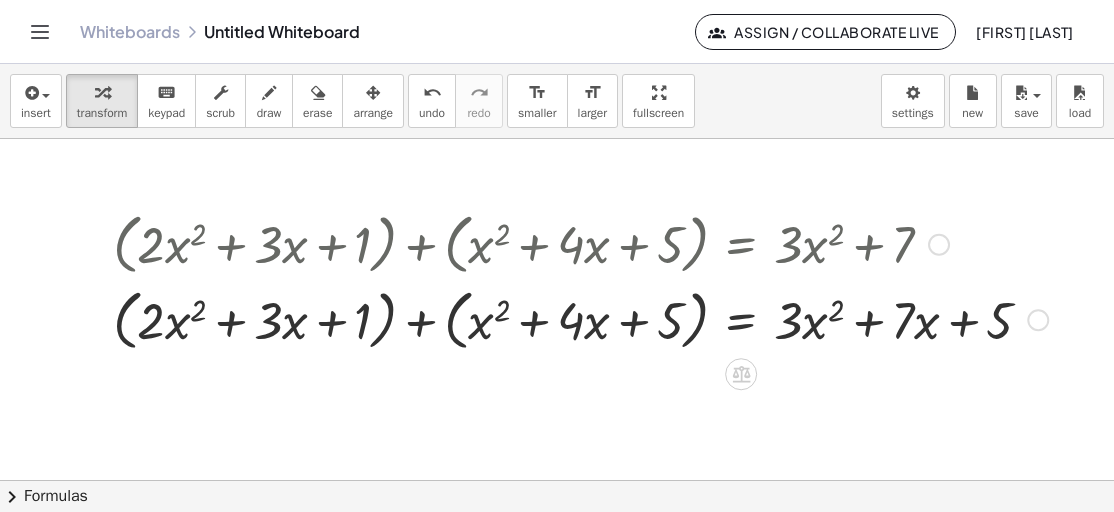 click at bounding box center (580, 319) 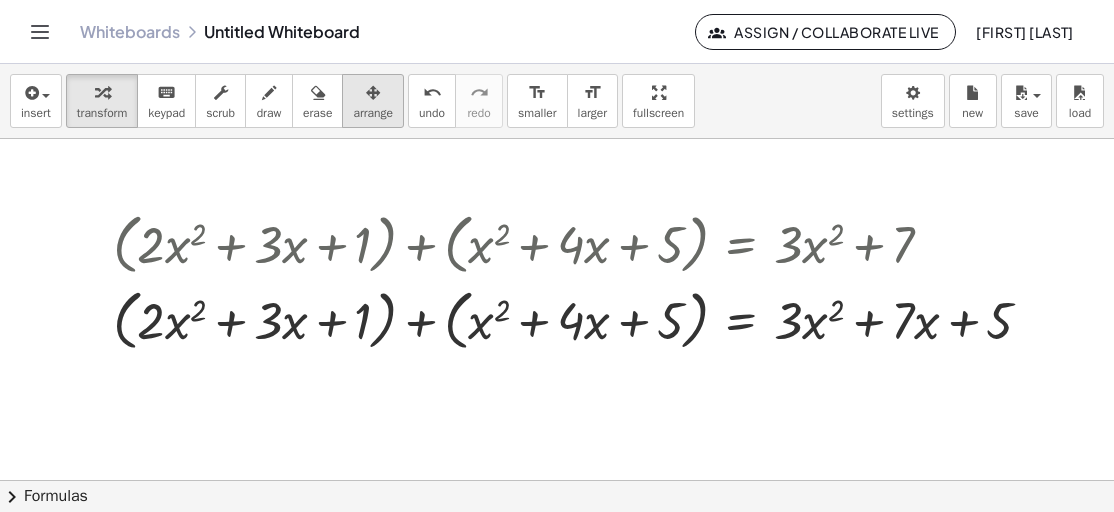 click on "arrange" at bounding box center (373, 113) 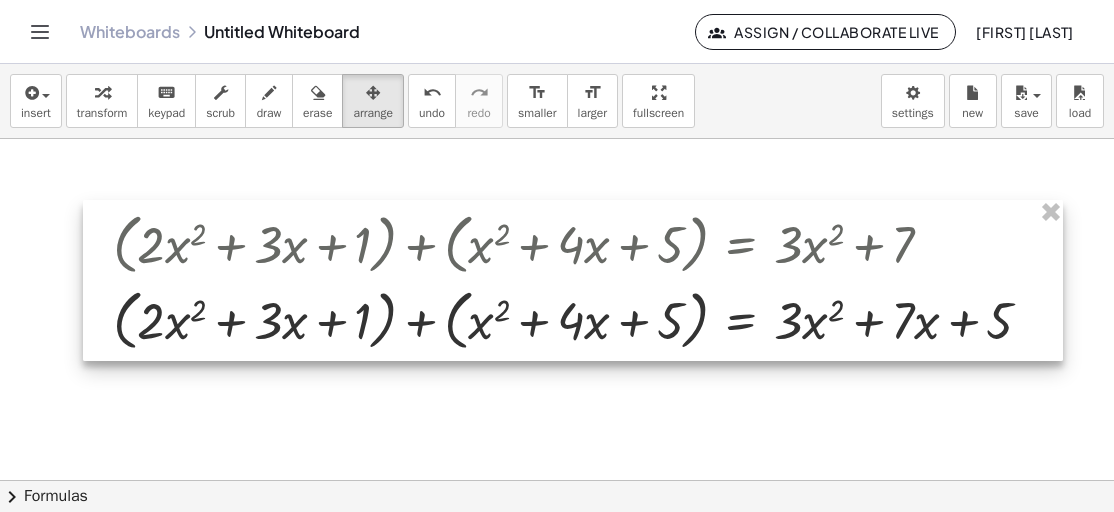 click at bounding box center (573, 280) 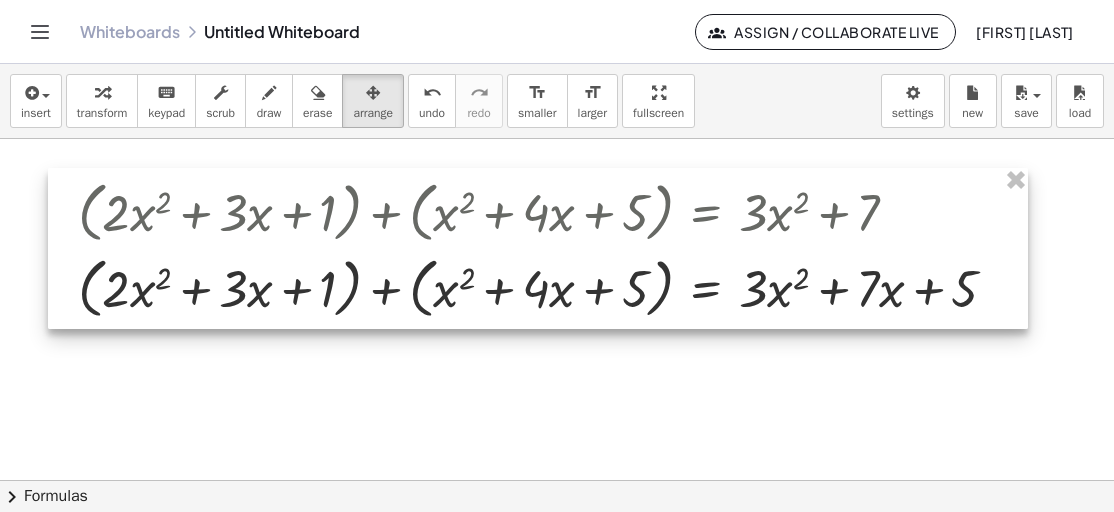 drag, startPoint x: 454, startPoint y: 241, endPoint x: 436, endPoint y: 199, distance: 45.694637 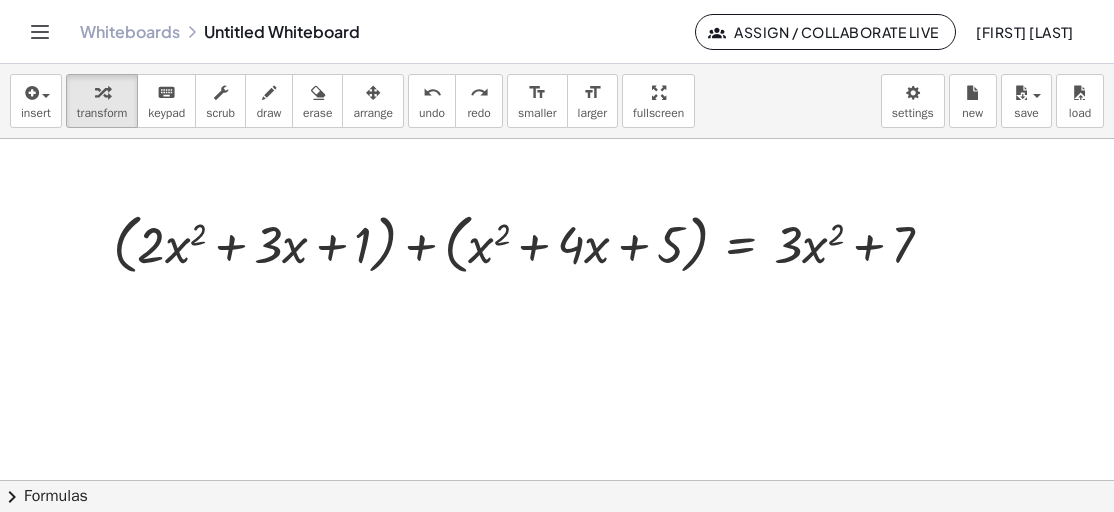 click at bounding box center (531, 243) 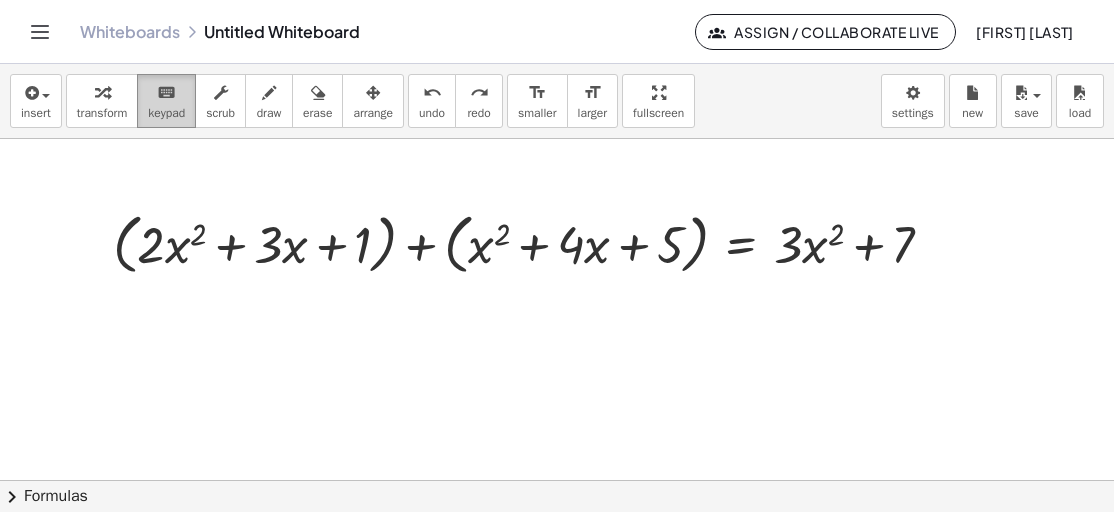 click on "keypad" at bounding box center (166, 113) 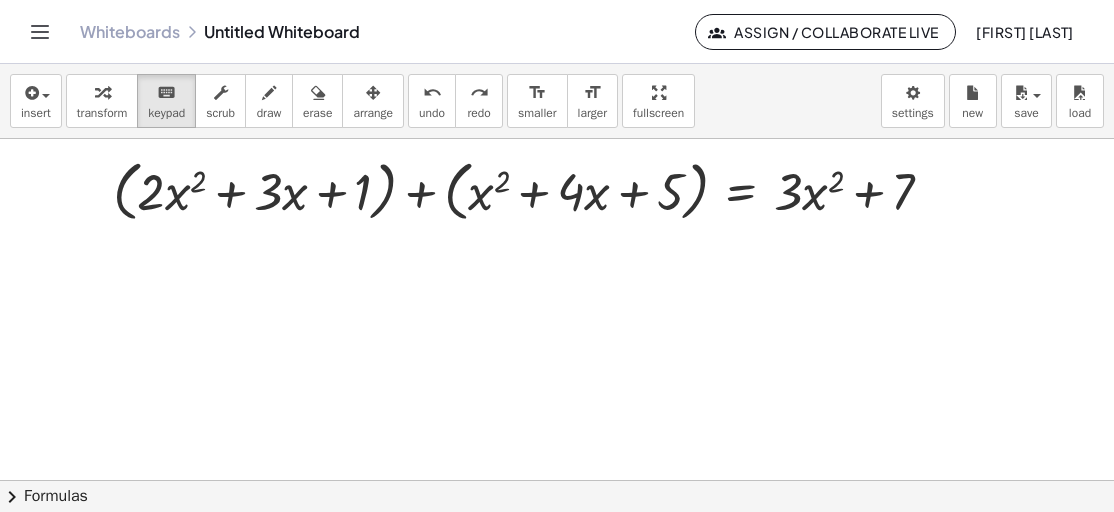 scroll, scrollTop: 200, scrollLeft: 661, axis: both 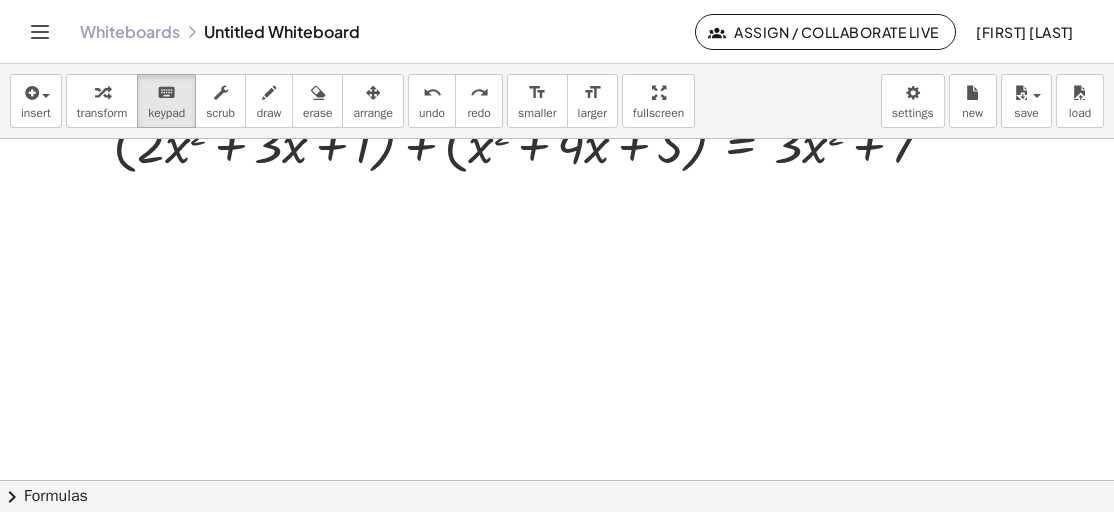 click at bounding box center [226, 282] 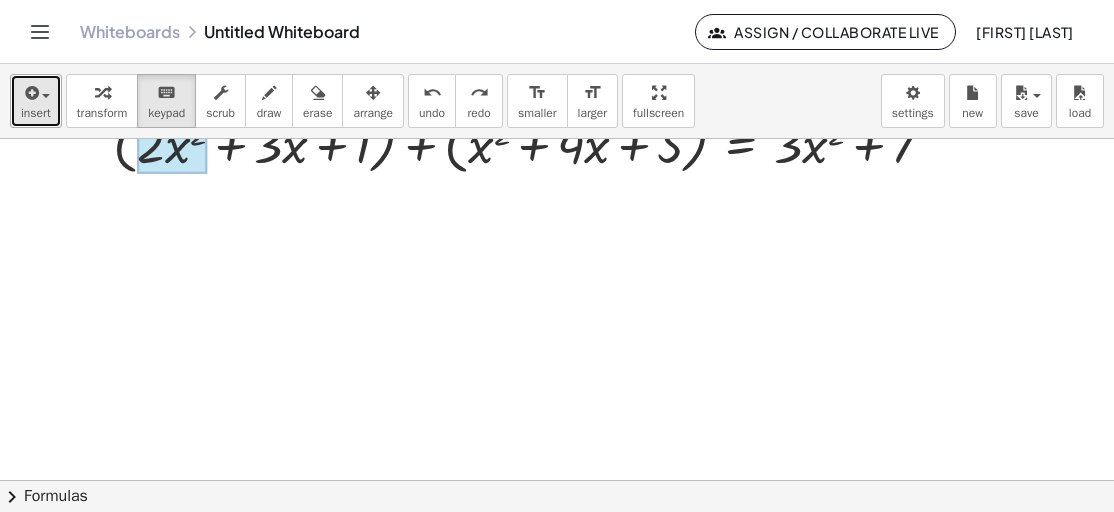 click on "insert" at bounding box center (36, 101) 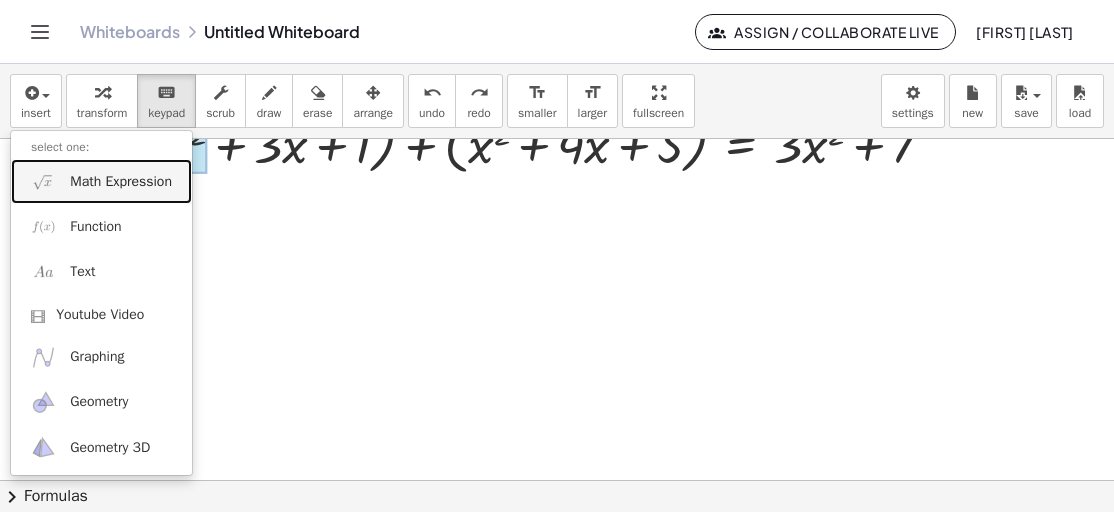 click on "Math Expression" at bounding box center (121, 182) 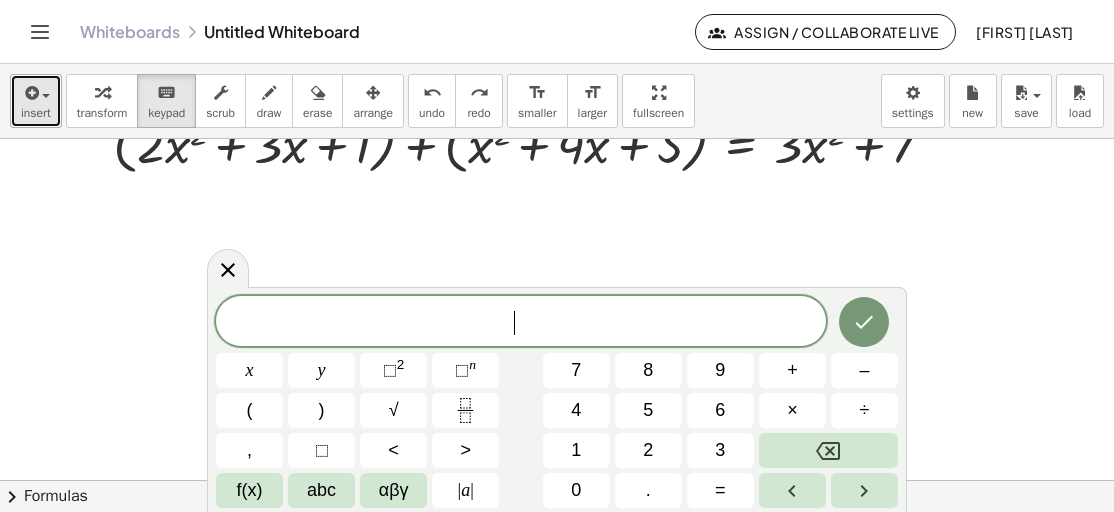 click on "insert" at bounding box center (36, 101) 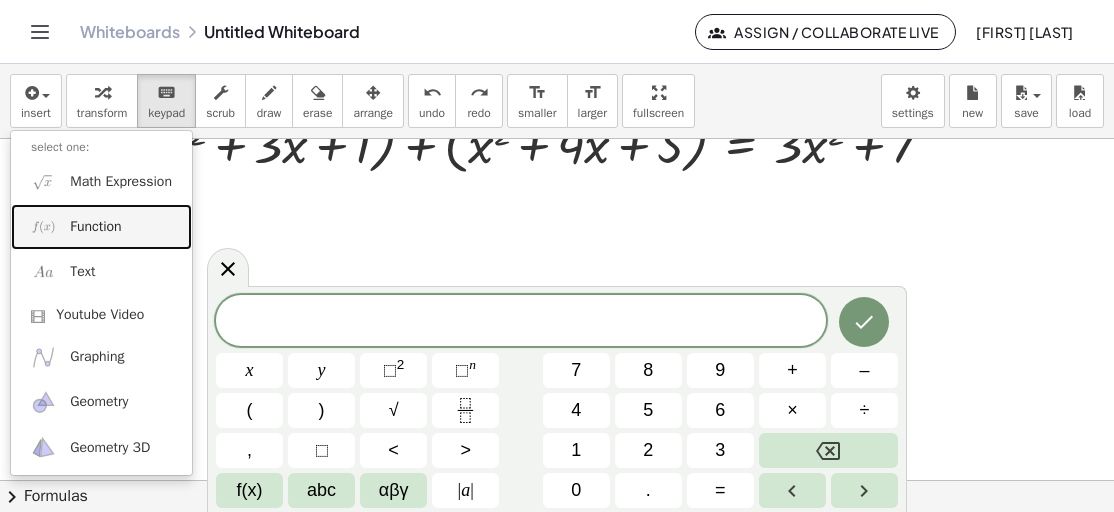 click on "Function" at bounding box center (101, 226) 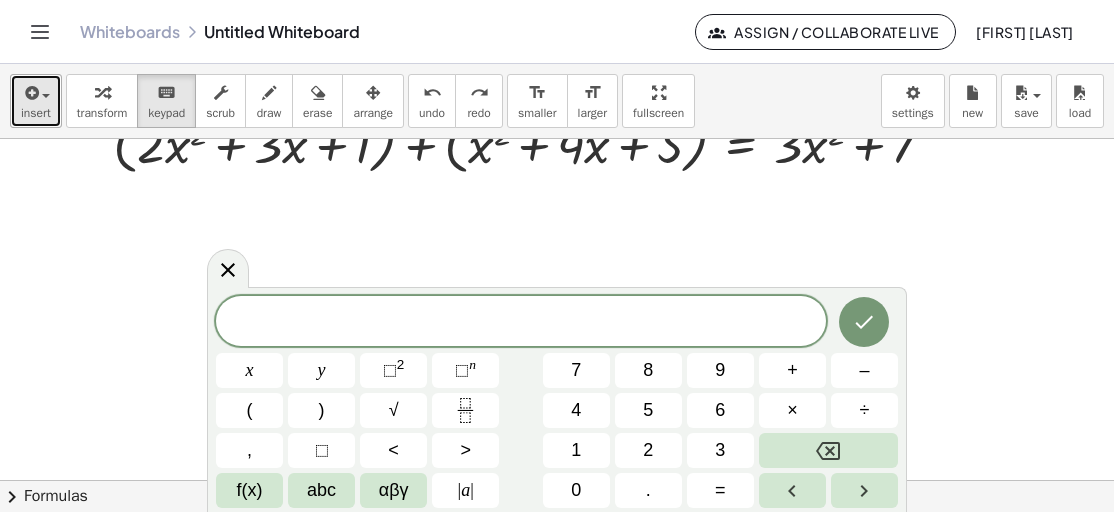 click at bounding box center (30, 93) 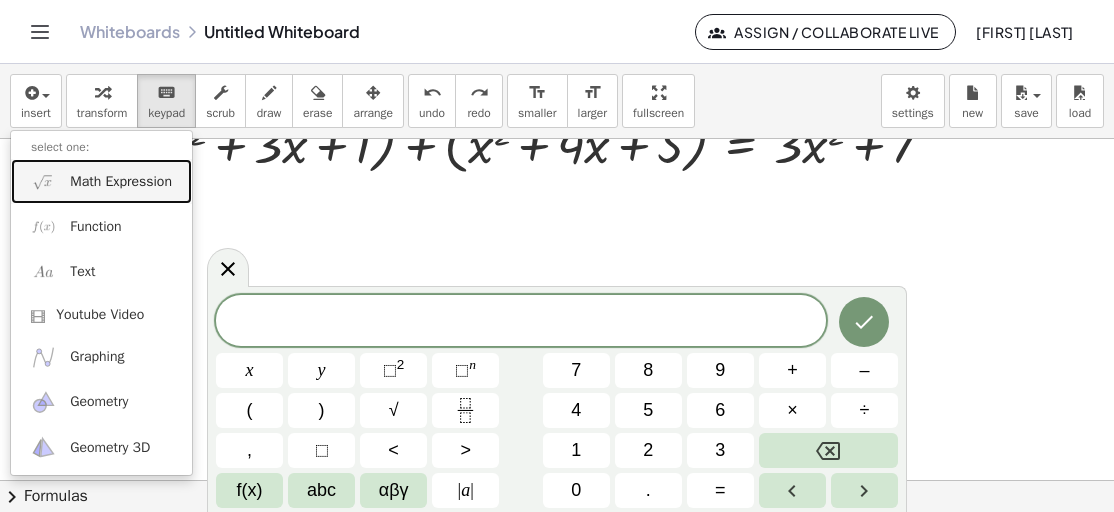 click on "Math Expression" at bounding box center [121, 182] 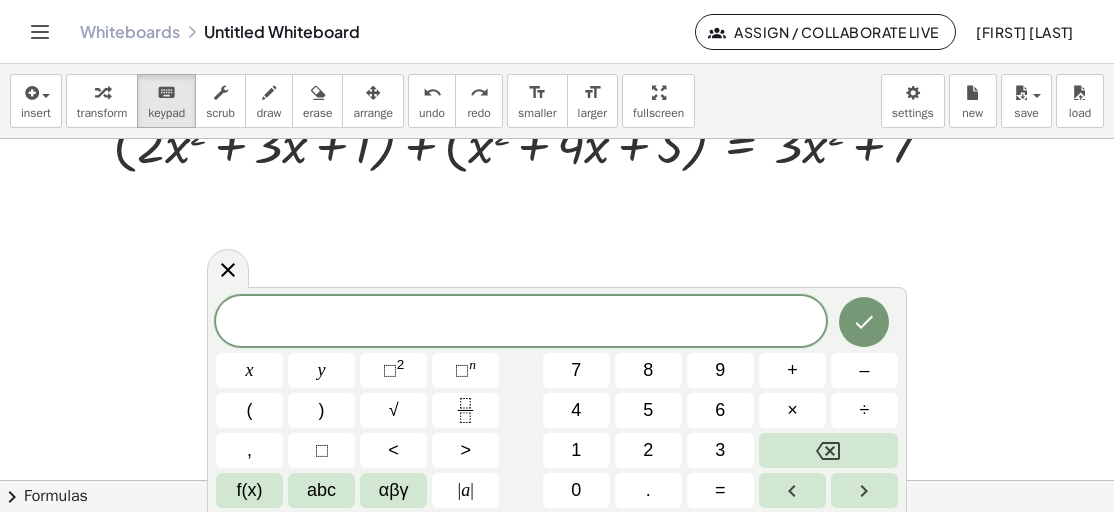 click on "​" at bounding box center (521, 323) 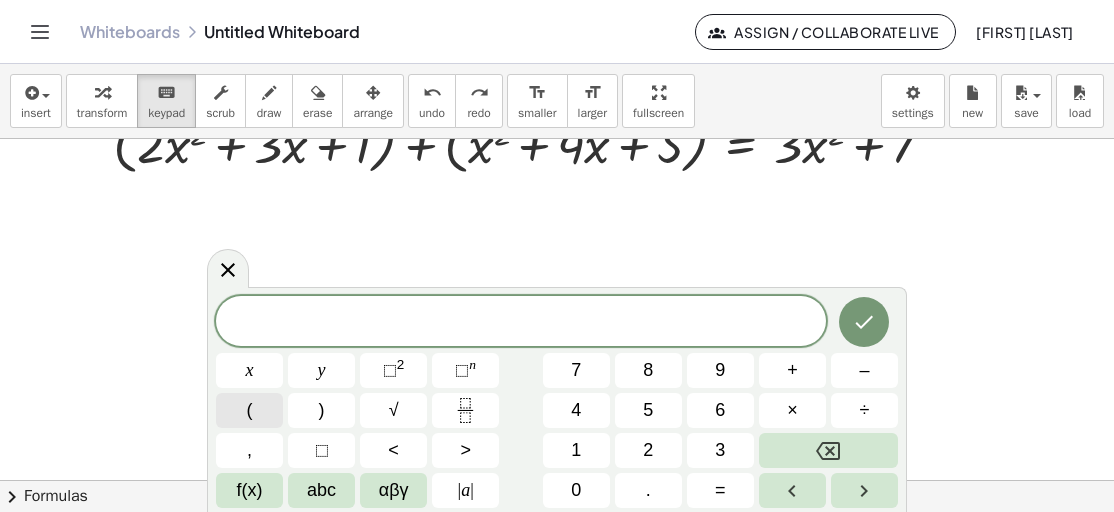 click on "(" at bounding box center (249, 410) 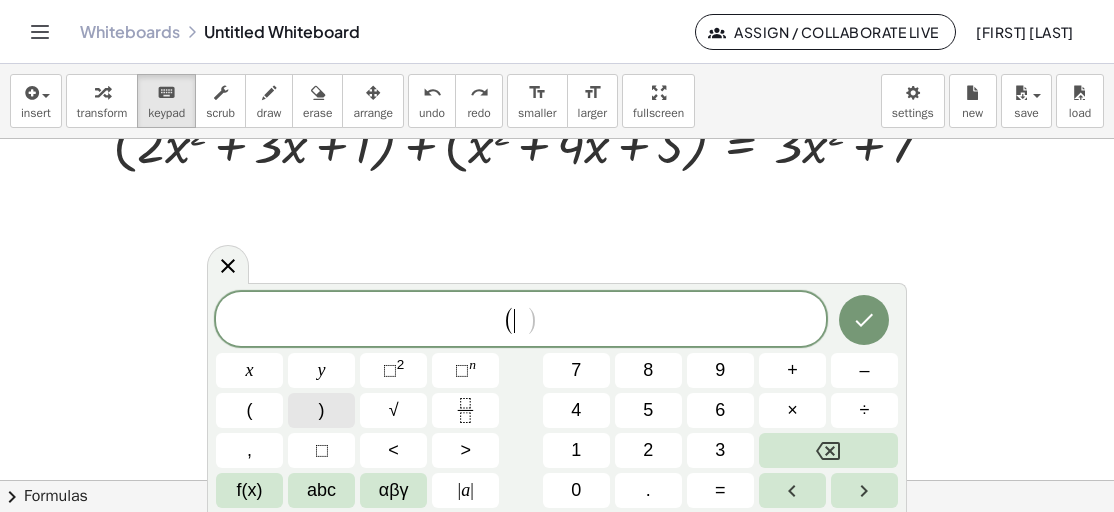 click on ")" at bounding box center [321, 410] 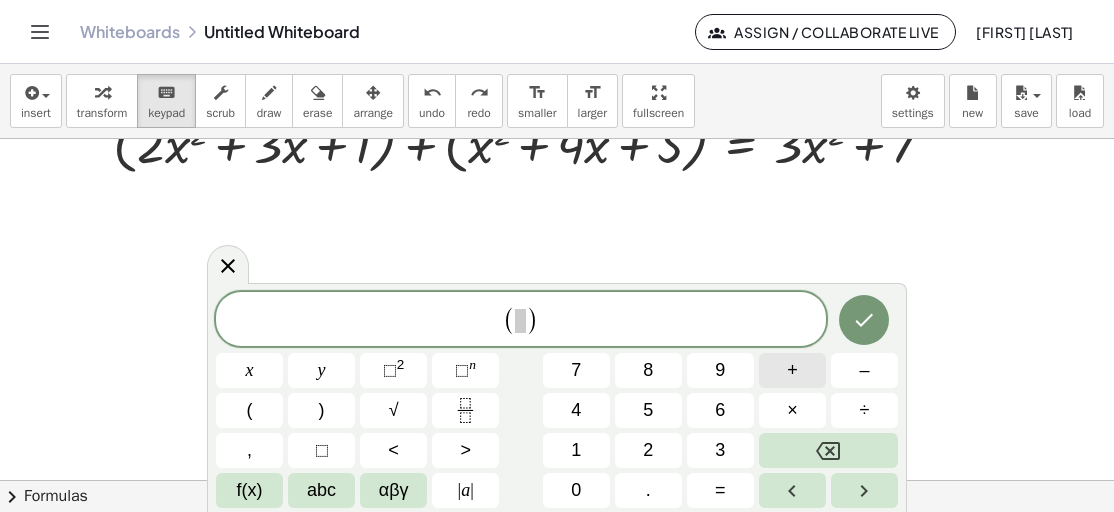 click on "+" at bounding box center (792, 370) 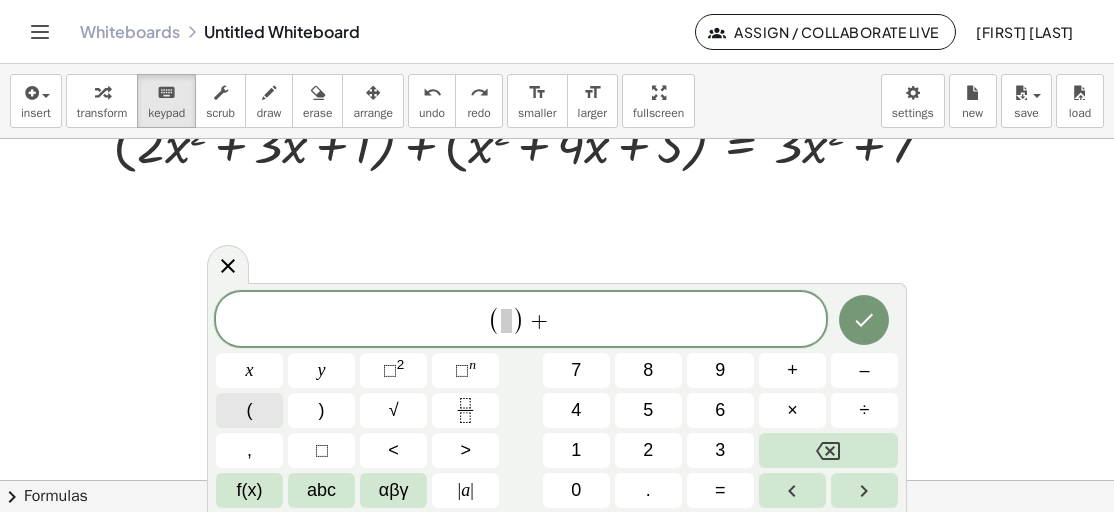 click on "(" at bounding box center [249, 410] 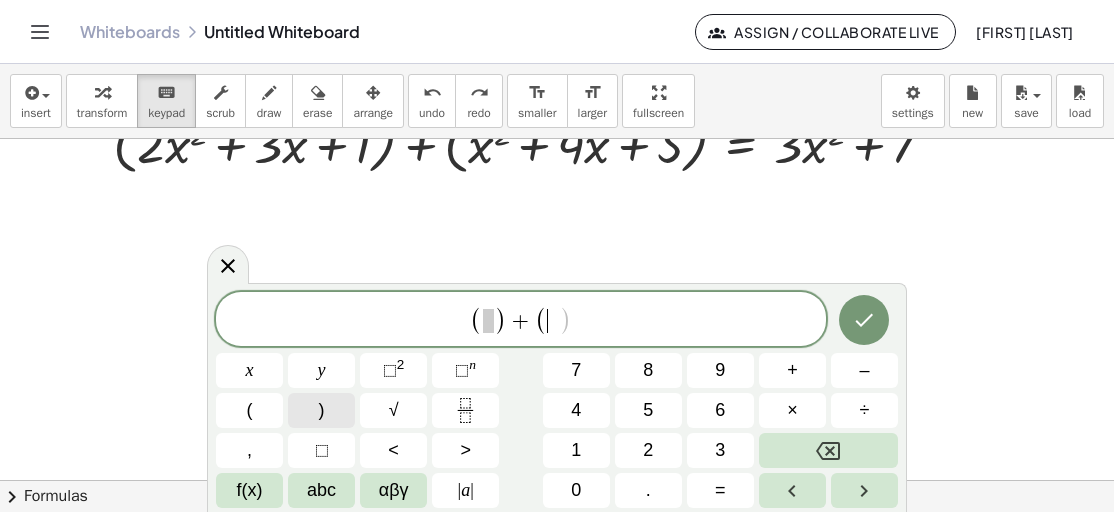 click on ")" at bounding box center (322, 410) 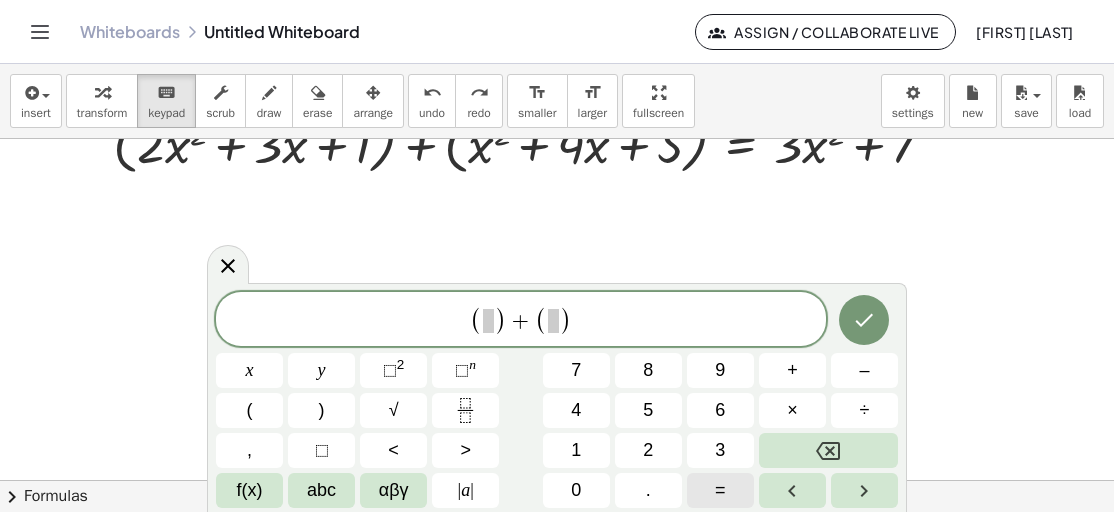 click on "=" at bounding box center [720, 490] 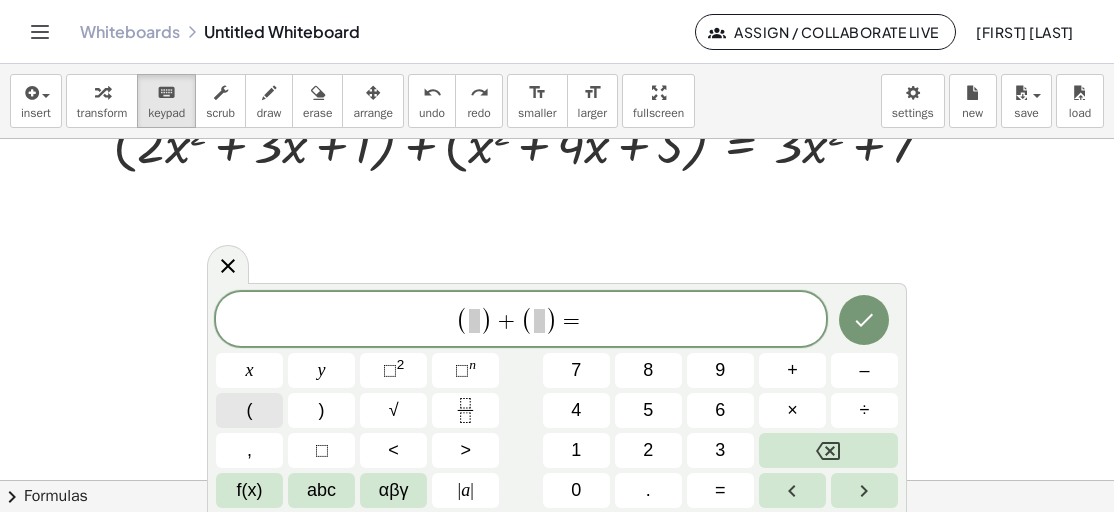 click on "(" at bounding box center [249, 410] 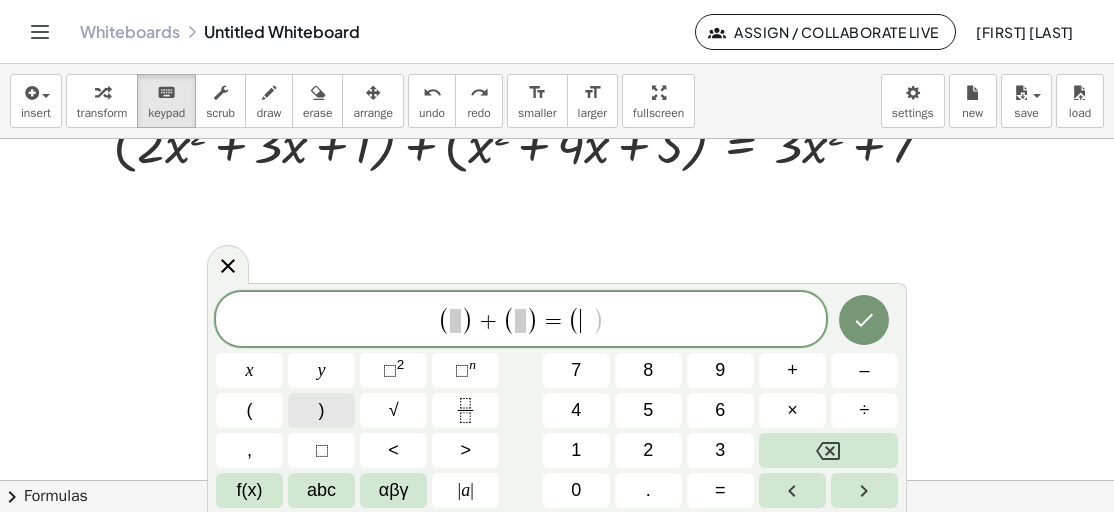 click on ")" at bounding box center [321, 410] 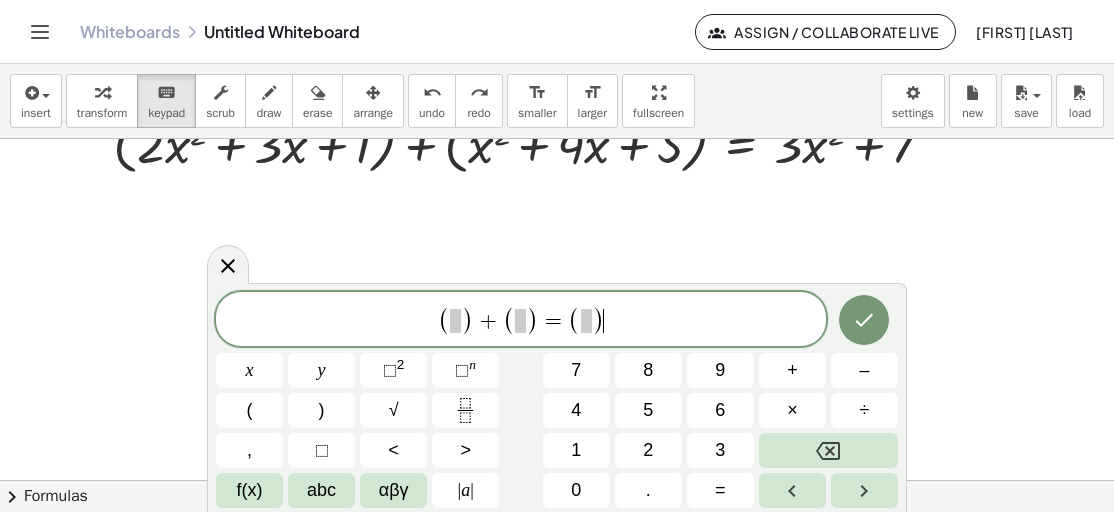 click at bounding box center [586, 321] 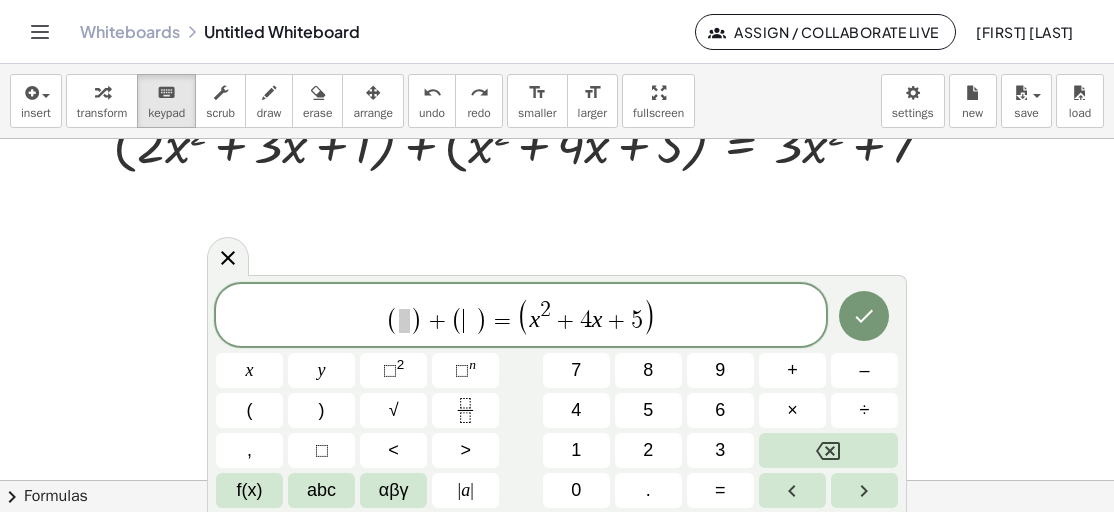 click on "​" at bounding box center (469, 321) 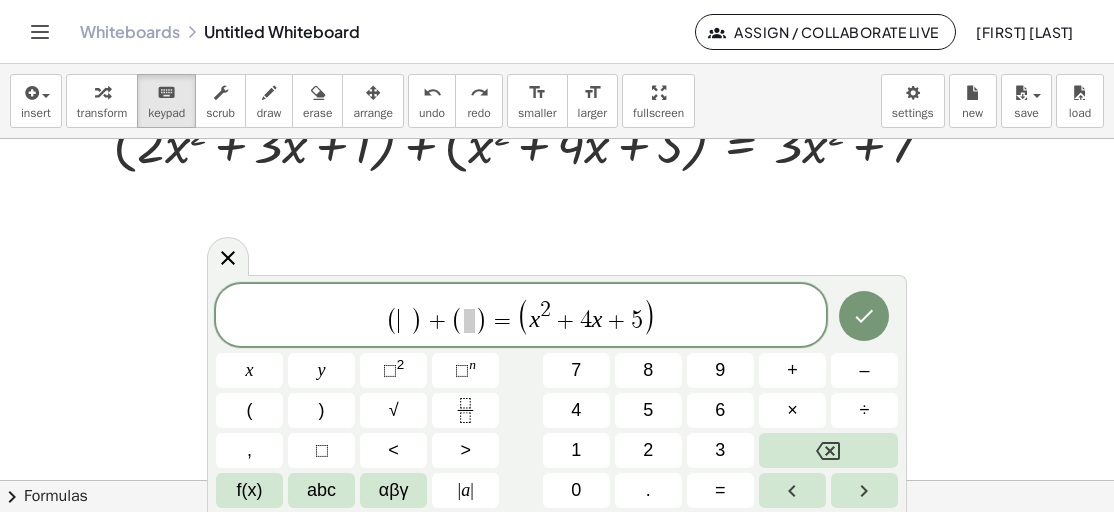 click on "( ​ )" at bounding box center (404, 320) 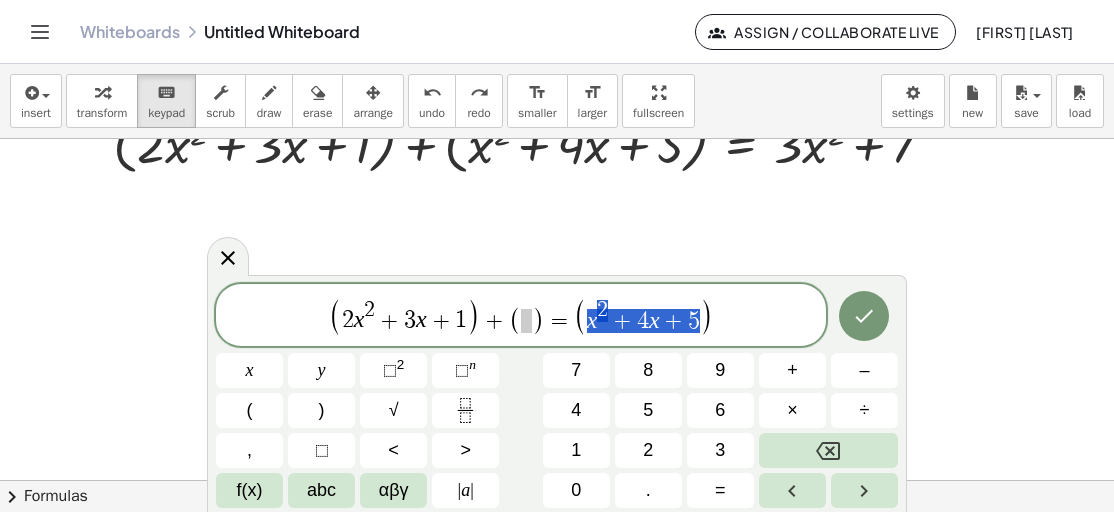 drag, startPoint x: 699, startPoint y: 321, endPoint x: 586, endPoint y: 320, distance: 113.004425 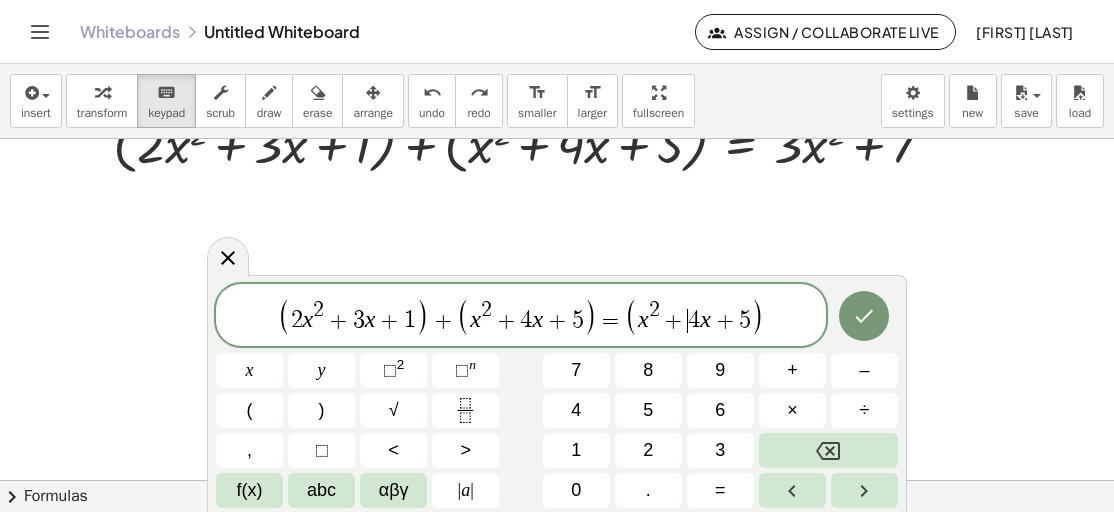 click on "4" at bounding box center (694, 321) 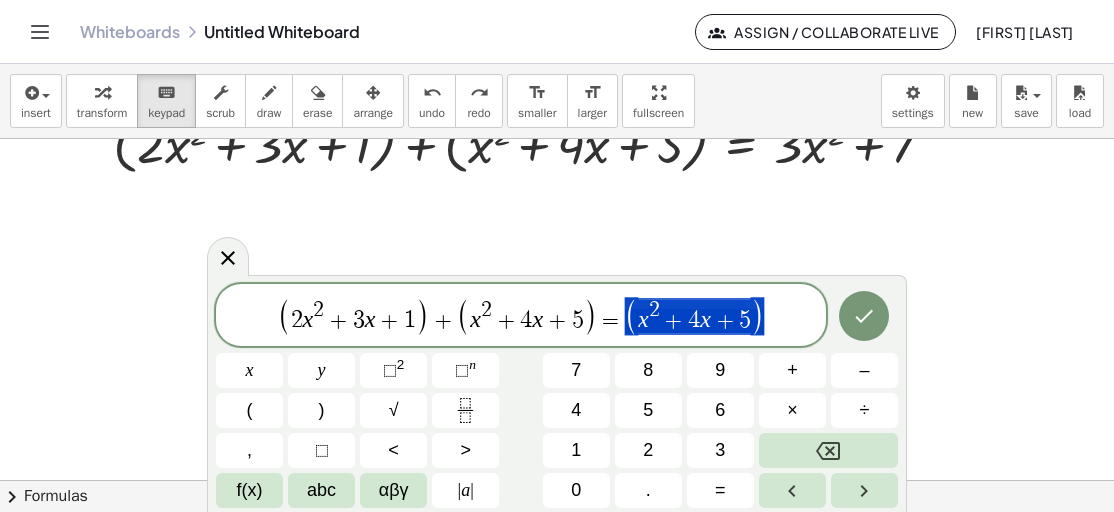 drag, startPoint x: 758, startPoint y: 315, endPoint x: 655, endPoint y: 320, distance: 103.121284 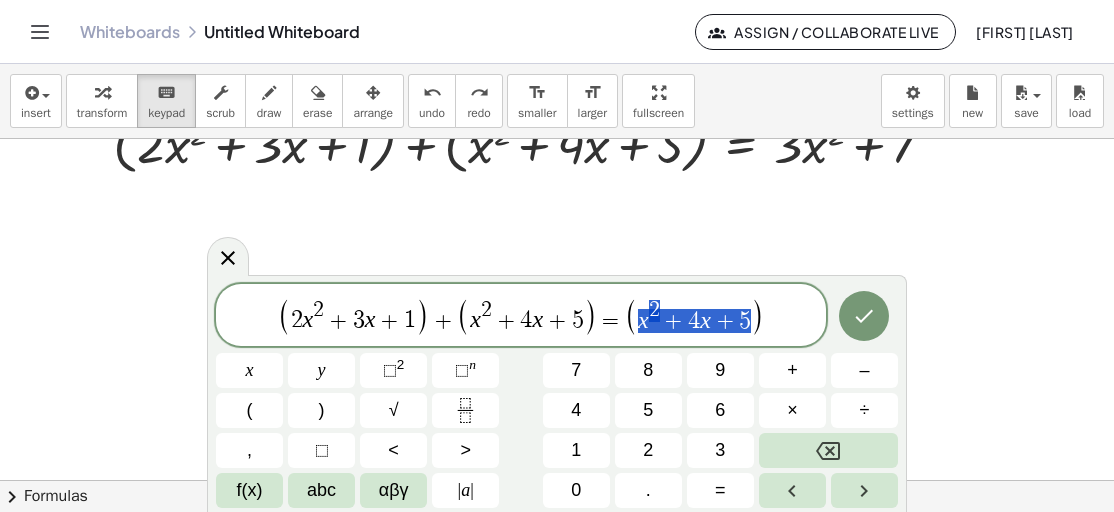 drag, startPoint x: 752, startPoint y: 321, endPoint x: 640, endPoint y: 325, distance: 112.0714 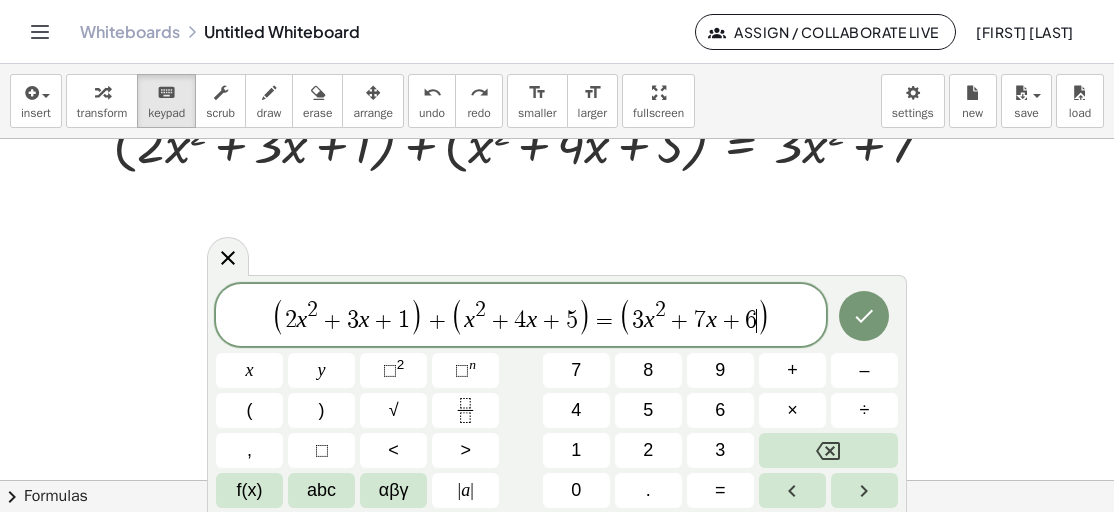 click 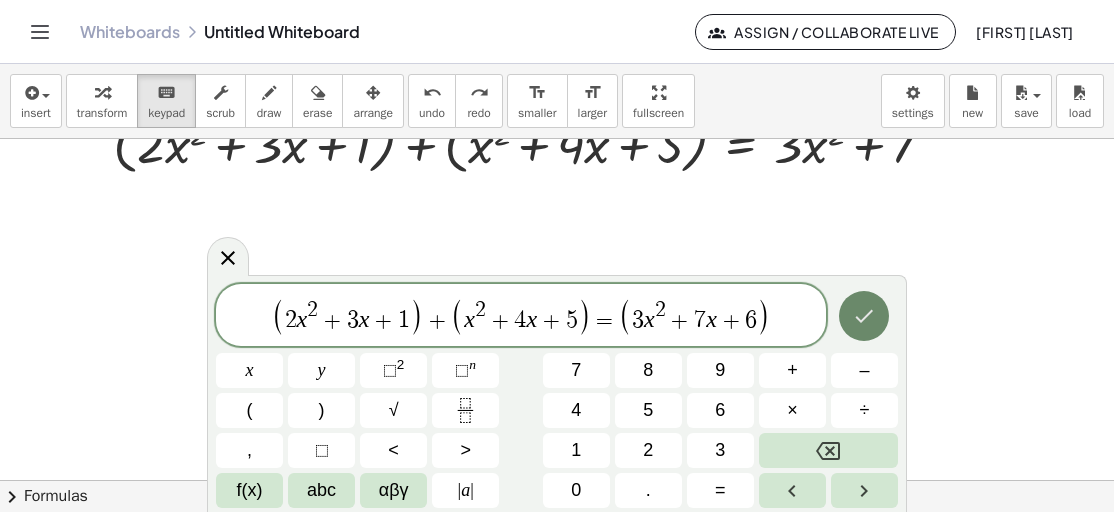 click 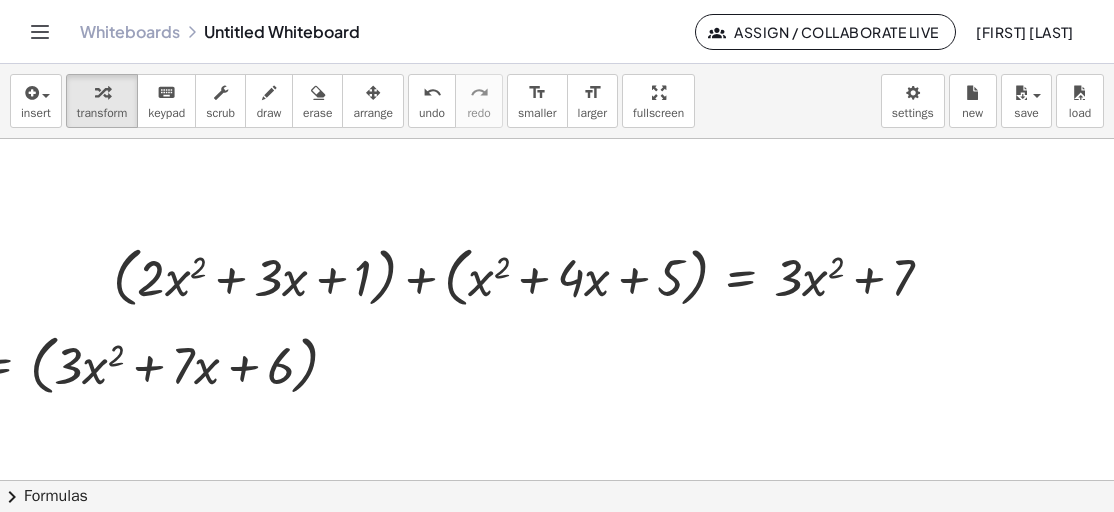 scroll, scrollTop: 0, scrollLeft: 661, axis: horizontal 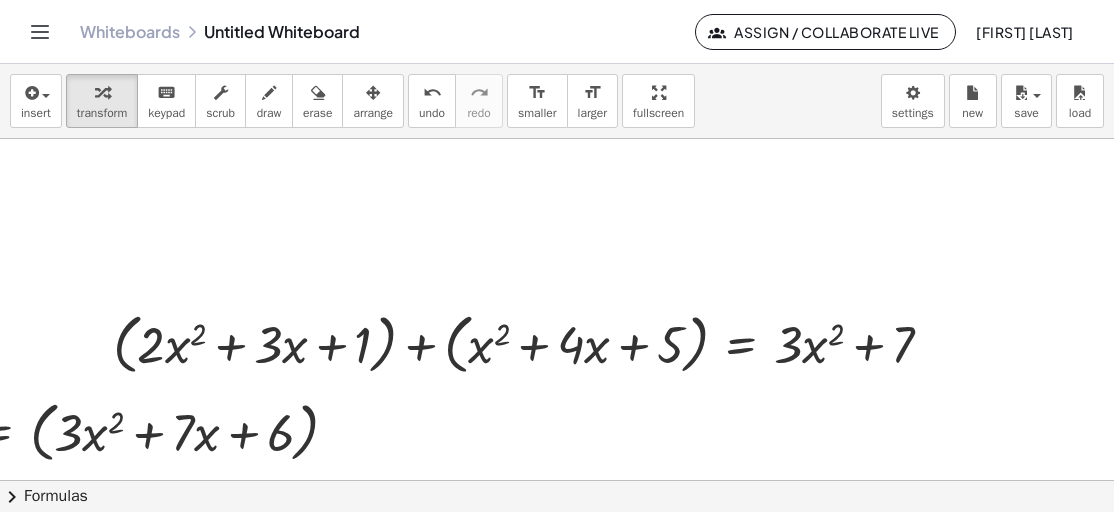 click at bounding box center (226, 482) 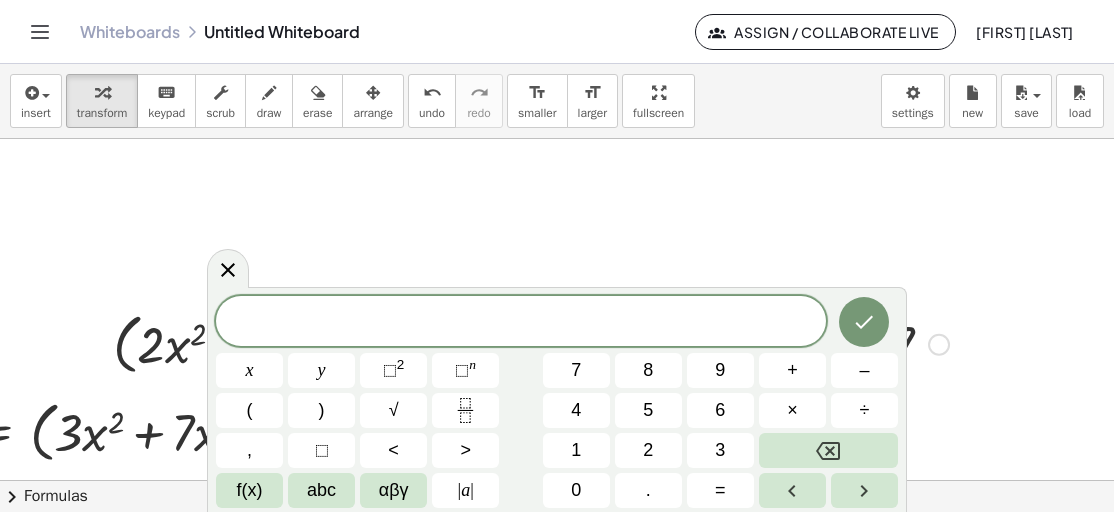 click at bounding box center [531, 343] 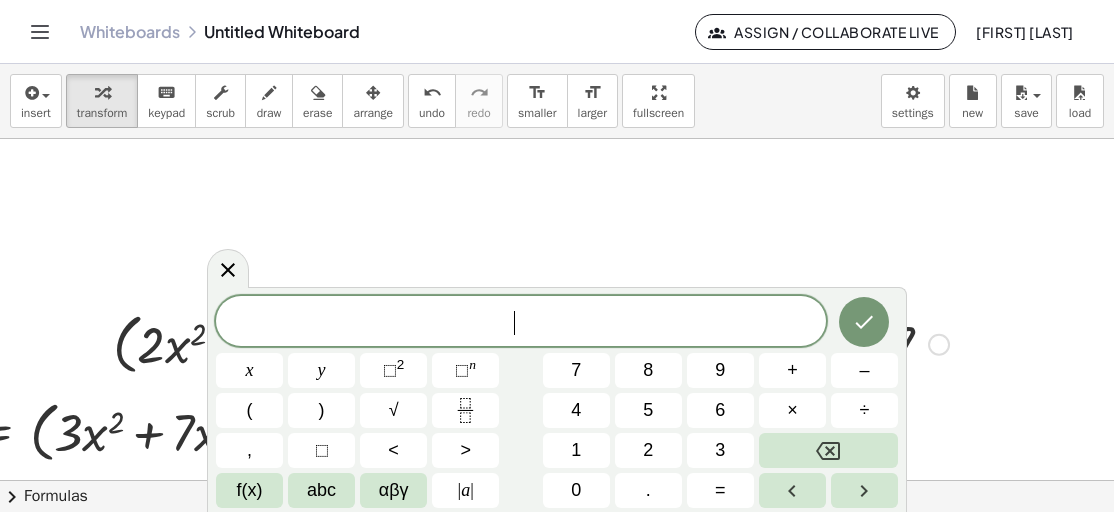 click at bounding box center (531, 343) 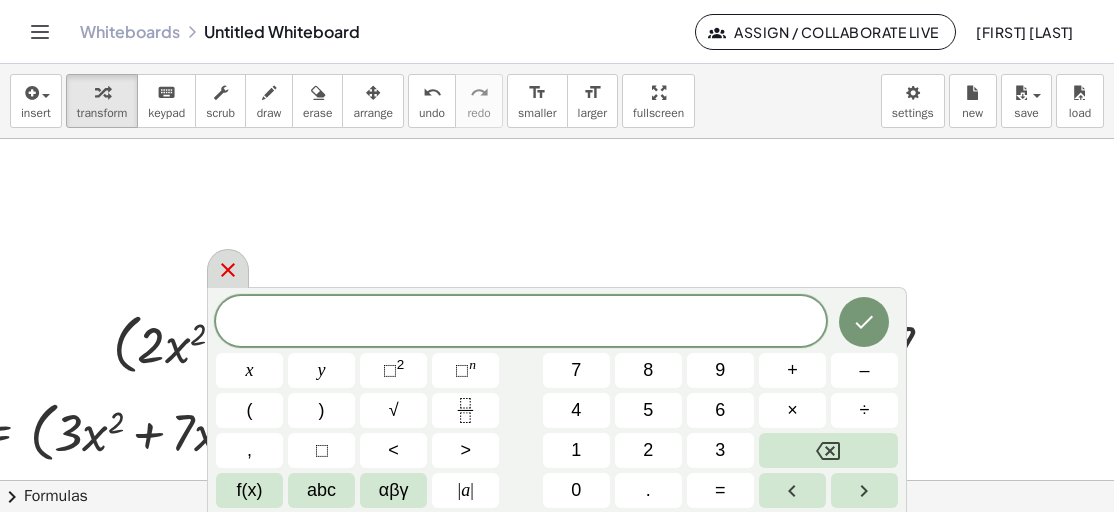 click 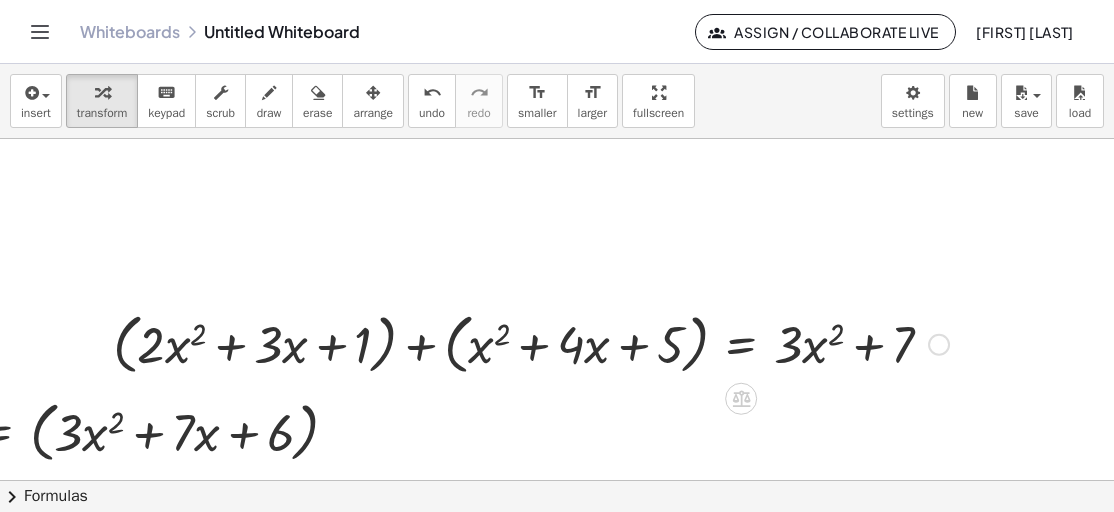 click at bounding box center [531, 343] 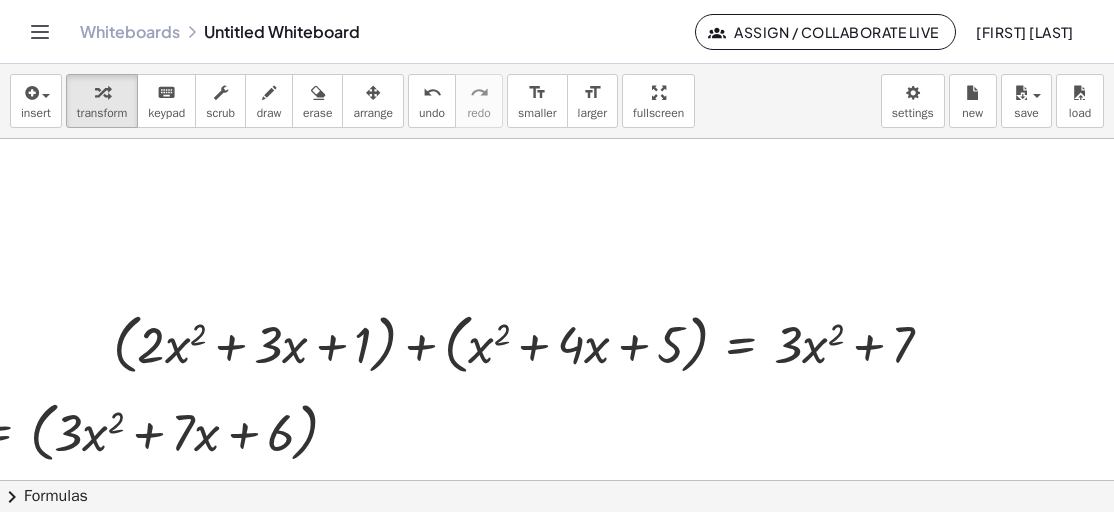 click at bounding box center (226, 482) 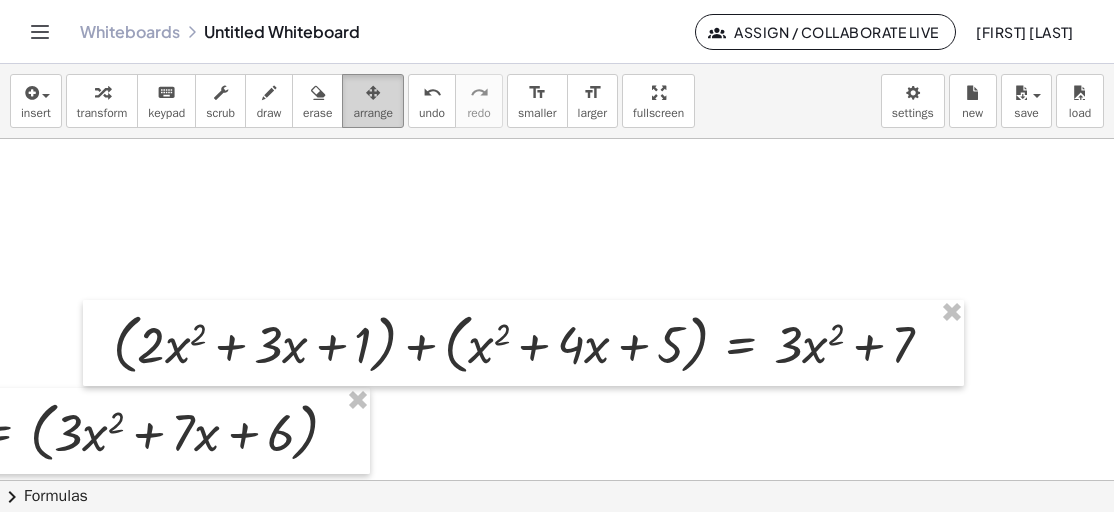 click on "arrange" at bounding box center (373, 113) 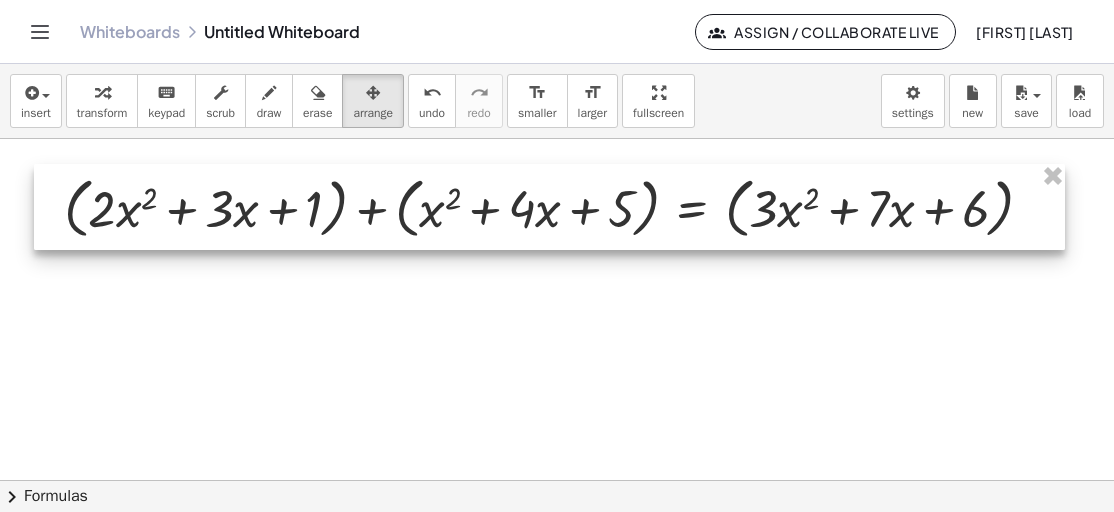 drag, startPoint x: 192, startPoint y: 422, endPoint x: 886, endPoint y: 198, distance: 729.2544 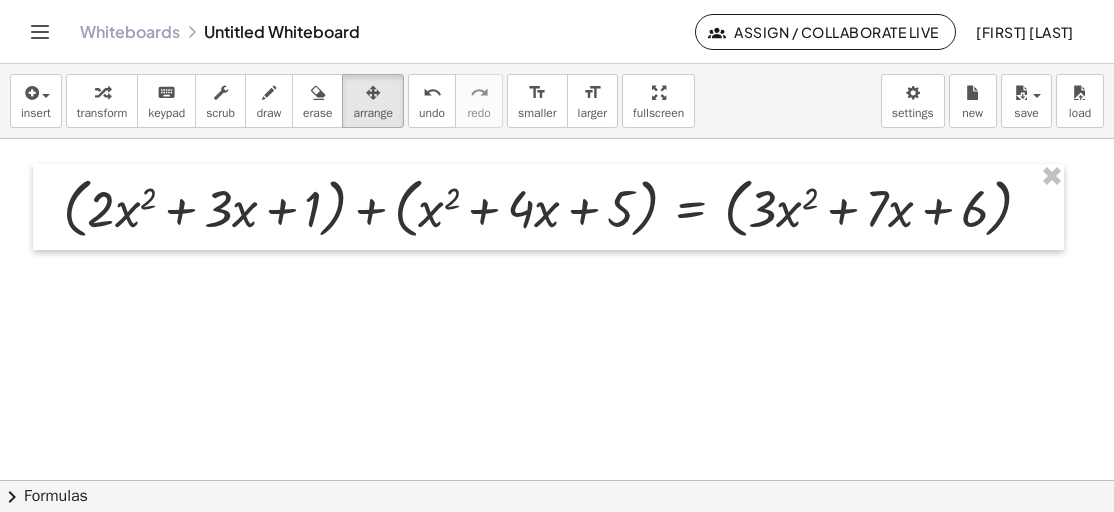 click at bounding box center [226, 482] 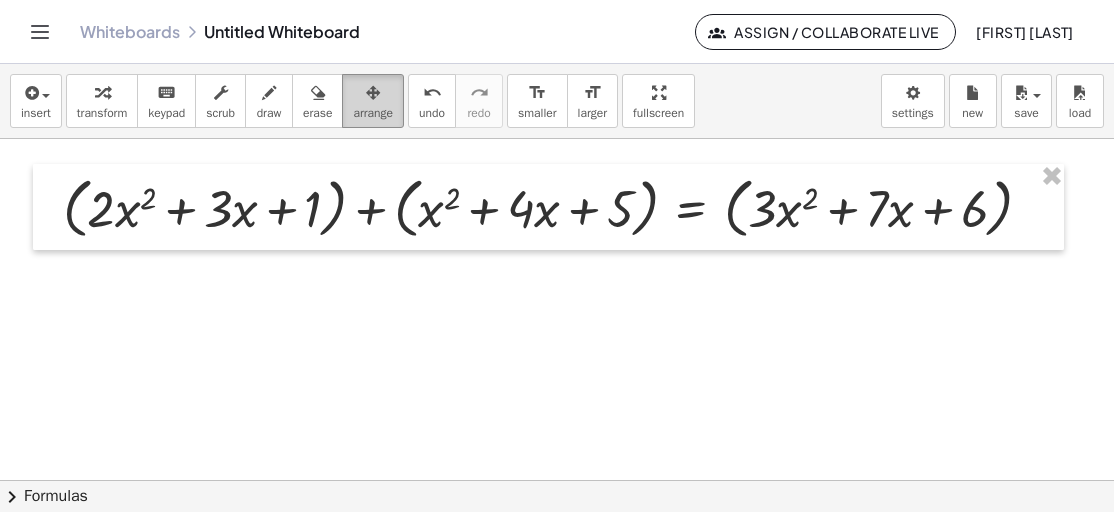 click at bounding box center [373, 93] 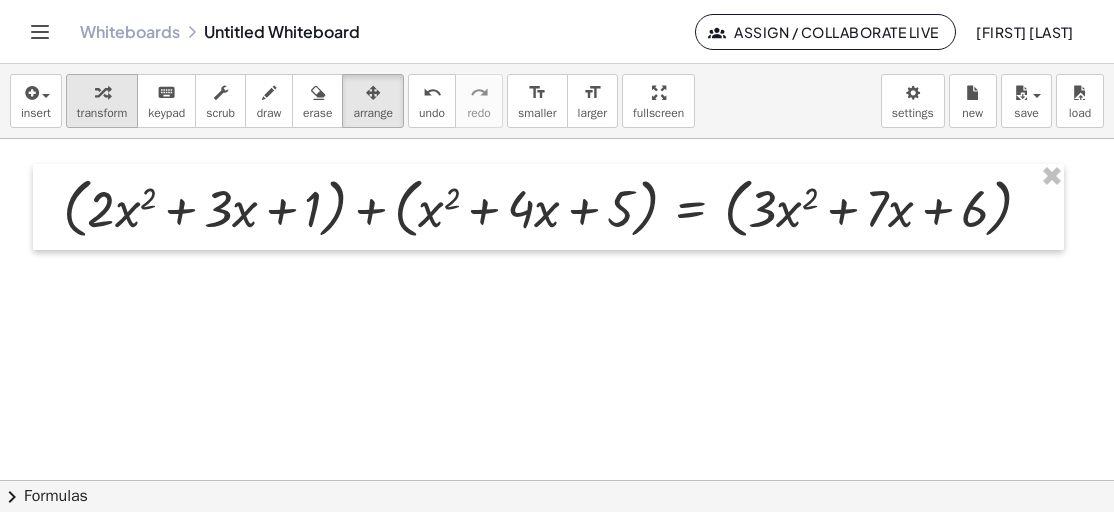 click on "transform" at bounding box center (102, 113) 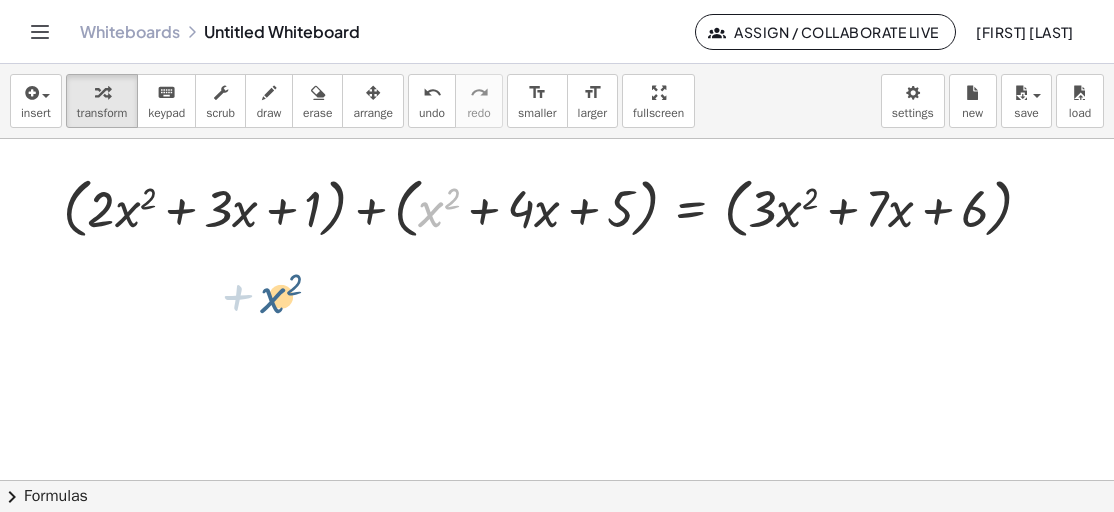 drag, startPoint x: 431, startPoint y: 211, endPoint x: 226, endPoint y: 314, distance: 229.421 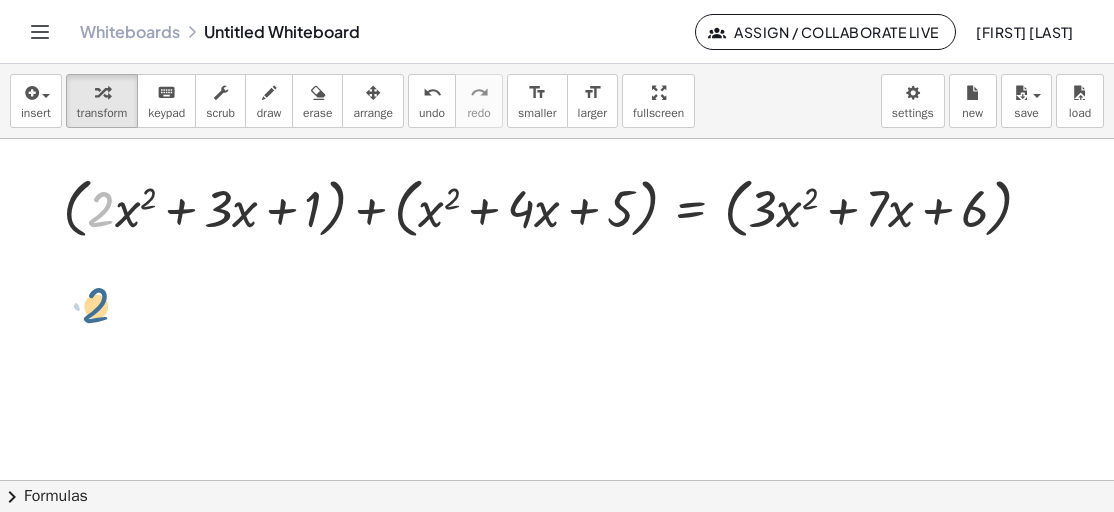 drag, startPoint x: 114, startPoint y: 225, endPoint x: 109, endPoint y: 326, distance: 101.12369 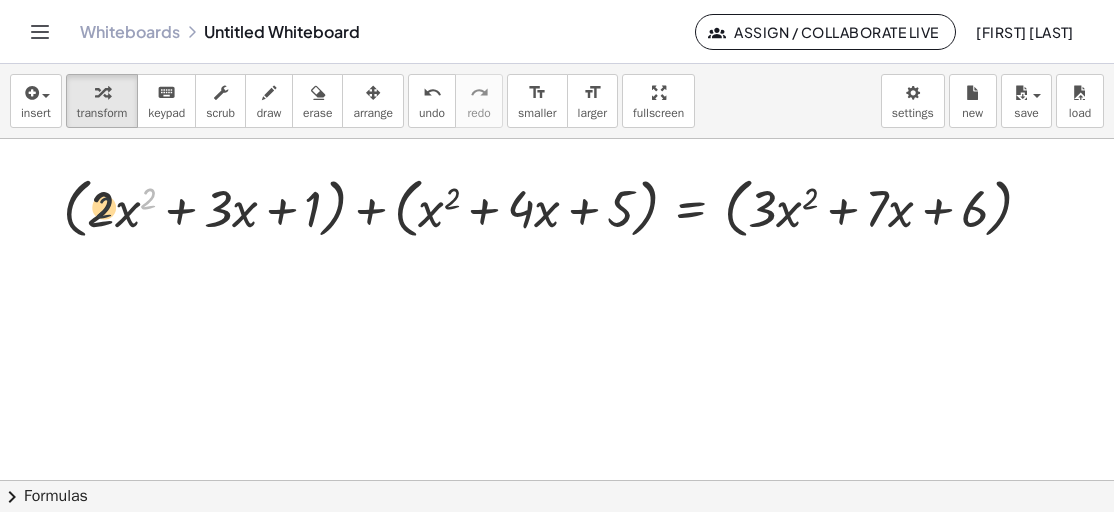 drag, startPoint x: 144, startPoint y: 207, endPoint x: 88, endPoint y: 229, distance: 60.166435 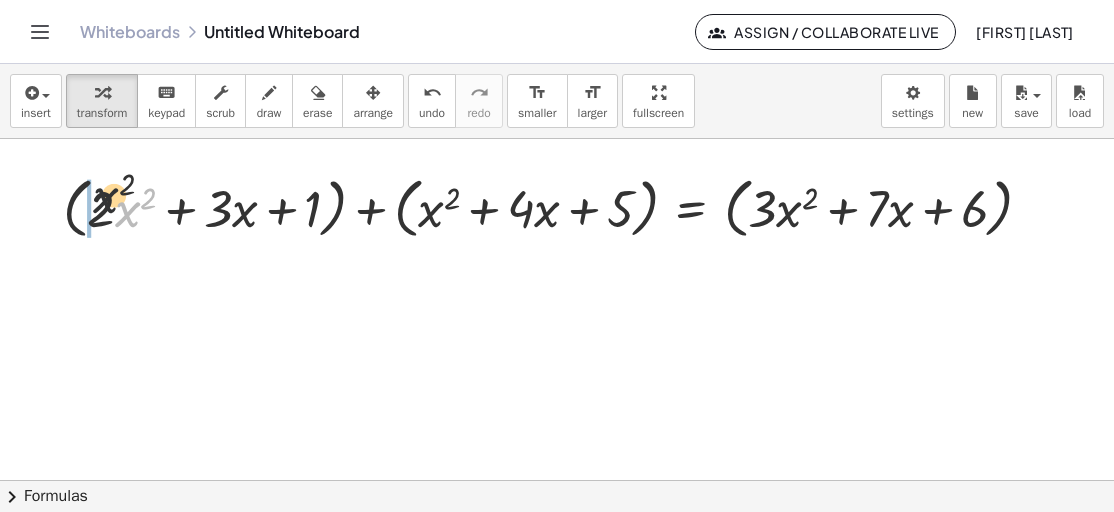 drag, startPoint x: 143, startPoint y: 237, endPoint x: 108, endPoint y: 215, distance: 41.340054 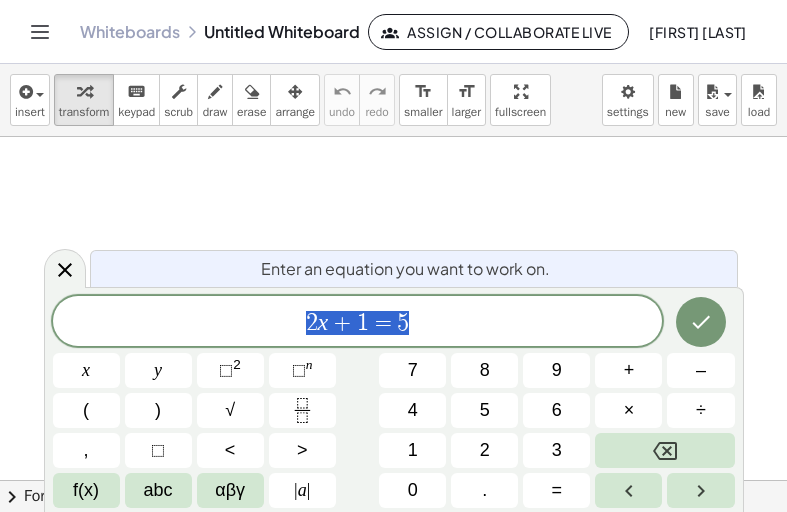 scroll, scrollTop: 0, scrollLeft: 0, axis: both 